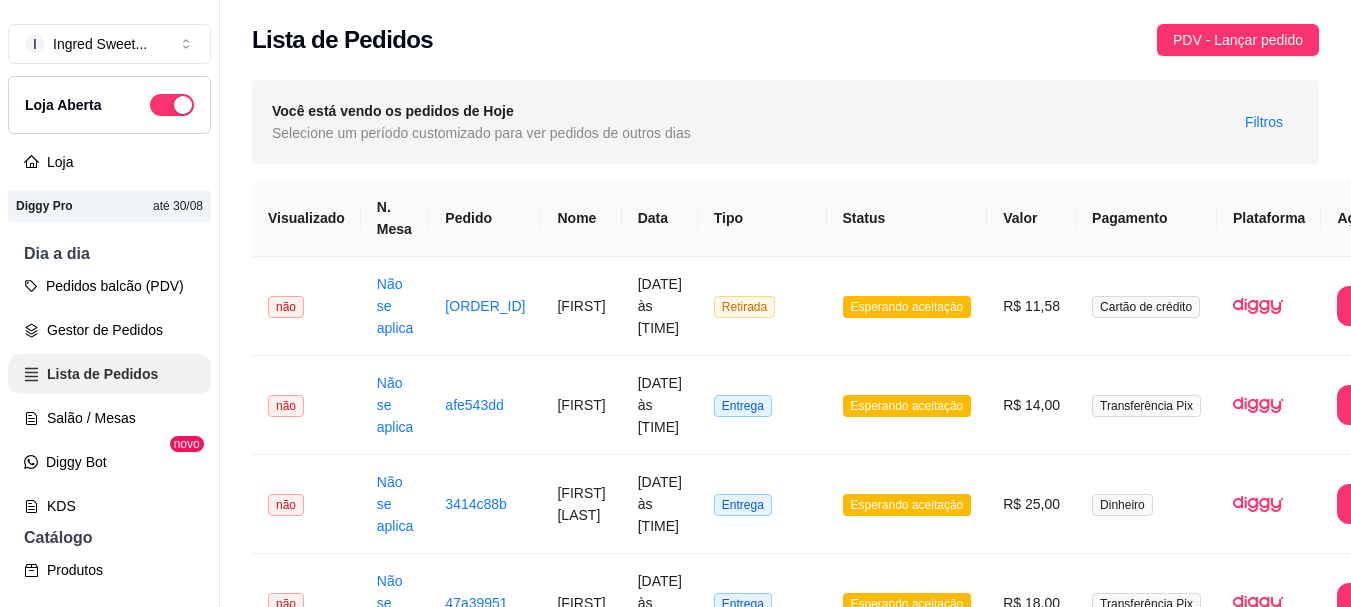 scroll, scrollTop: 0, scrollLeft: 0, axis: both 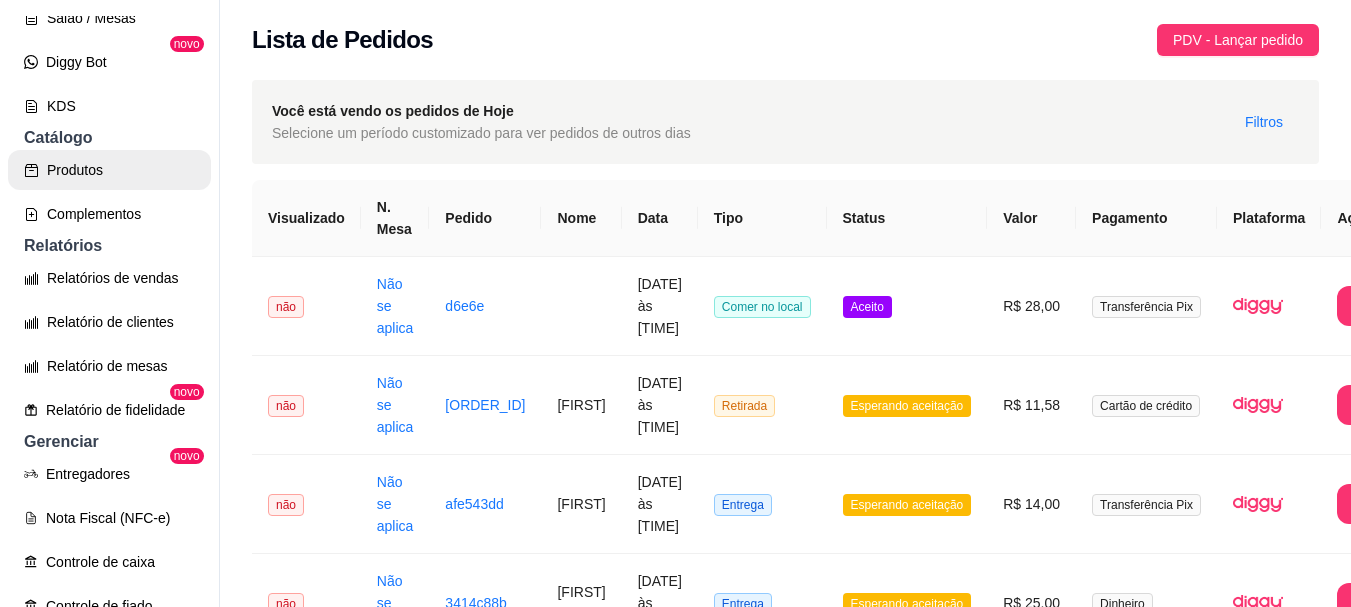 click on "Produtos" at bounding box center [109, 170] 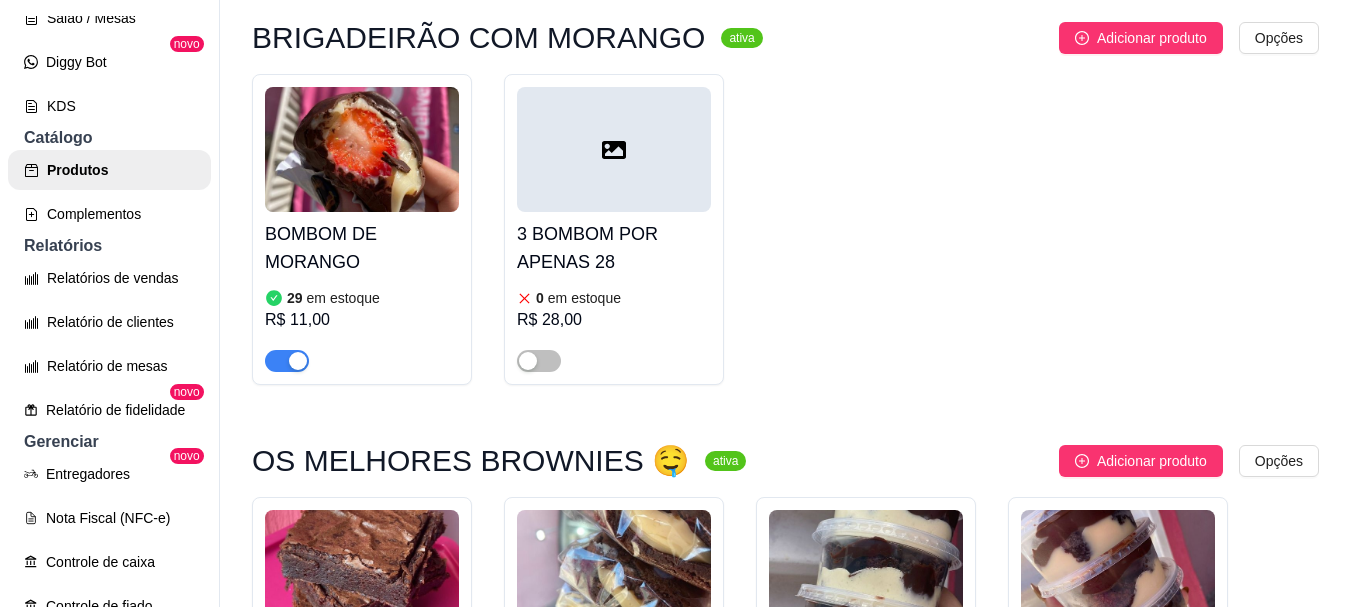 scroll, scrollTop: 600, scrollLeft: 0, axis: vertical 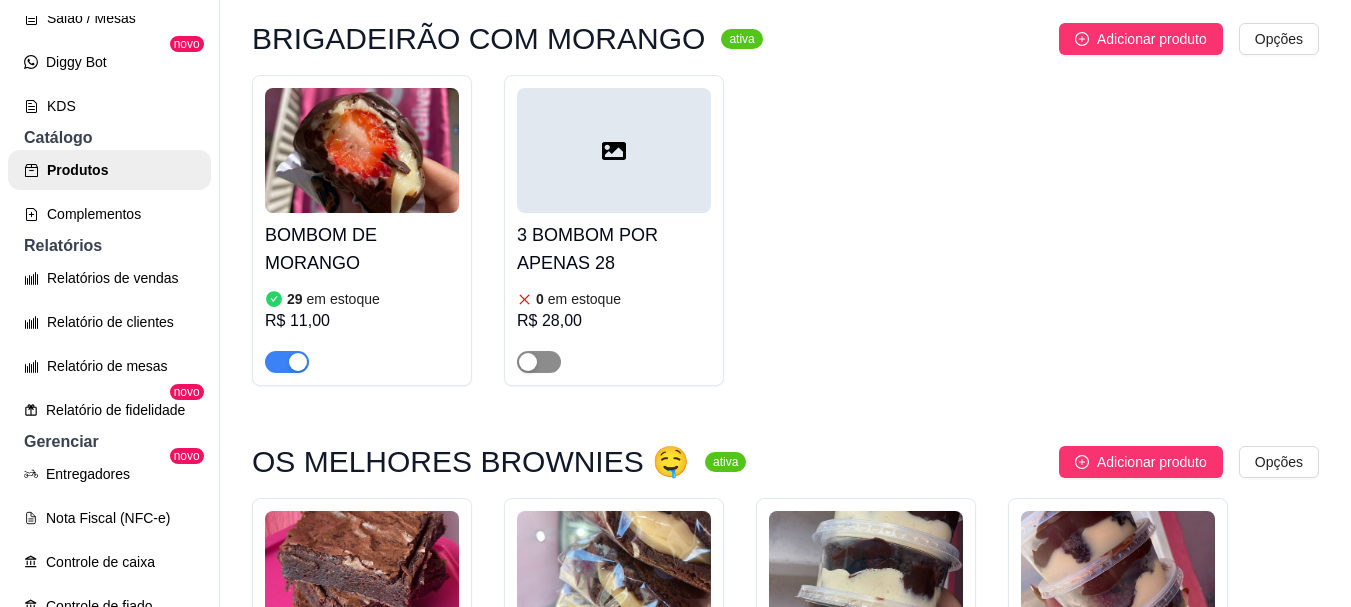 click at bounding box center (539, 362) 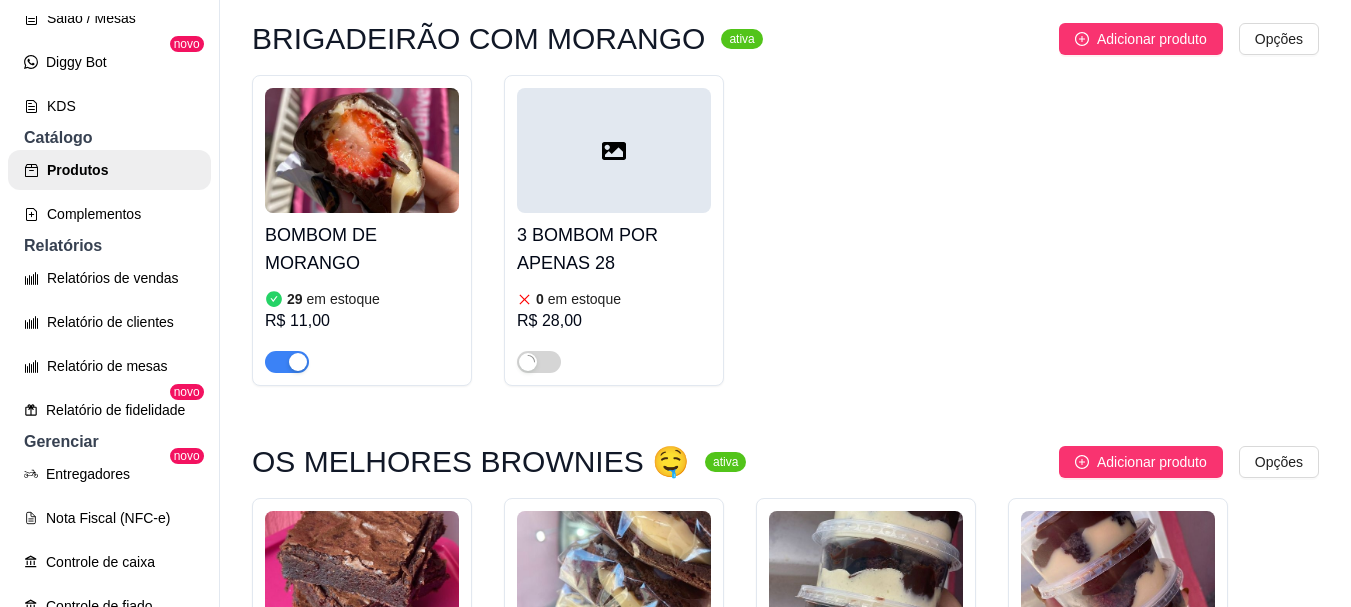 click on "3 BOMBOM POR APENAS 28" at bounding box center [614, 249] 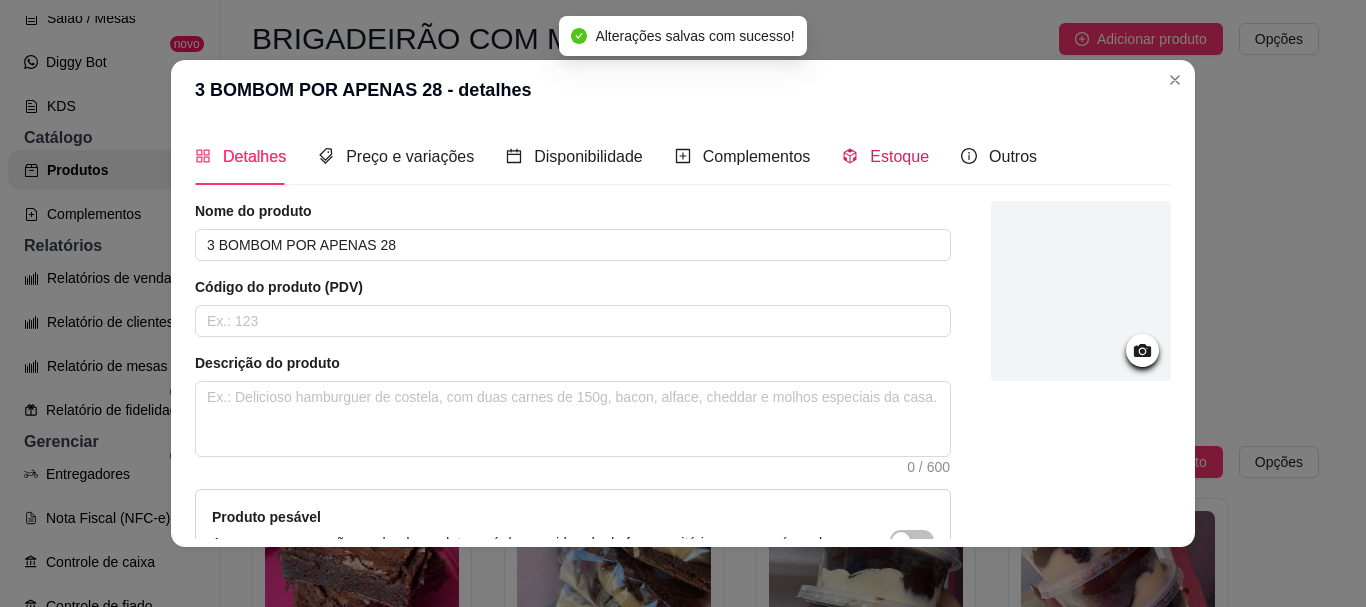 click on "Estoque" at bounding box center [899, 156] 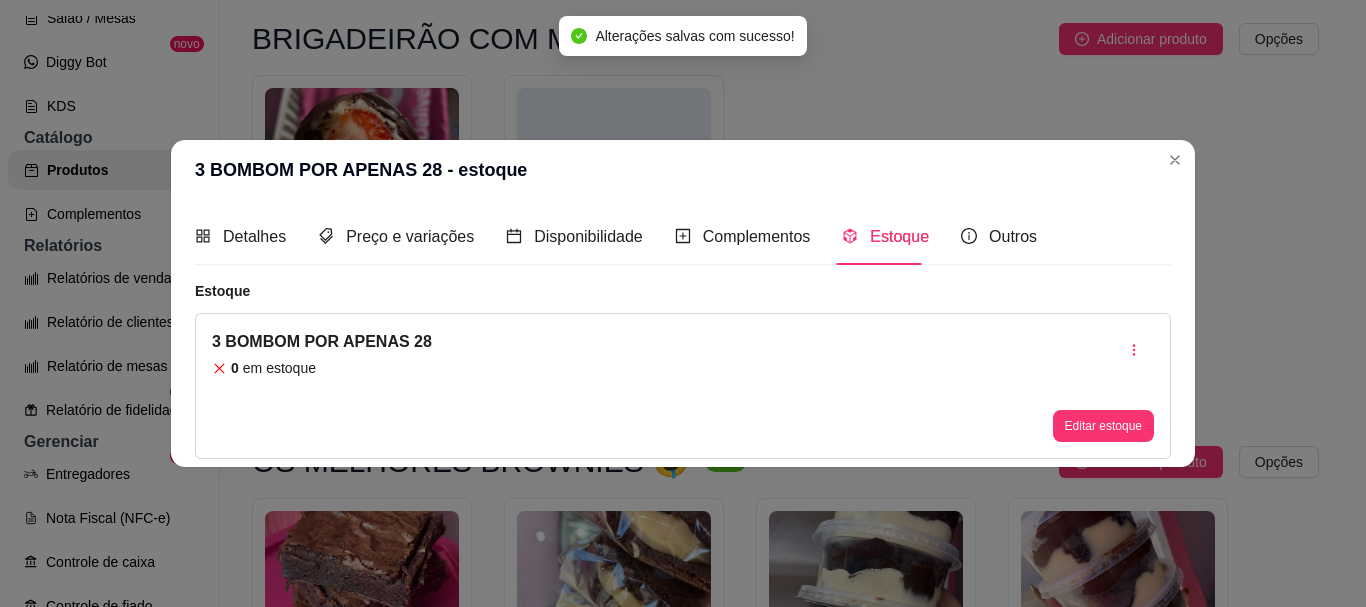 type 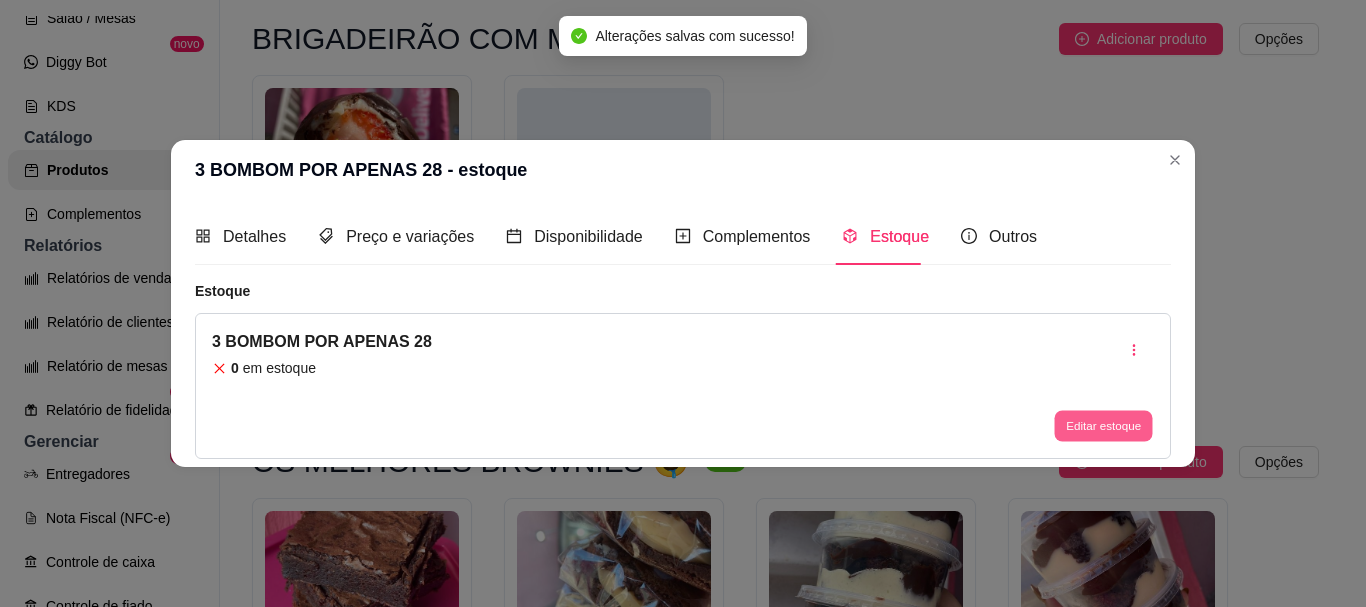 click on "Editar estoque" at bounding box center (1103, 426) 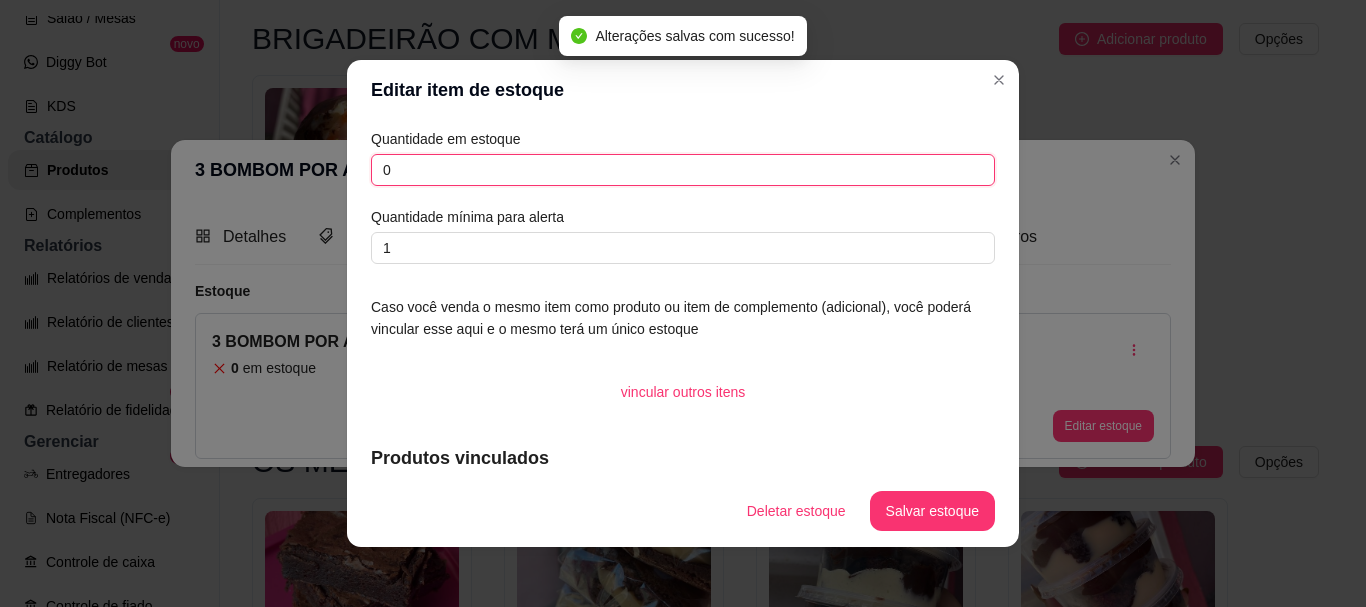 click on "0" at bounding box center [683, 170] 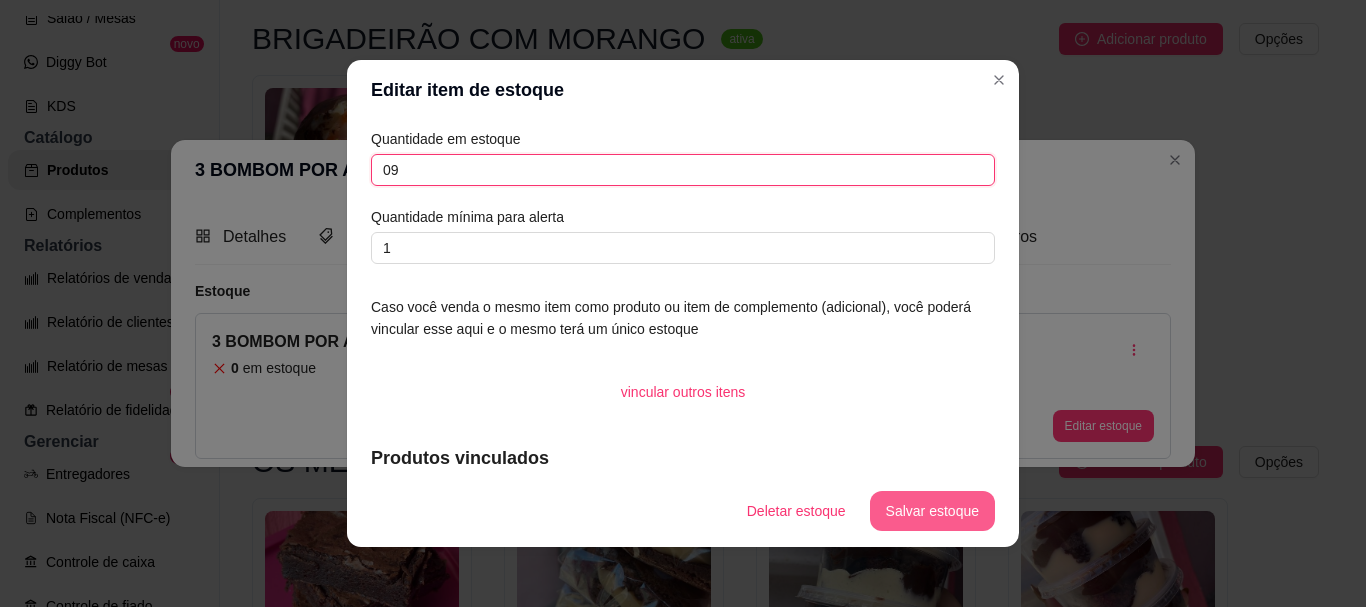 type on "09" 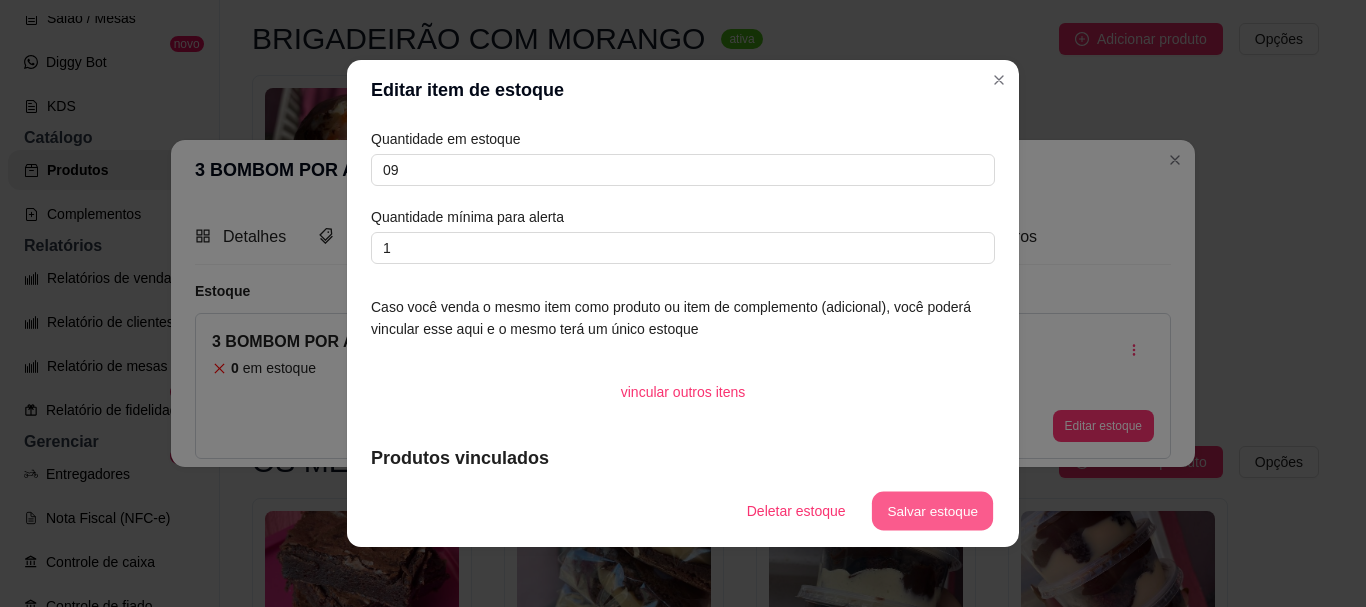 click on "Salvar estoque" at bounding box center (932, 511) 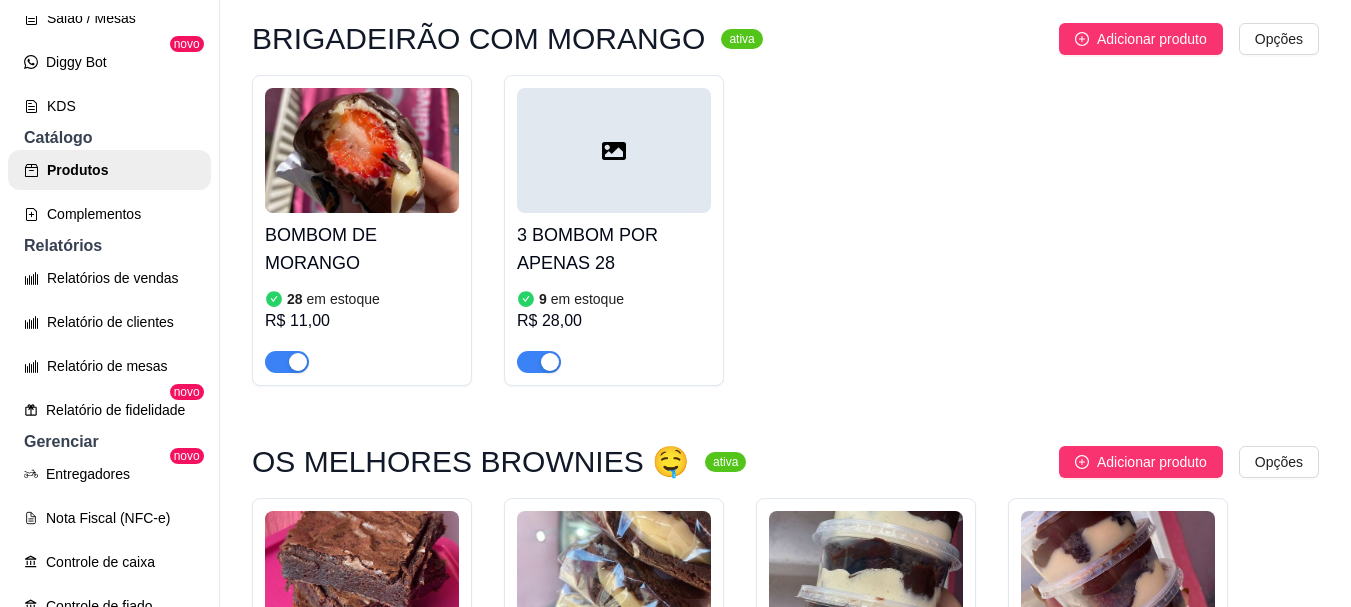 scroll, scrollTop: 0, scrollLeft: 0, axis: both 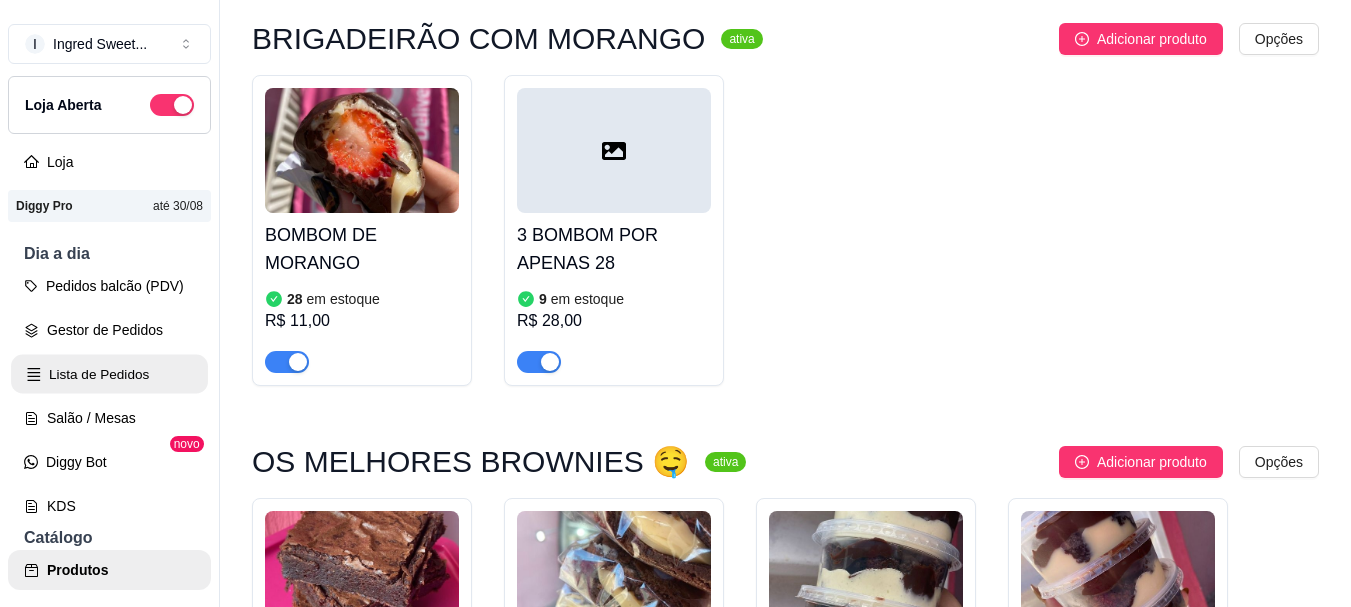 click on "Lista de Pedidos" at bounding box center [109, 374] 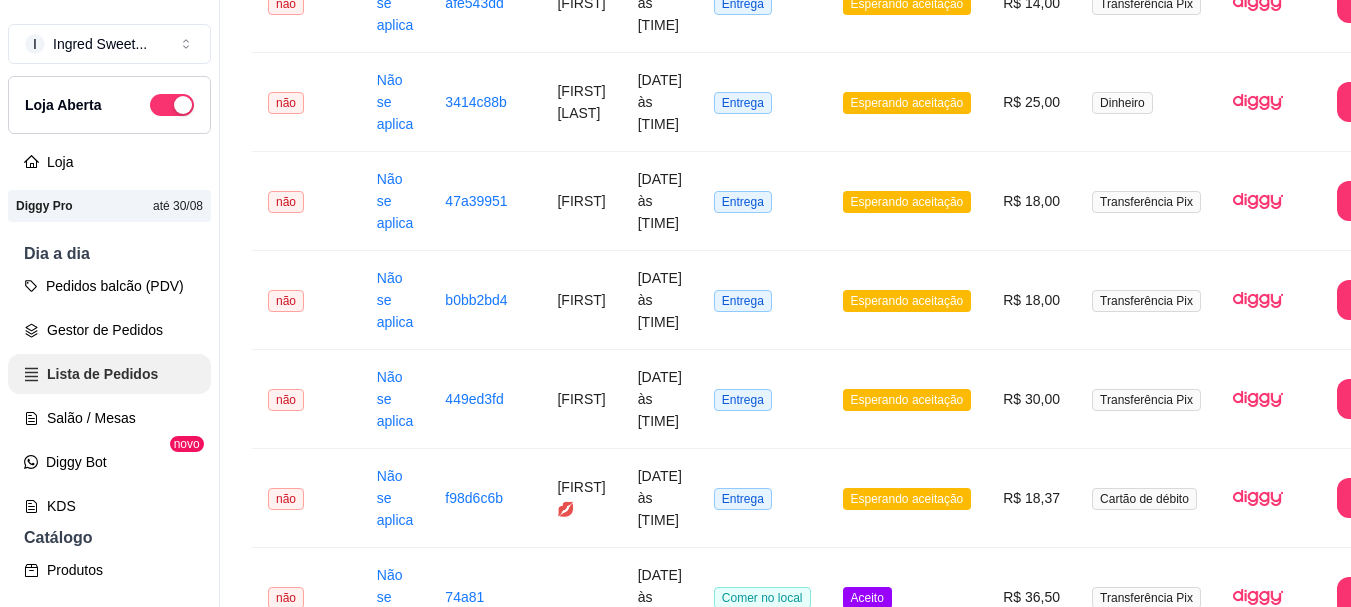 scroll, scrollTop: 0, scrollLeft: 0, axis: both 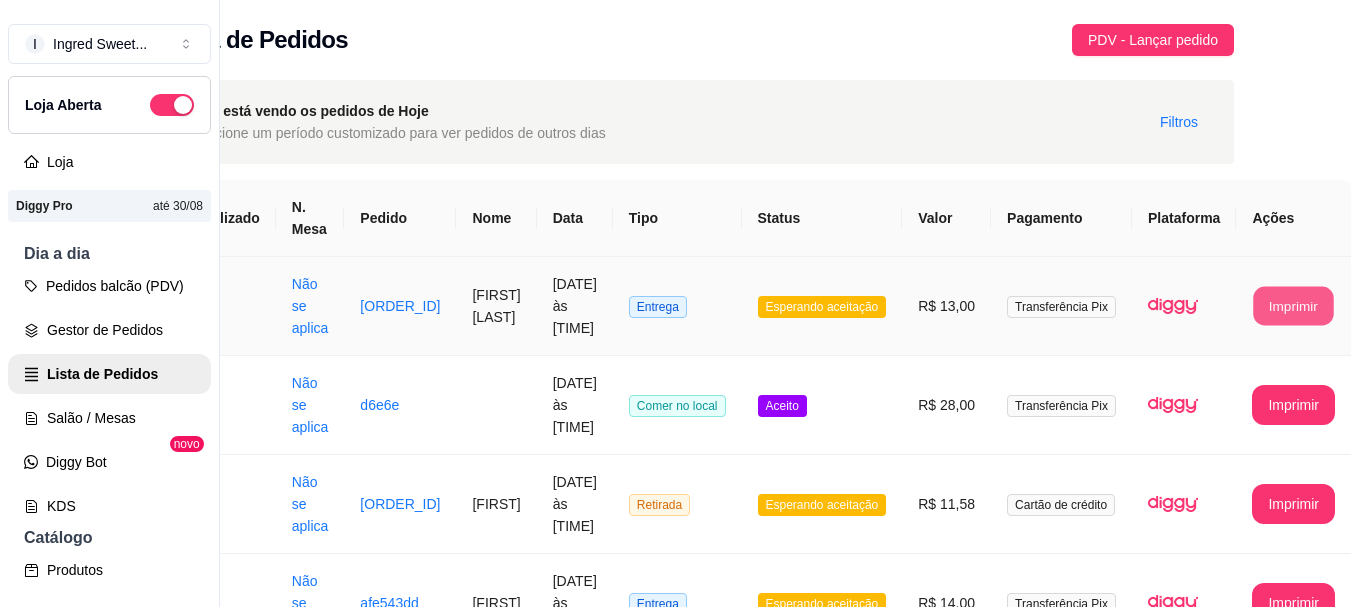 click on "Imprimir" at bounding box center [1294, 306] 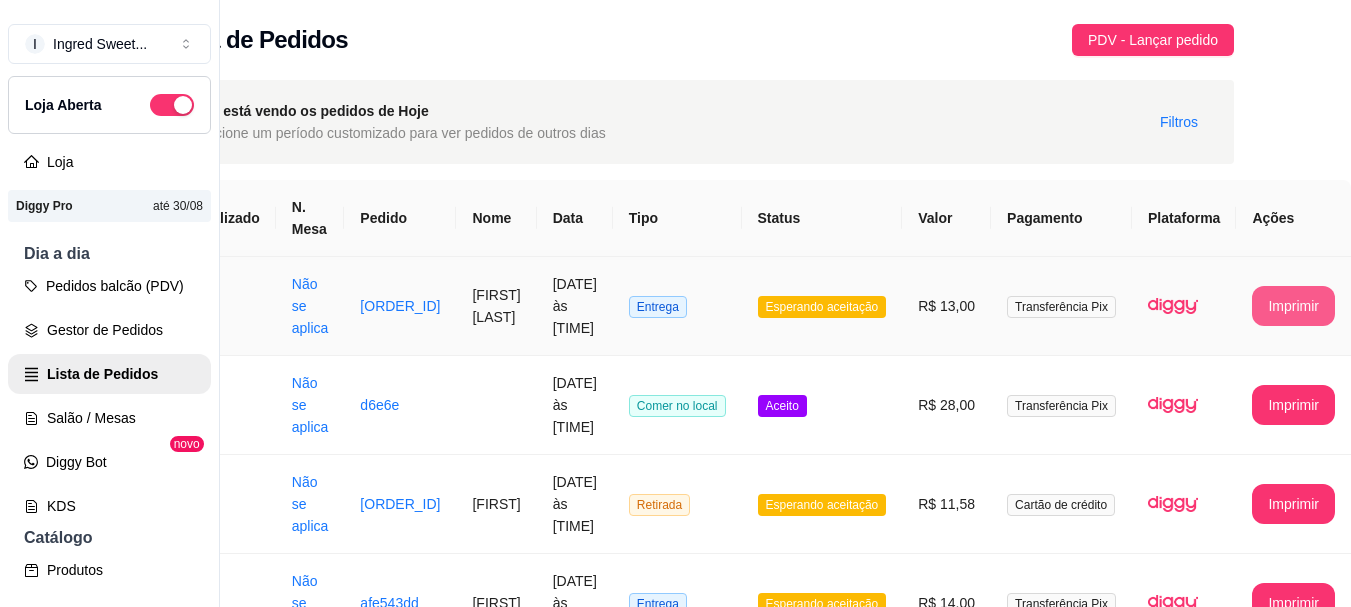 scroll, scrollTop: 0, scrollLeft: 0, axis: both 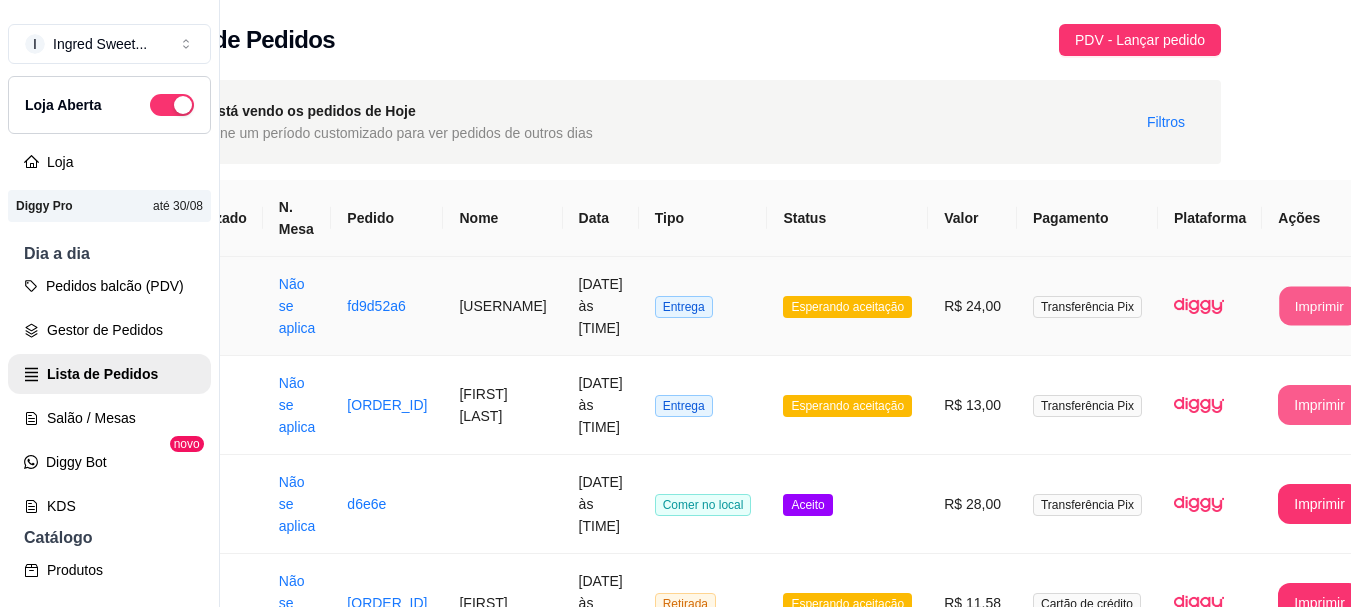 click on "Imprimir" at bounding box center (1320, 306) 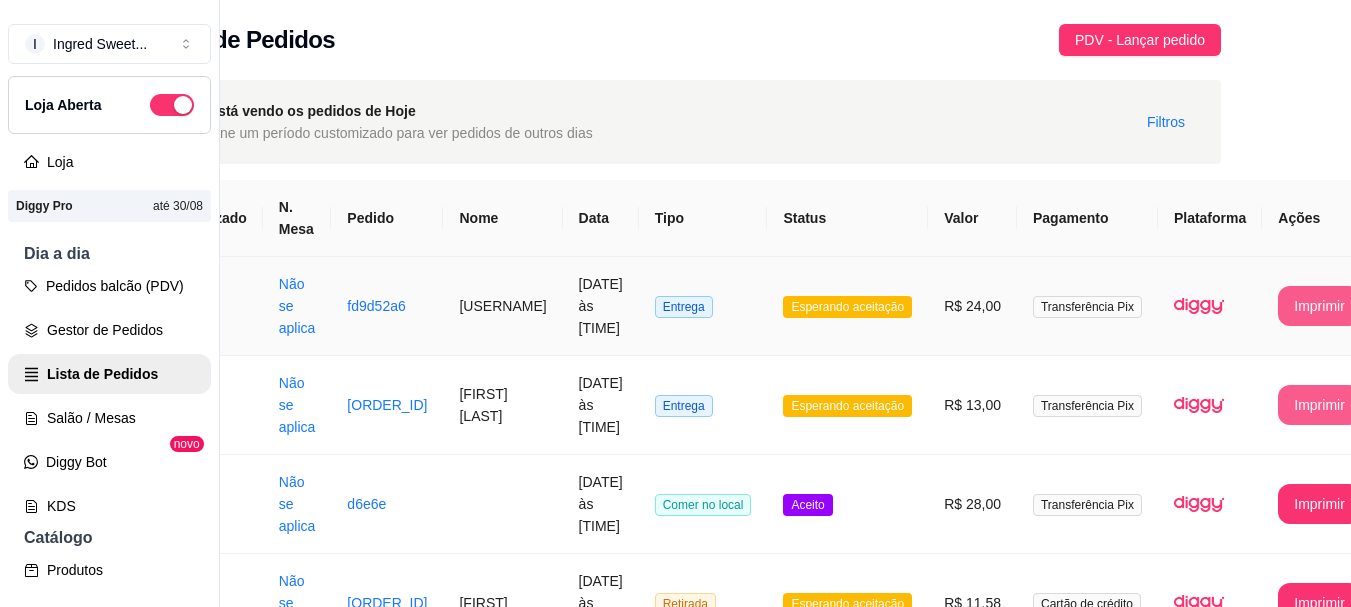 scroll, scrollTop: 0, scrollLeft: 0, axis: both 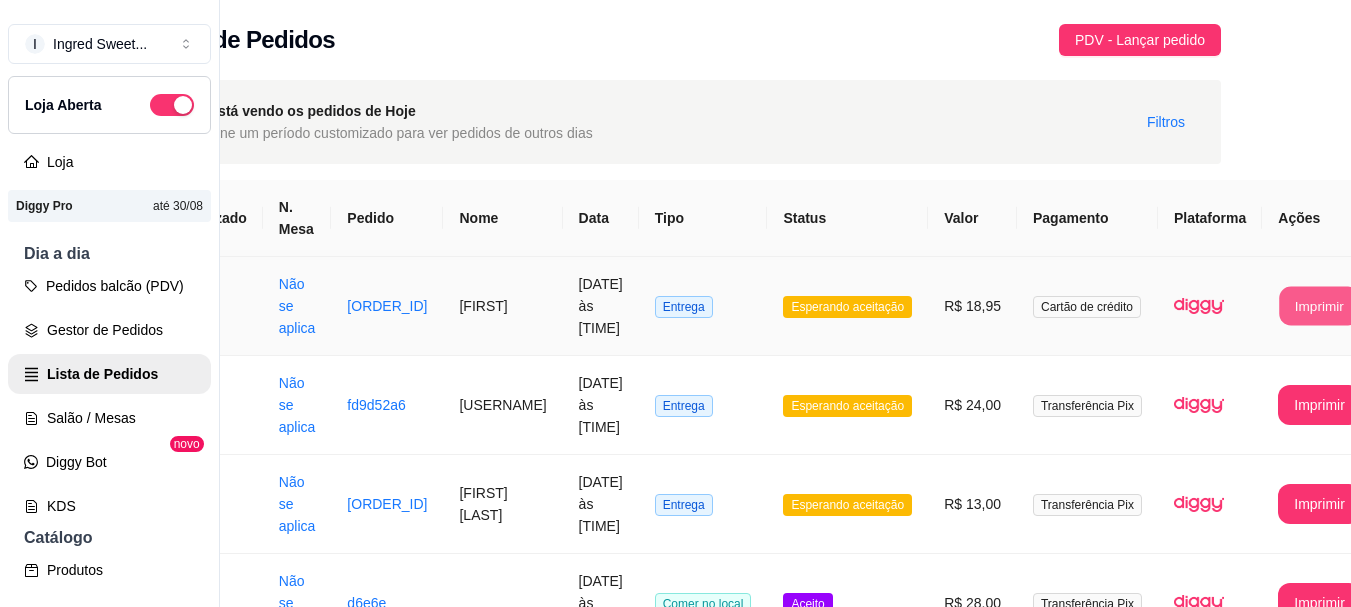 click on "Imprimir" at bounding box center [1320, 306] 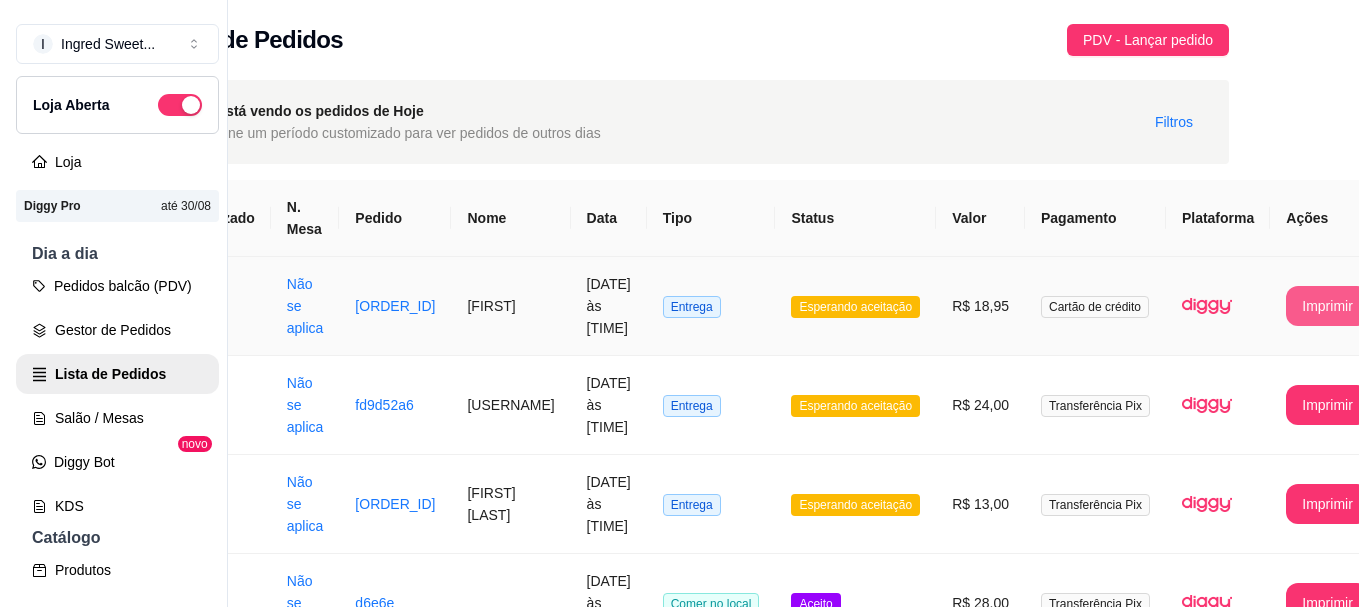 scroll, scrollTop: 0, scrollLeft: 0, axis: both 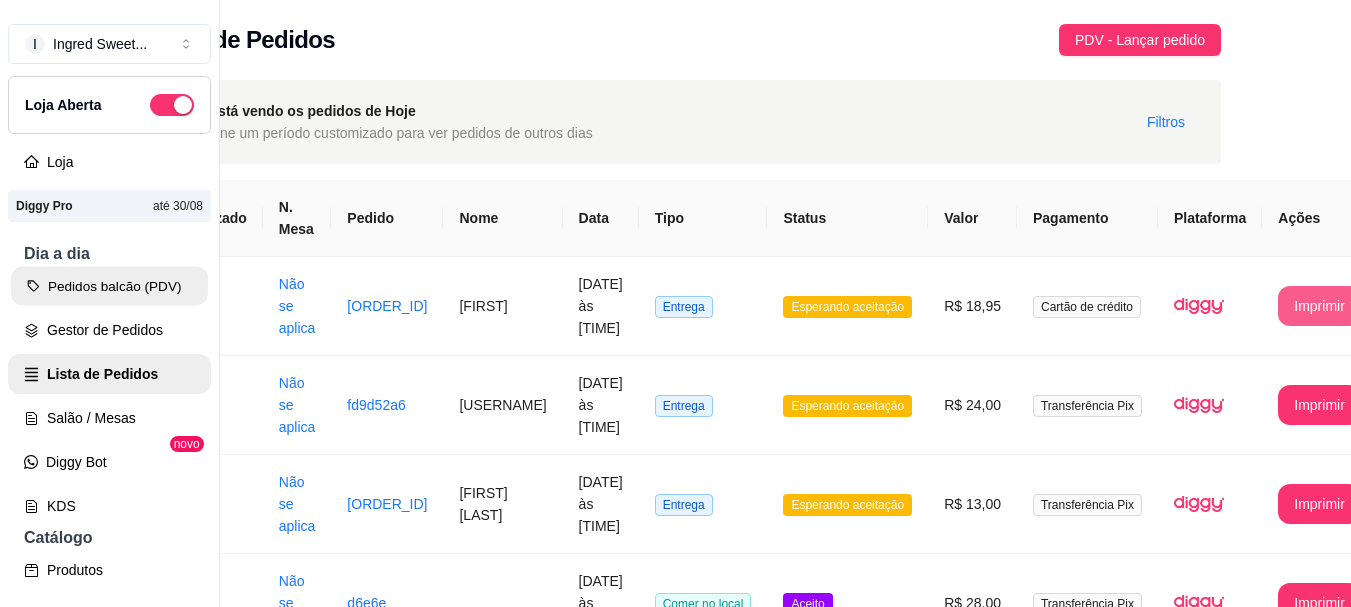 click on "Pedidos balcão (PDV)" at bounding box center [109, 286] 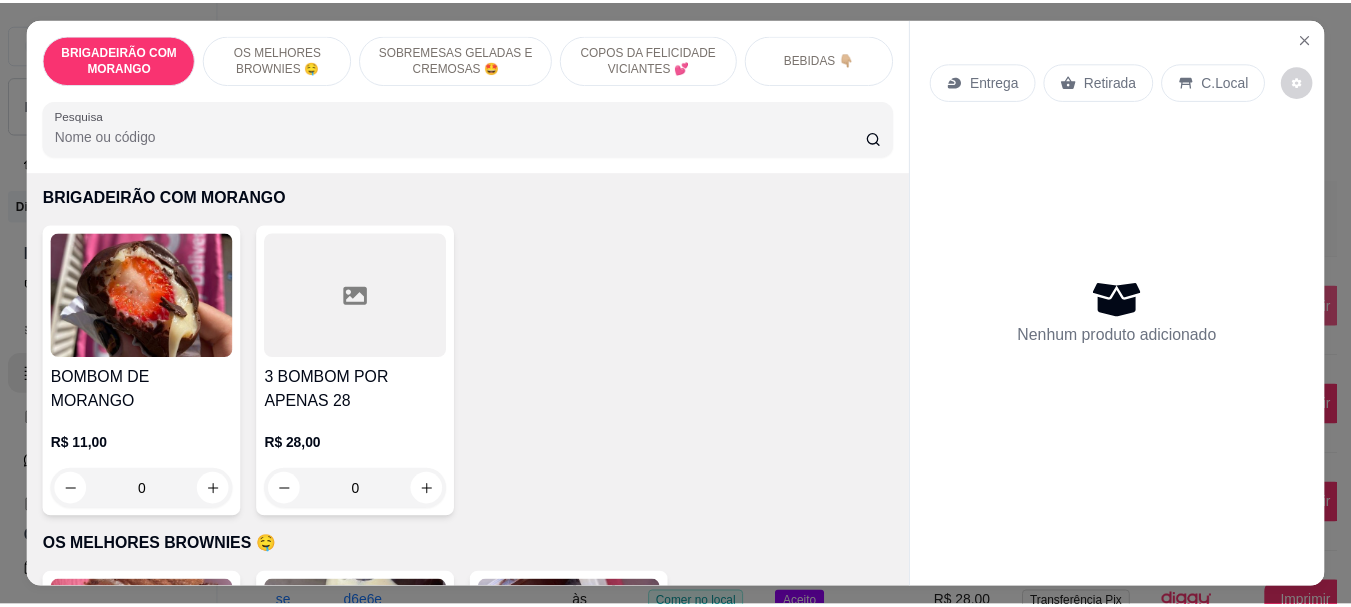 scroll, scrollTop: 100, scrollLeft: 0, axis: vertical 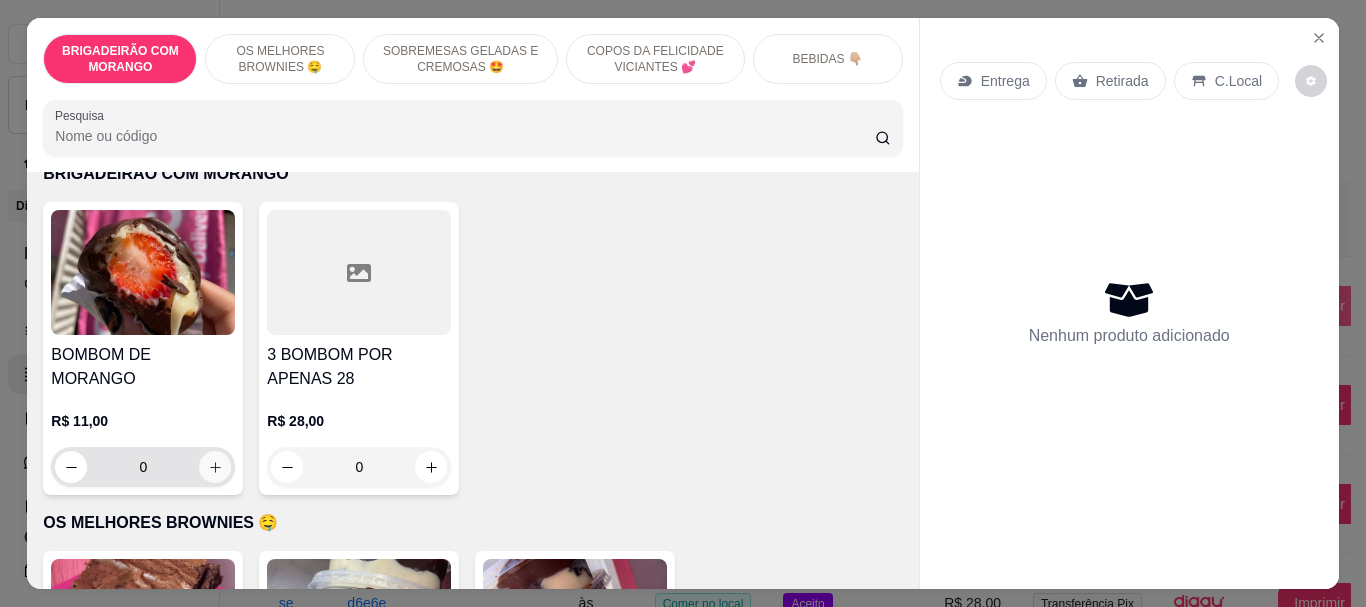 click at bounding box center [215, 467] 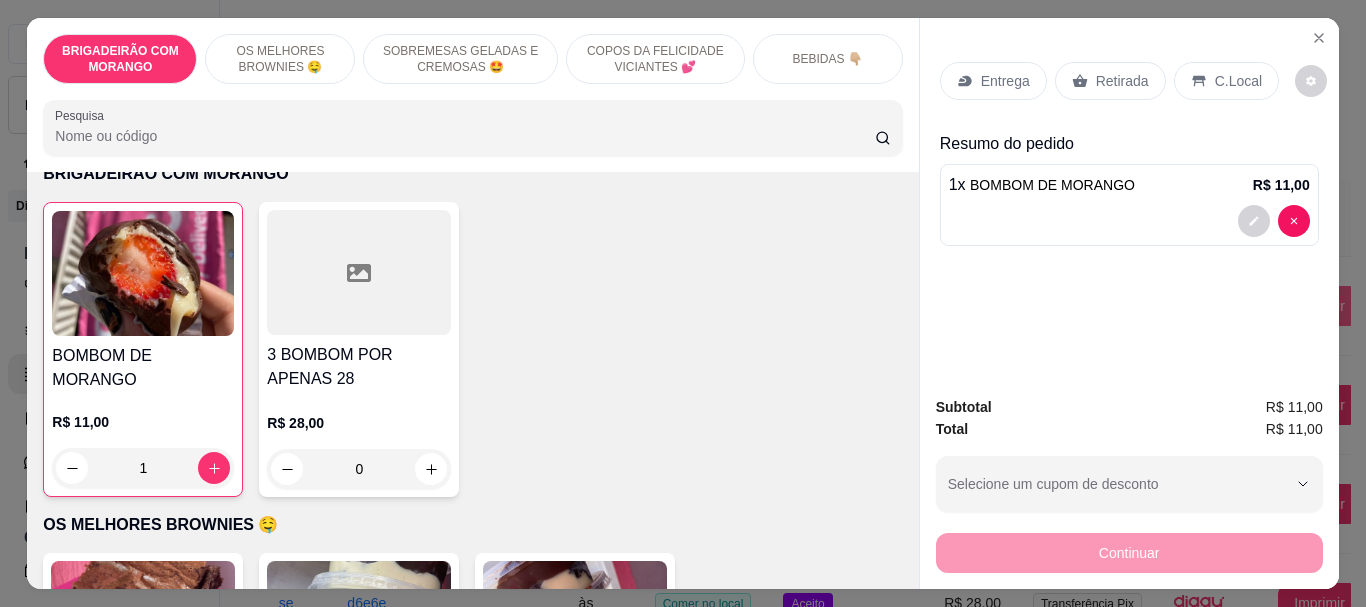 click on "C.Local" at bounding box center (1238, 81) 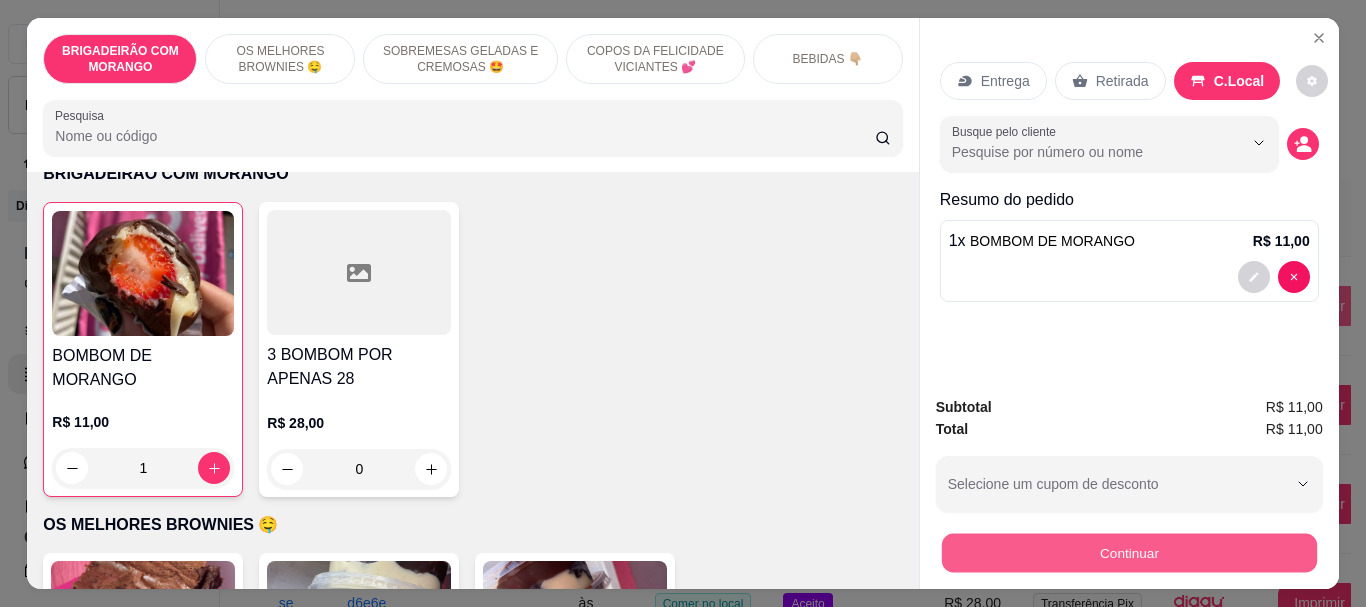 click on "Continuar" at bounding box center [1128, 552] 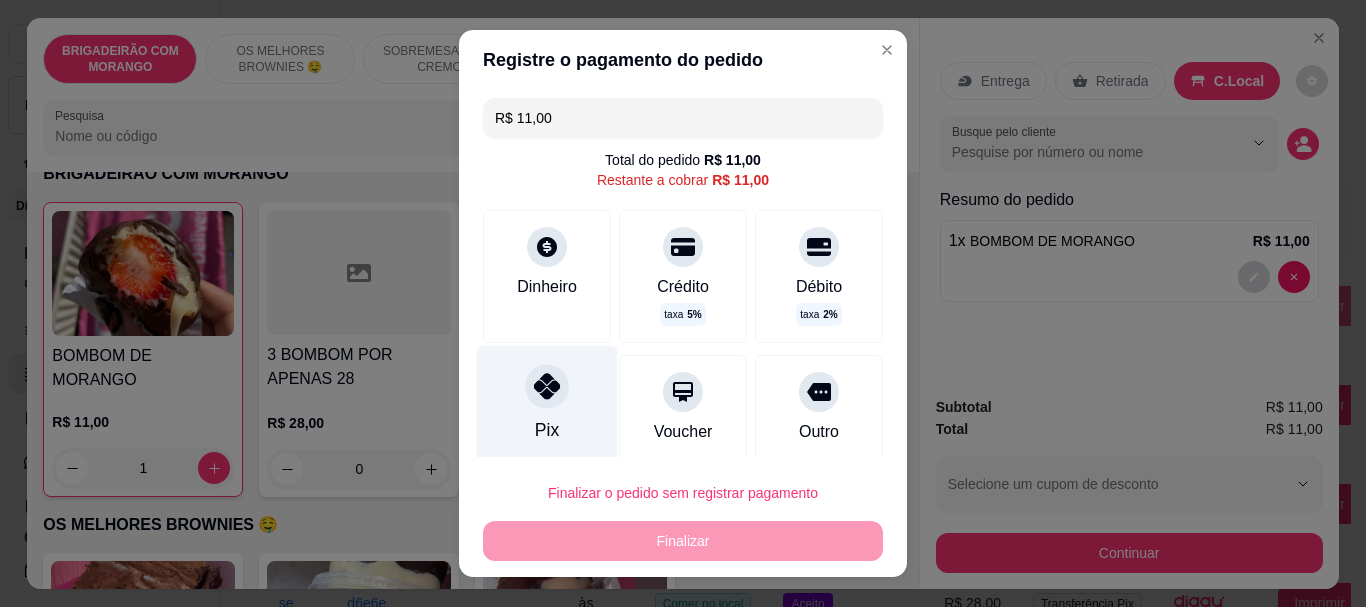 click on "Pix" at bounding box center (547, 404) 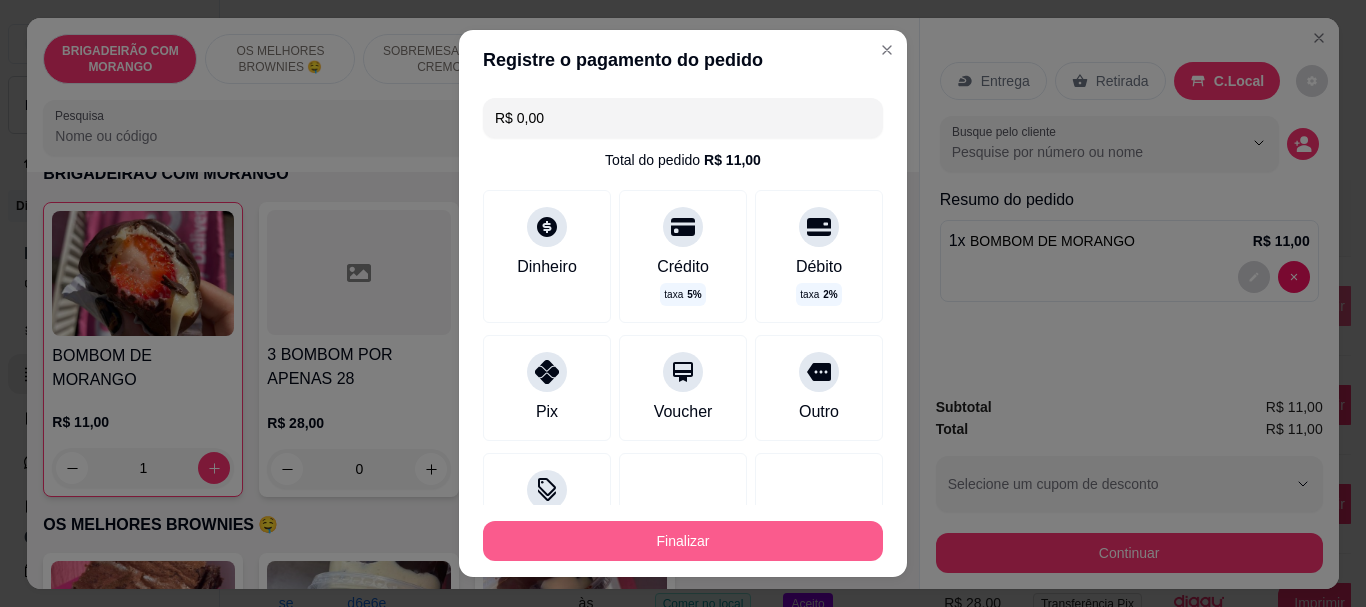 click on "Finalizar" at bounding box center [683, 541] 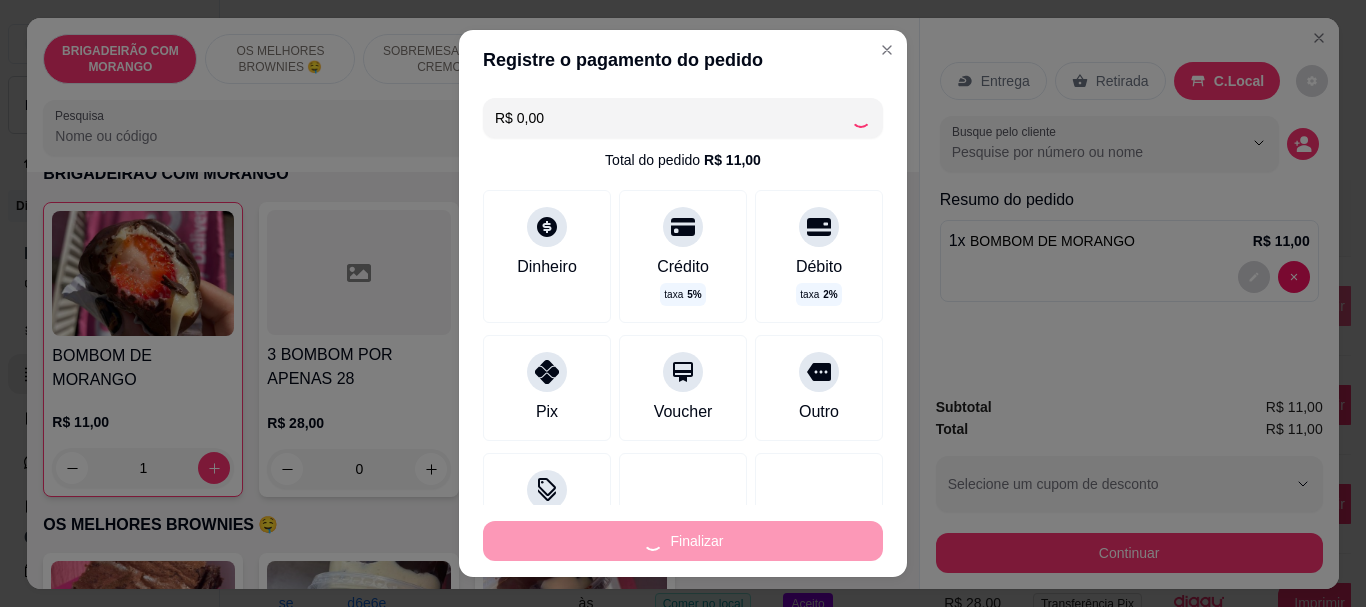 type on "0" 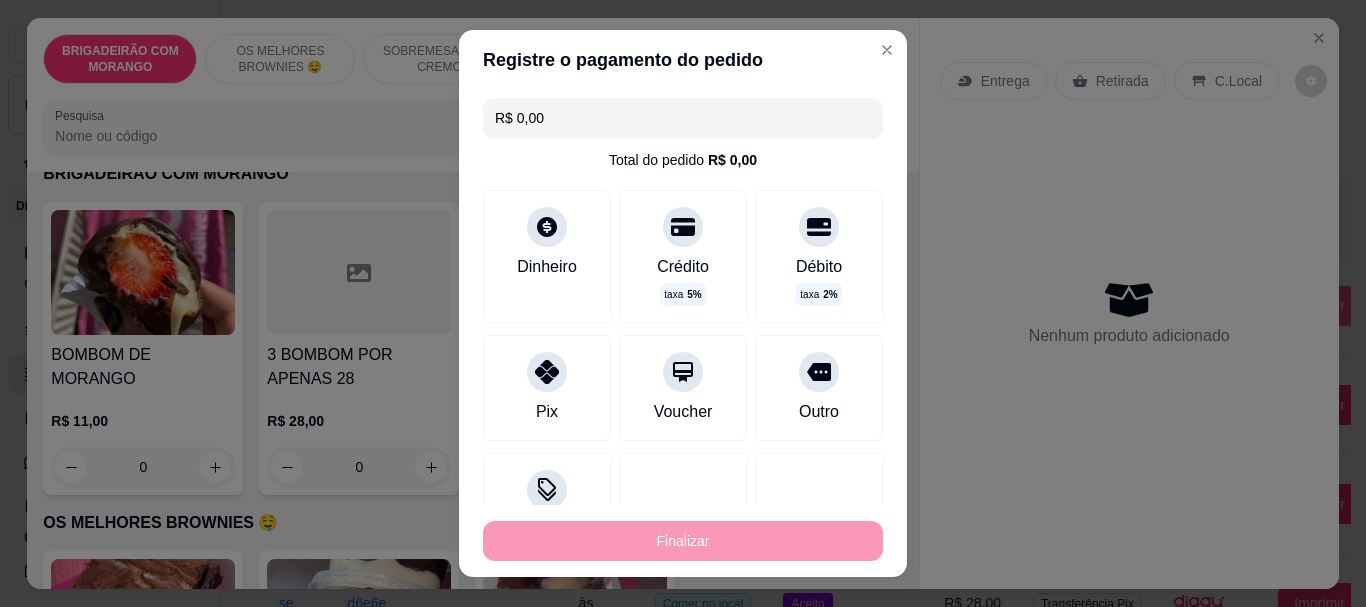type on "-R$ 11,00" 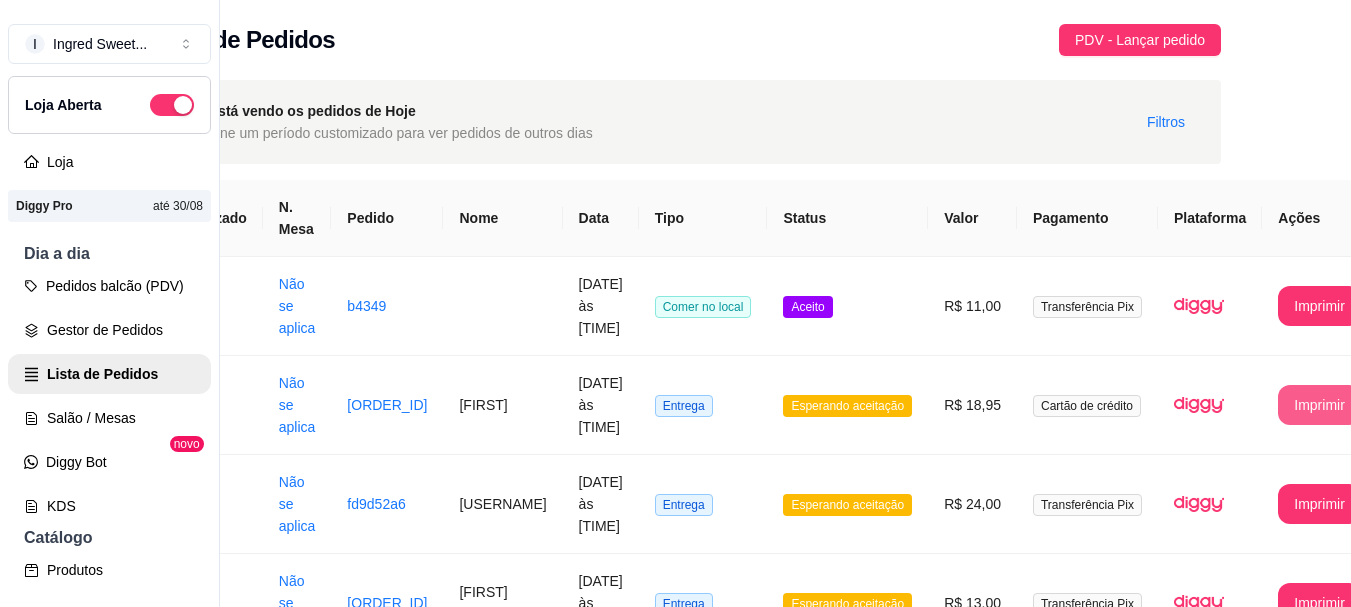 scroll, scrollTop: 0, scrollLeft: 93, axis: horizontal 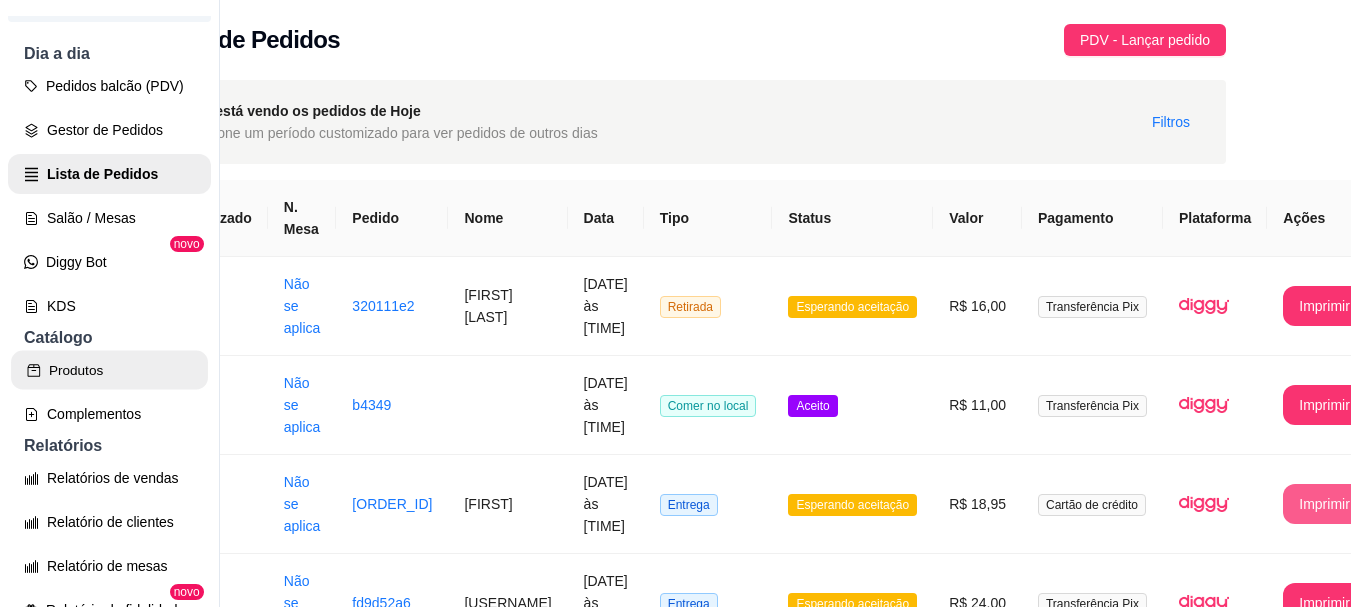click on "Produtos" at bounding box center (109, 370) 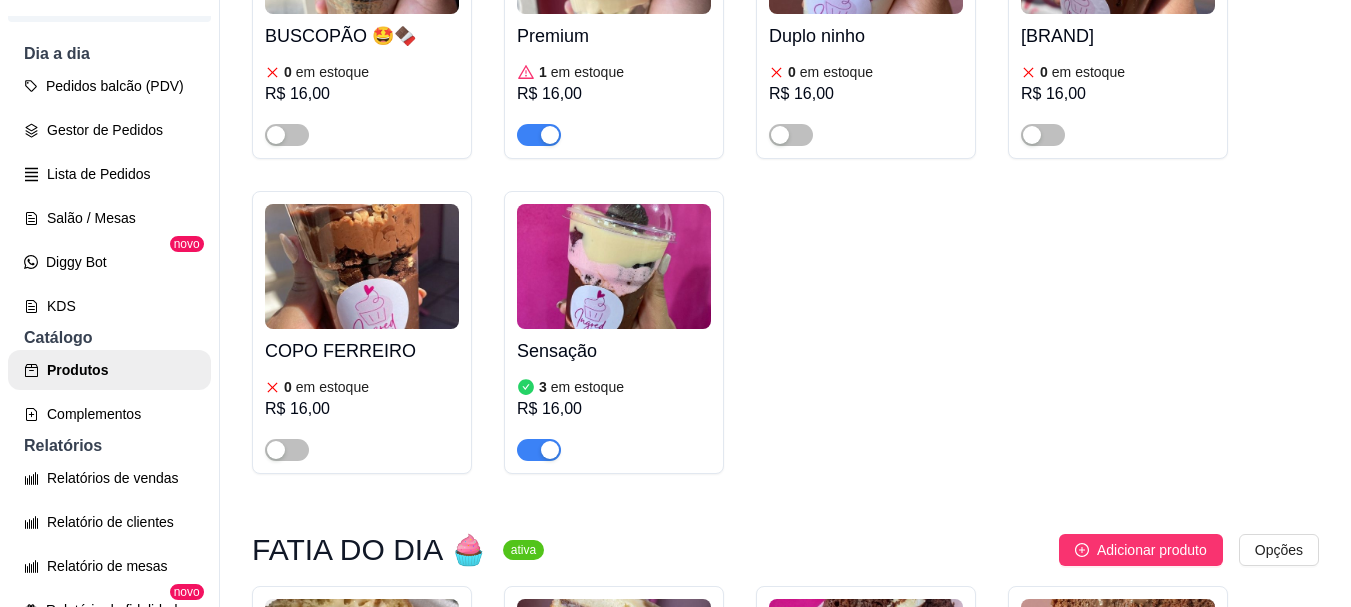 scroll, scrollTop: 2700, scrollLeft: 0, axis: vertical 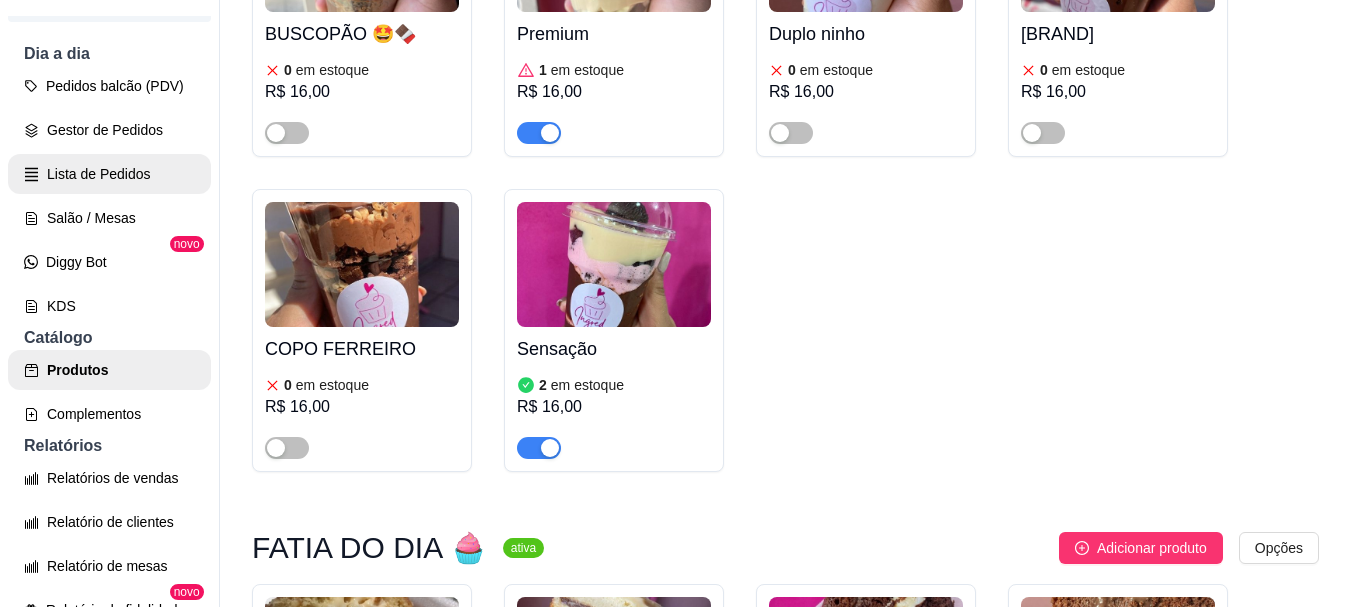 click on "Lista de Pedidos" at bounding box center (109, 174) 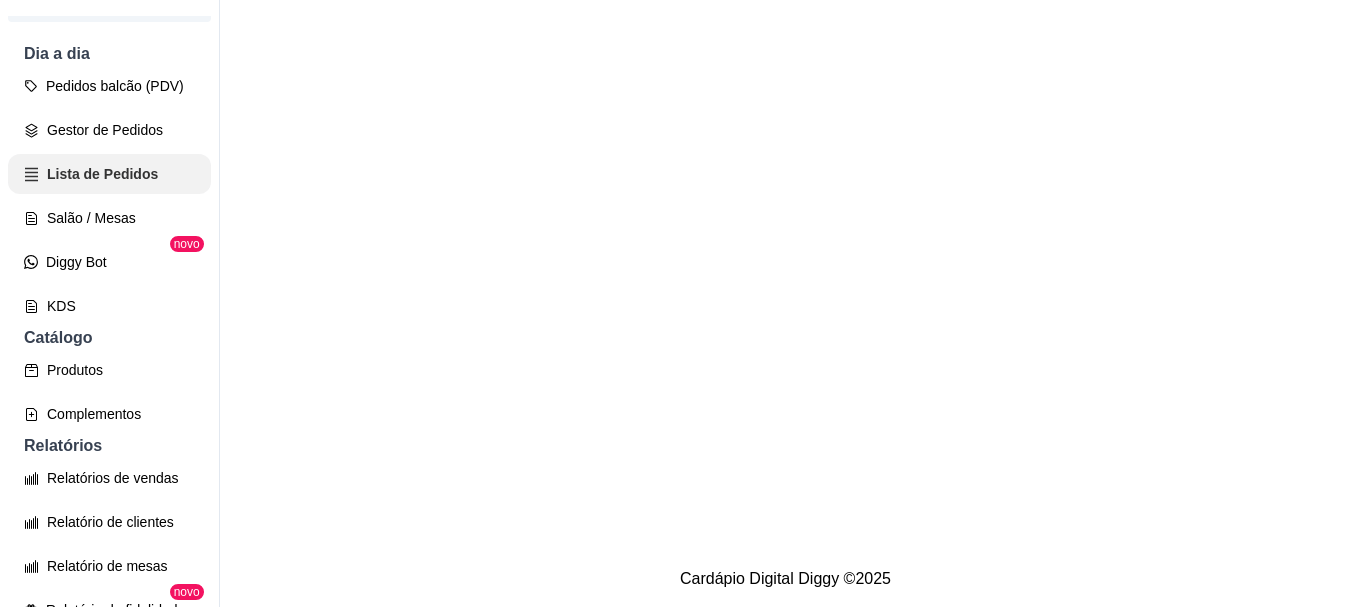 scroll, scrollTop: 0, scrollLeft: 0, axis: both 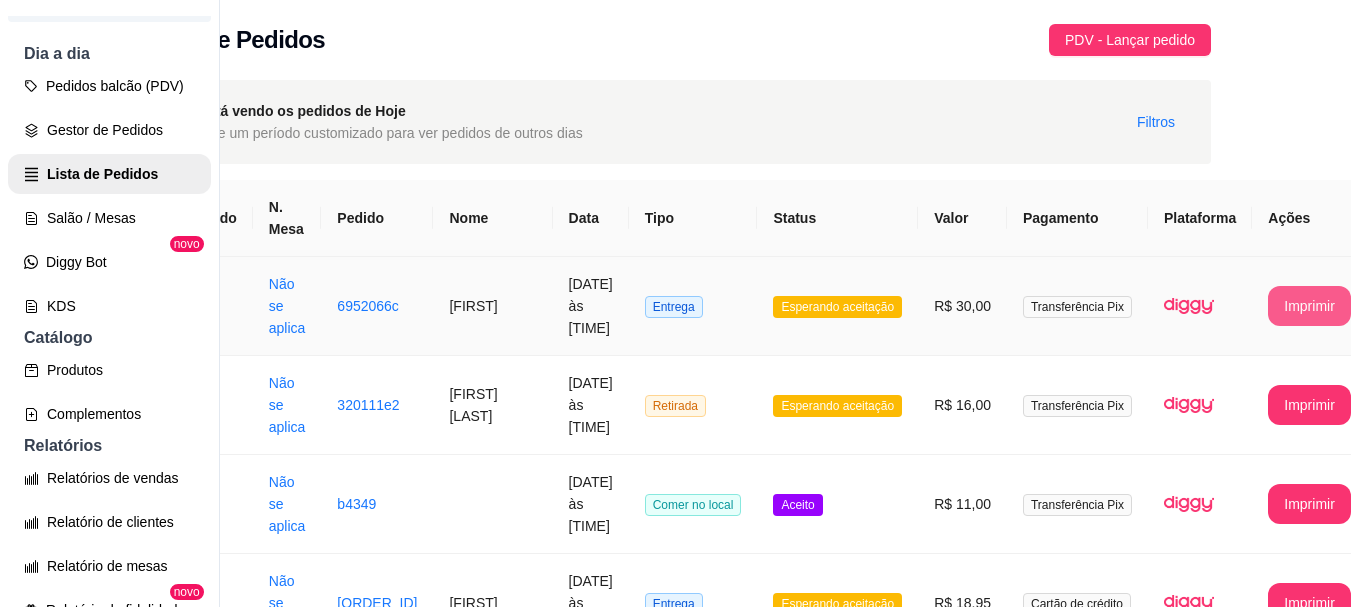 click on "Imprimir" at bounding box center (1309, 306) 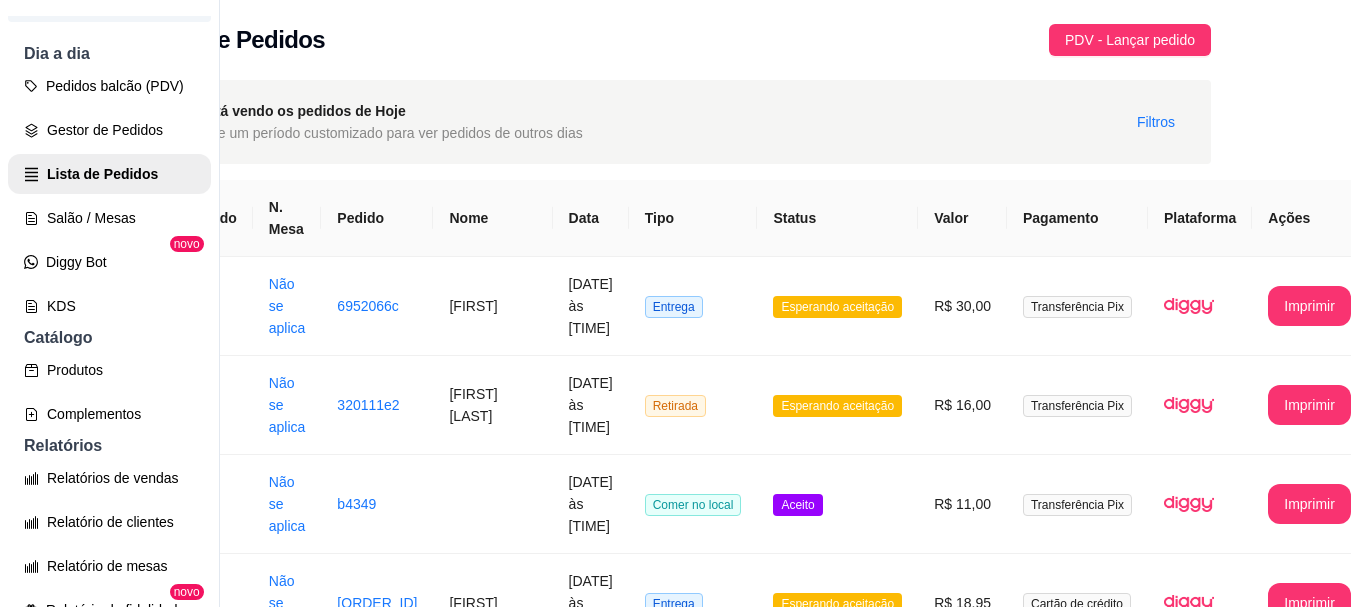scroll, scrollTop: 0, scrollLeft: 0, axis: both 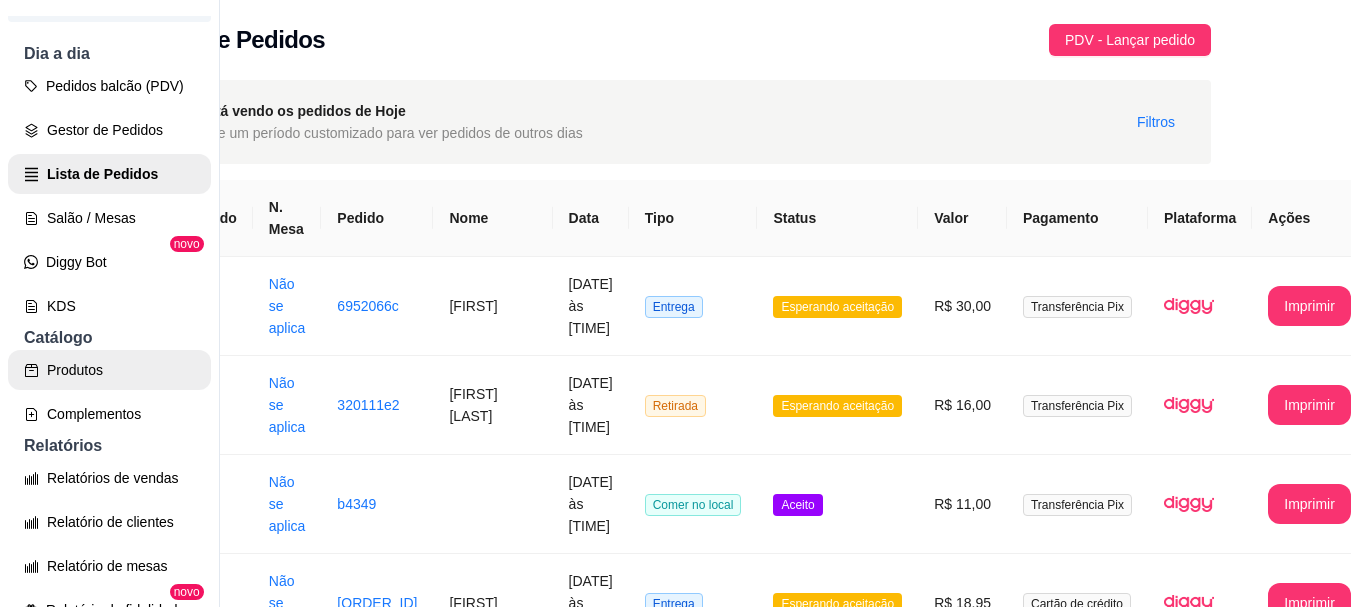 click on "Produtos" at bounding box center (109, 370) 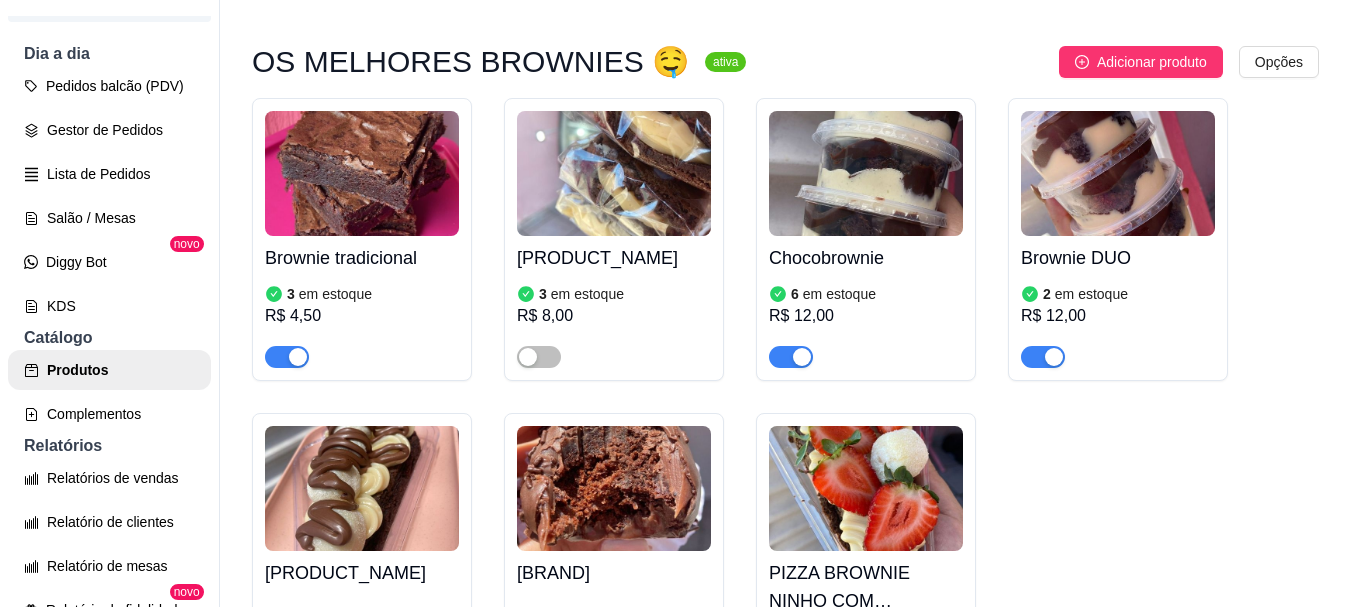 scroll, scrollTop: 1100, scrollLeft: 0, axis: vertical 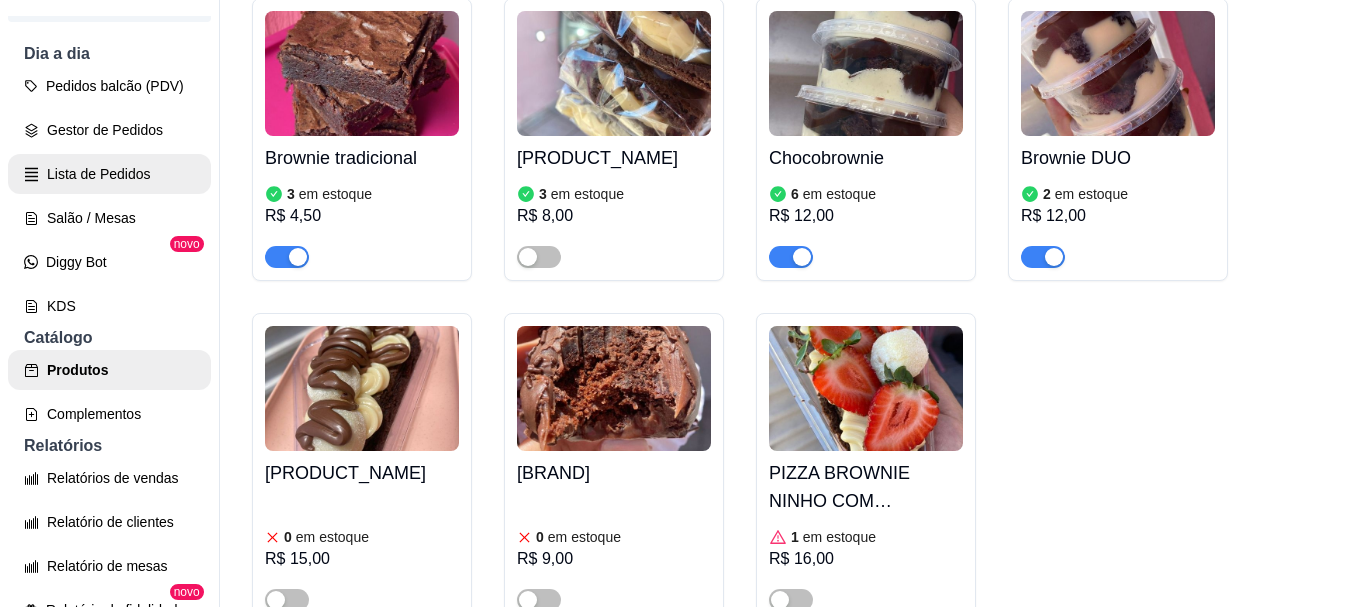 click on "Lista de Pedidos" at bounding box center [109, 174] 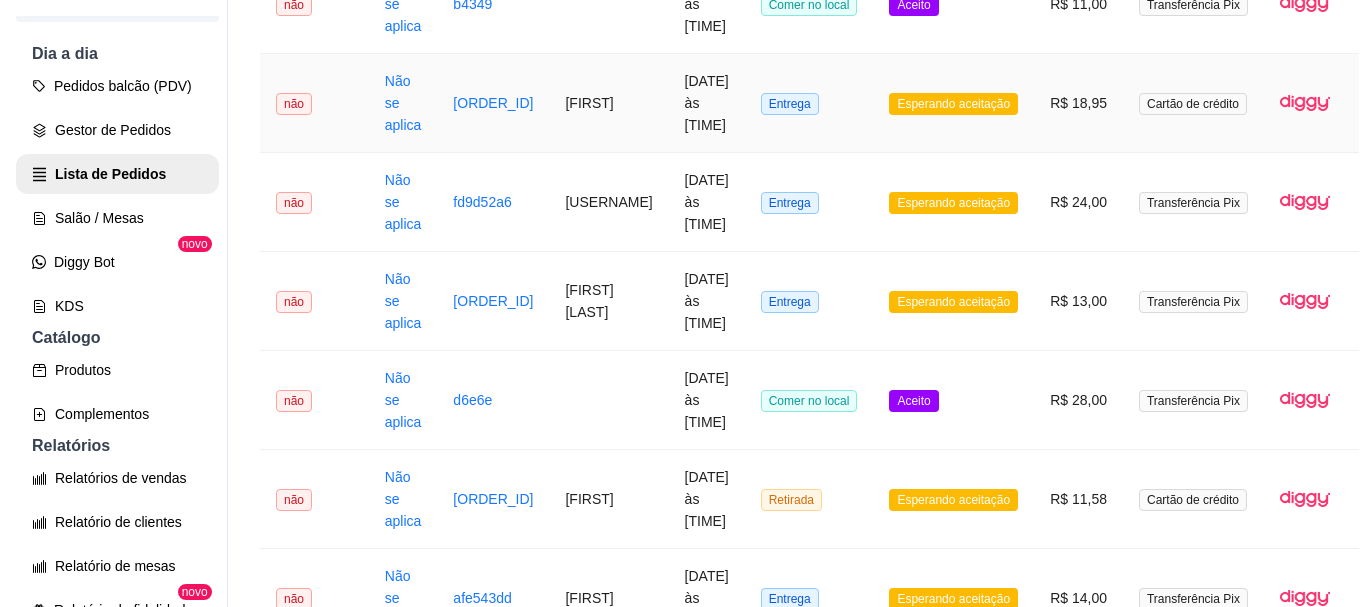 scroll, scrollTop: 600, scrollLeft: 0, axis: vertical 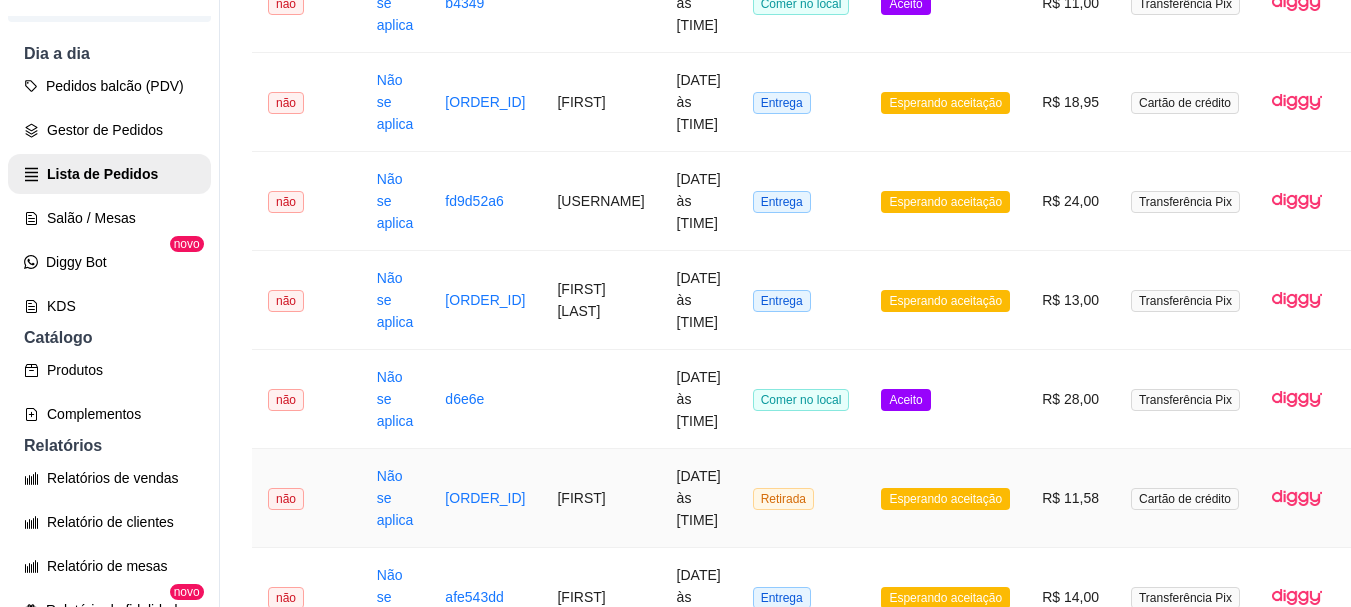 click on "Retirada" at bounding box center (801, 498) 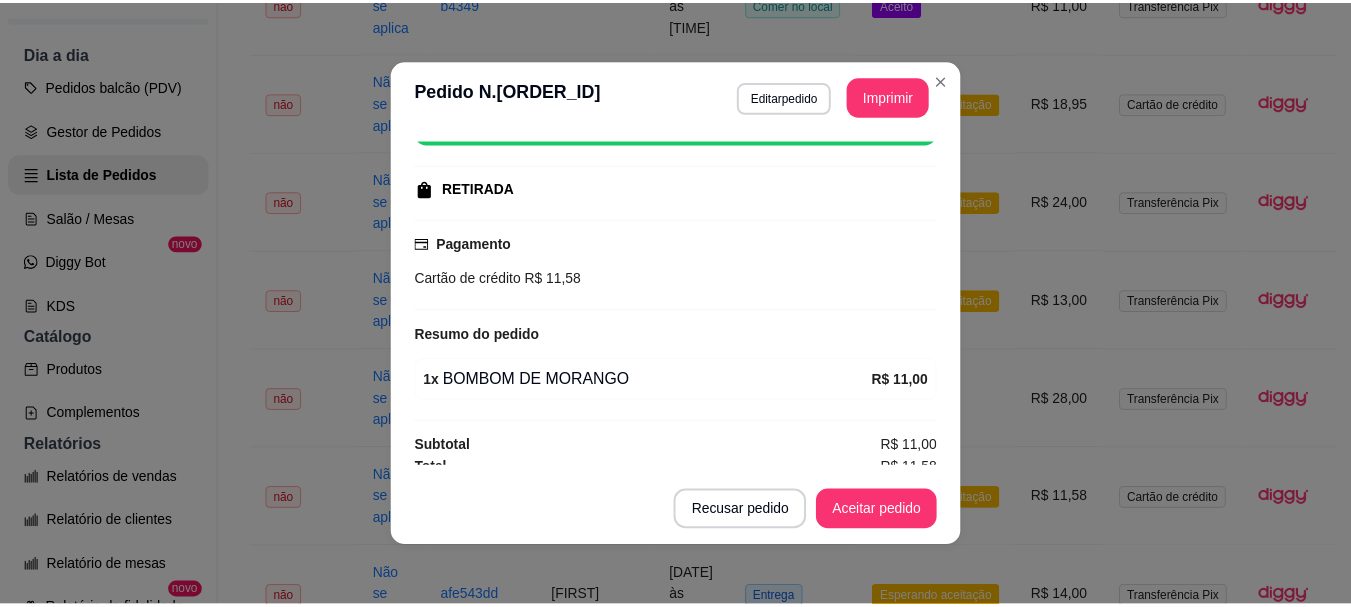 scroll, scrollTop: 294, scrollLeft: 0, axis: vertical 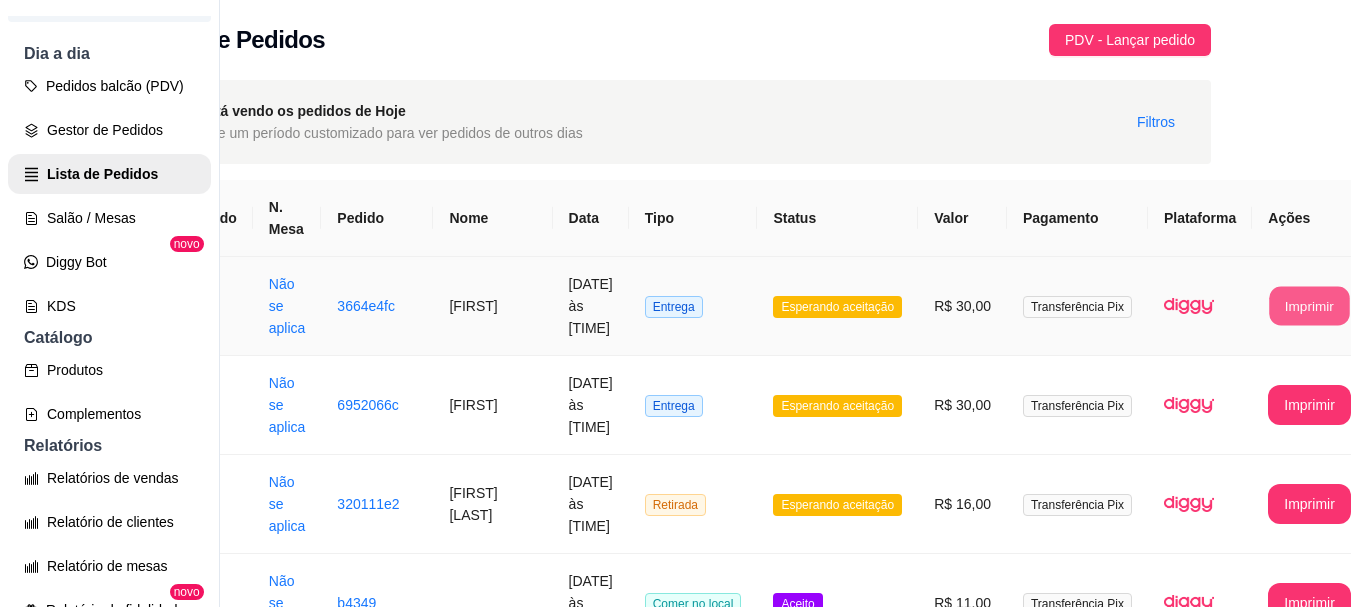 click on "Imprimir" at bounding box center (1310, 306) 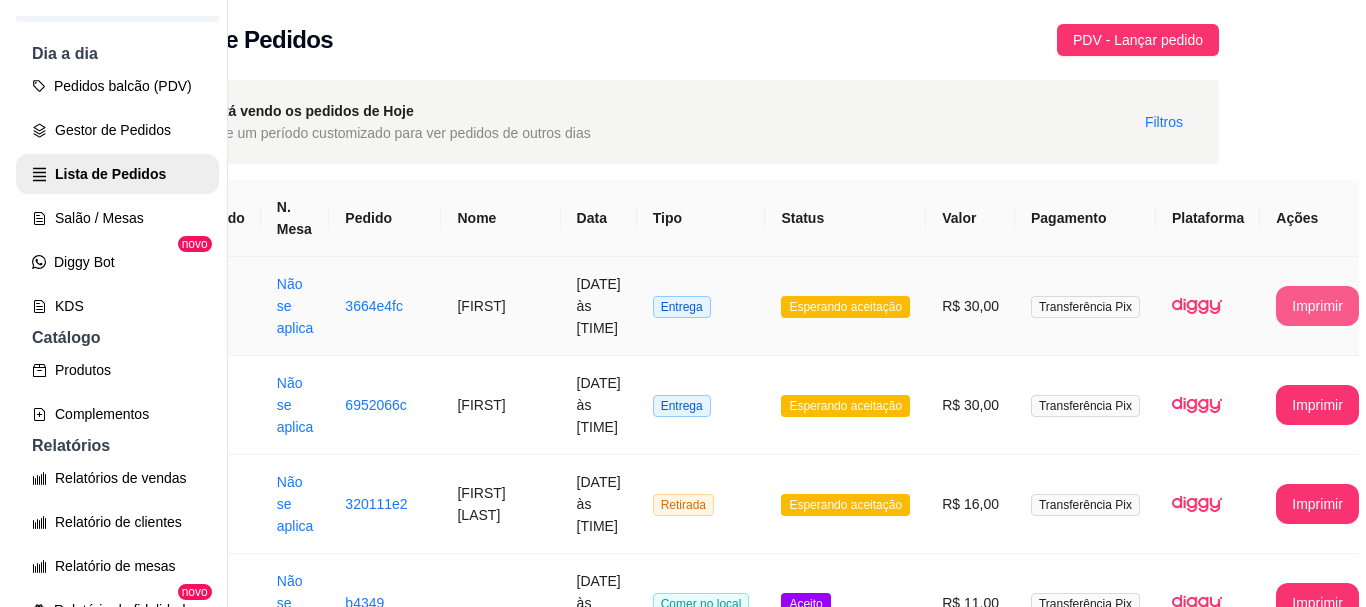 scroll, scrollTop: 0, scrollLeft: 0, axis: both 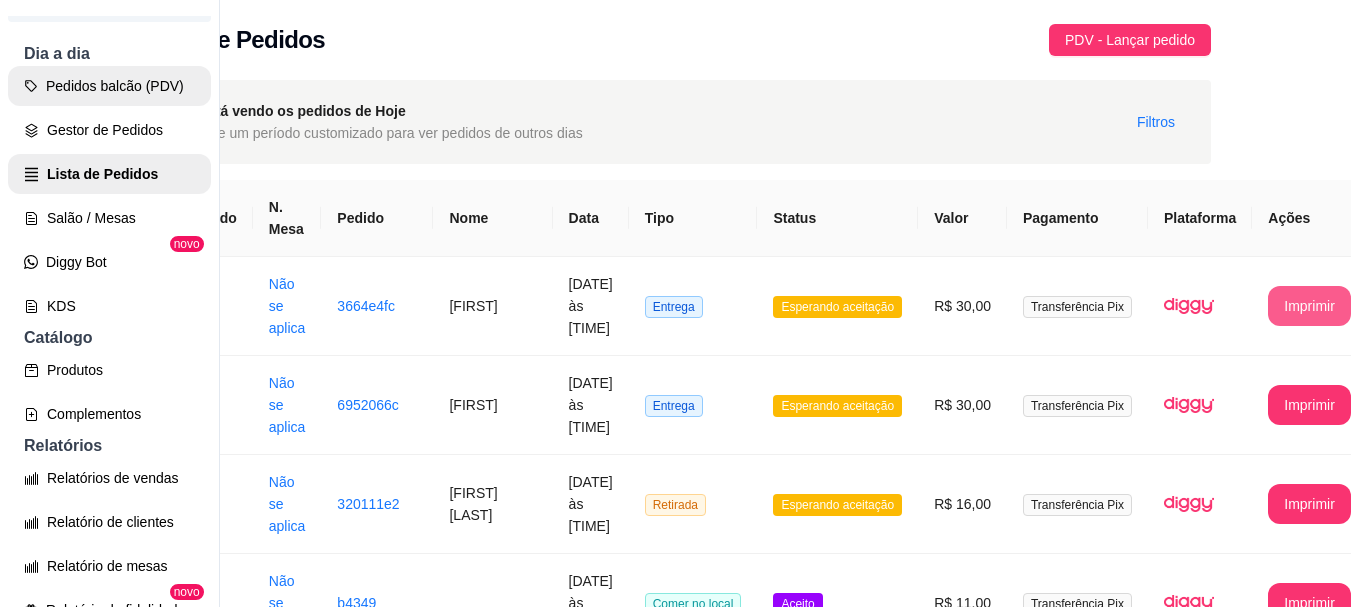 click on "Pedidos balcão (PDV)" at bounding box center (109, 86) 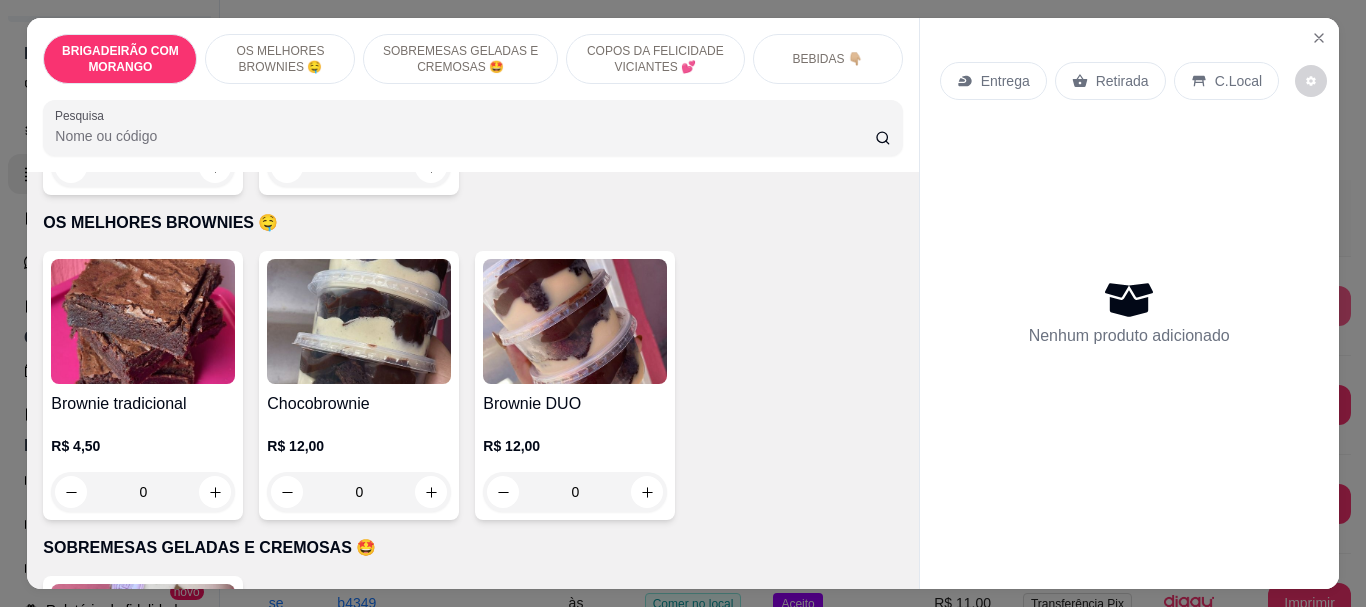 scroll, scrollTop: 500, scrollLeft: 0, axis: vertical 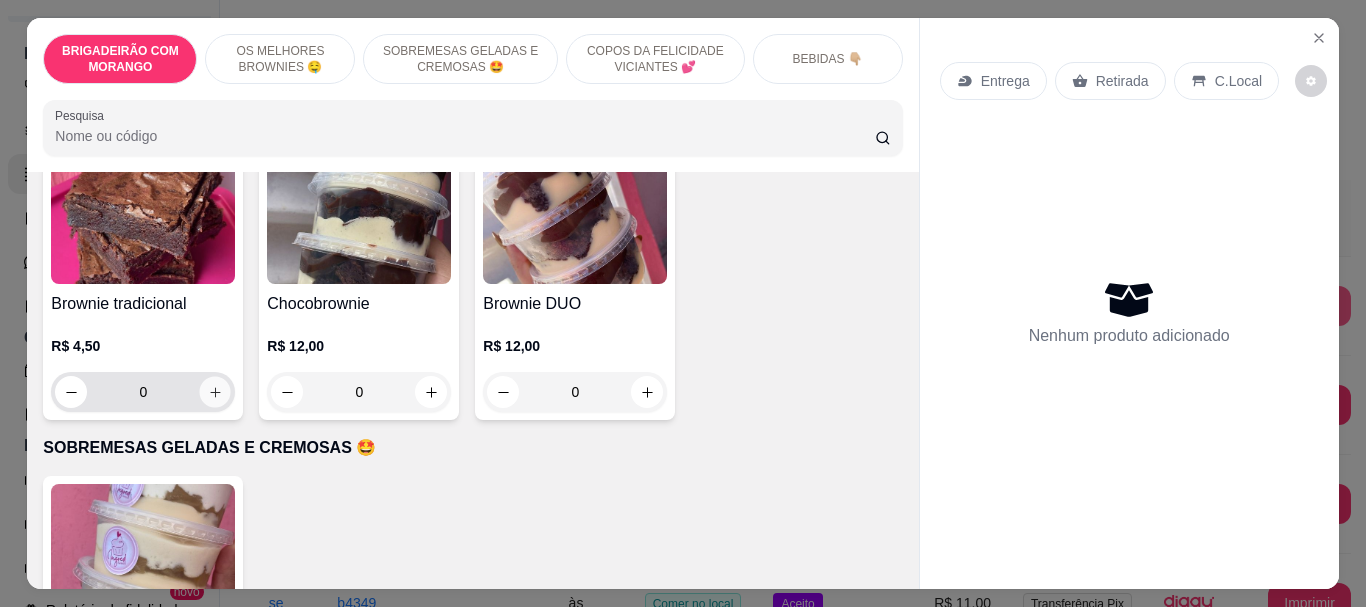click 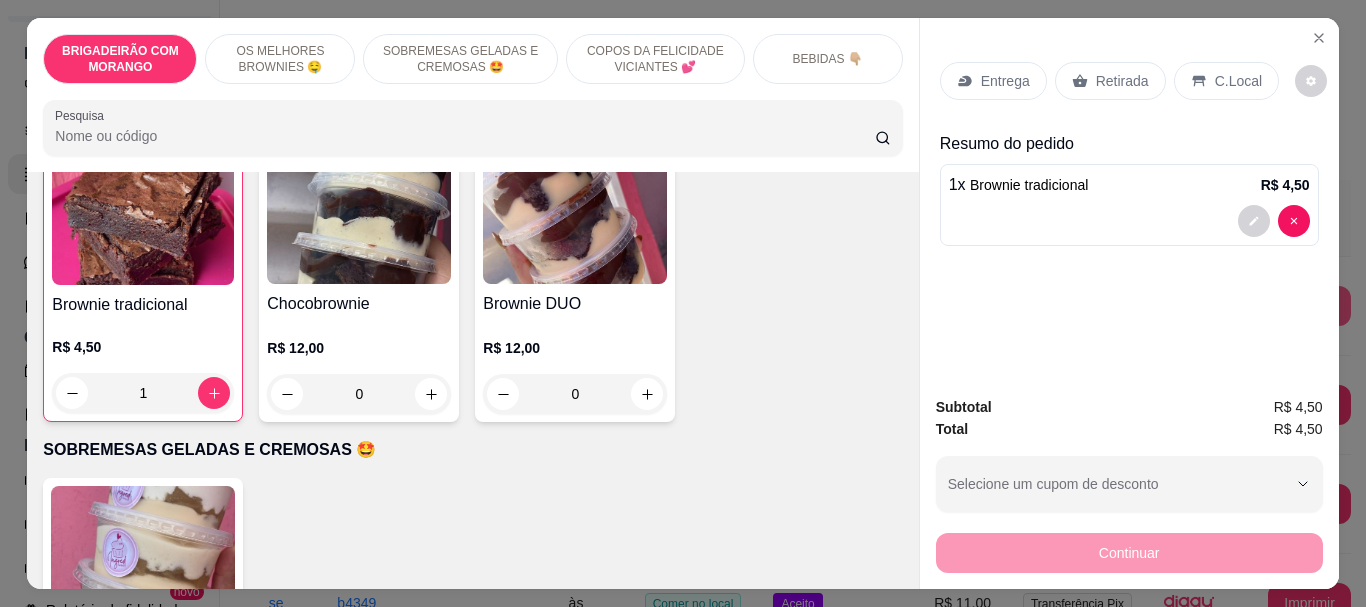 scroll, scrollTop: 501, scrollLeft: 0, axis: vertical 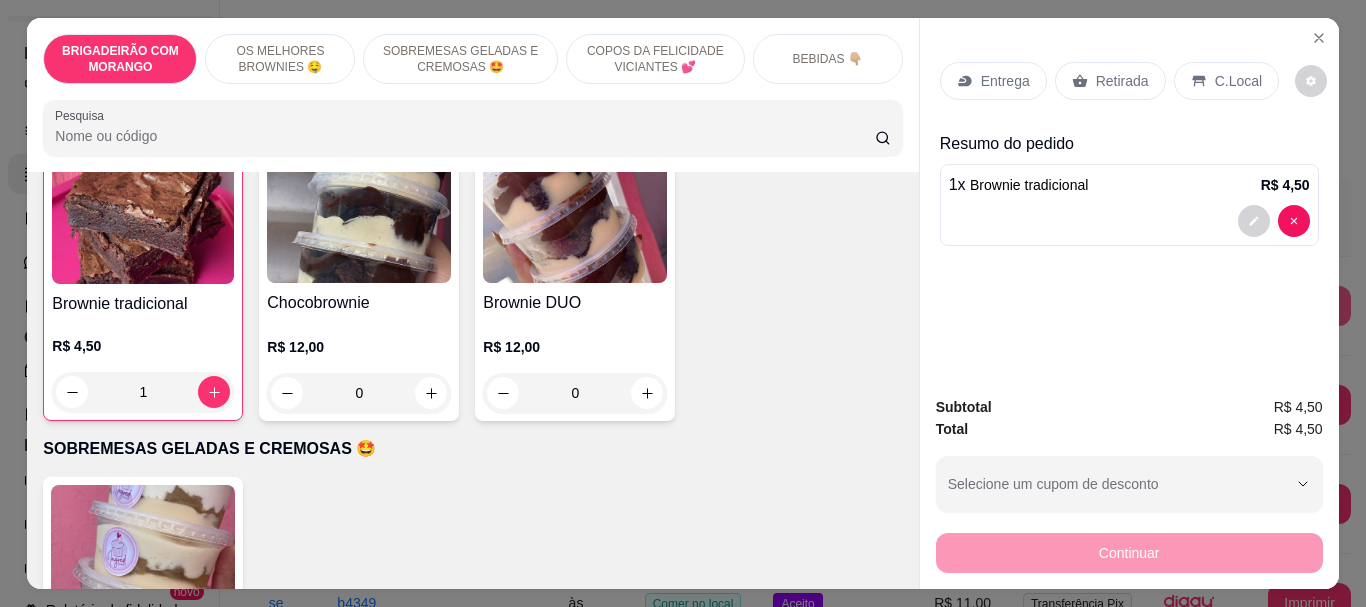 click on "C.Local" at bounding box center [1238, 81] 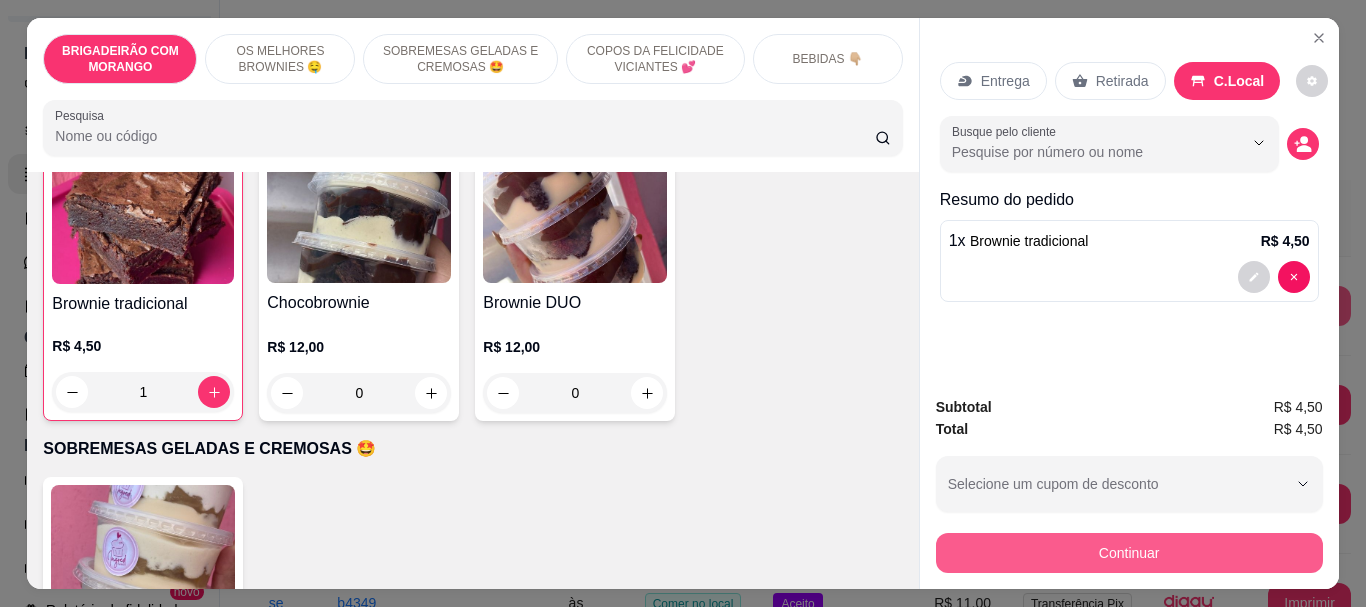 click on "Continuar" at bounding box center (1129, 553) 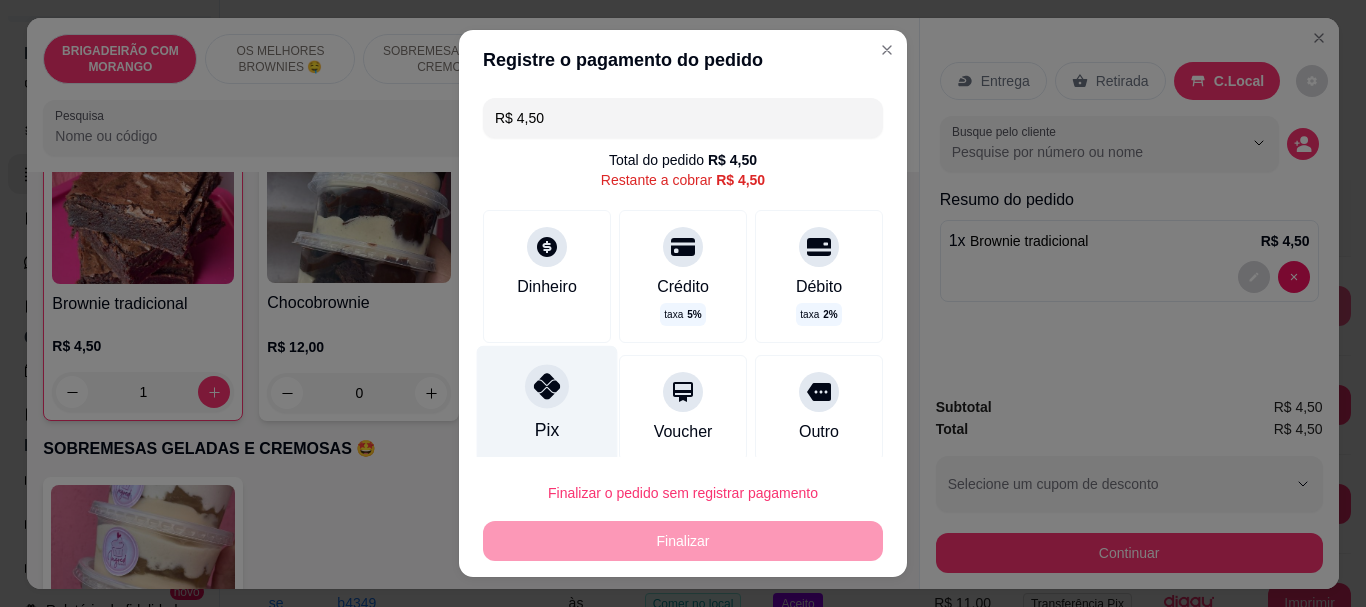 click on "Pix" at bounding box center [547, 404] 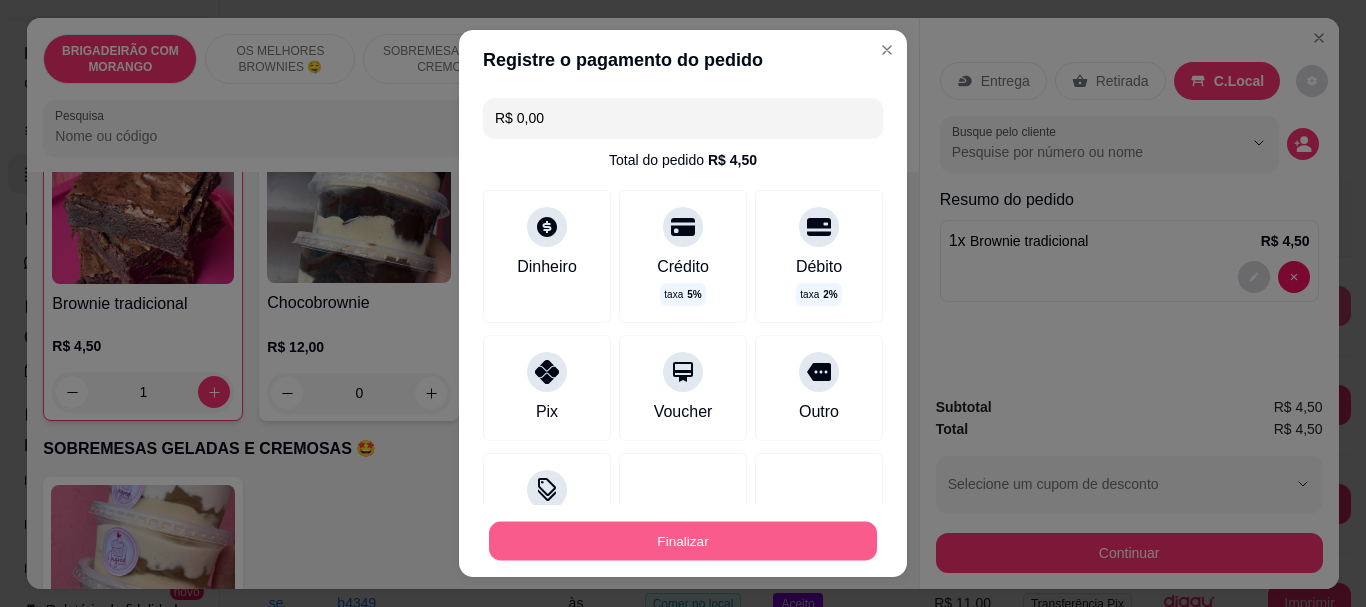 click on "Finalizar" at bounding box center [683, 540] 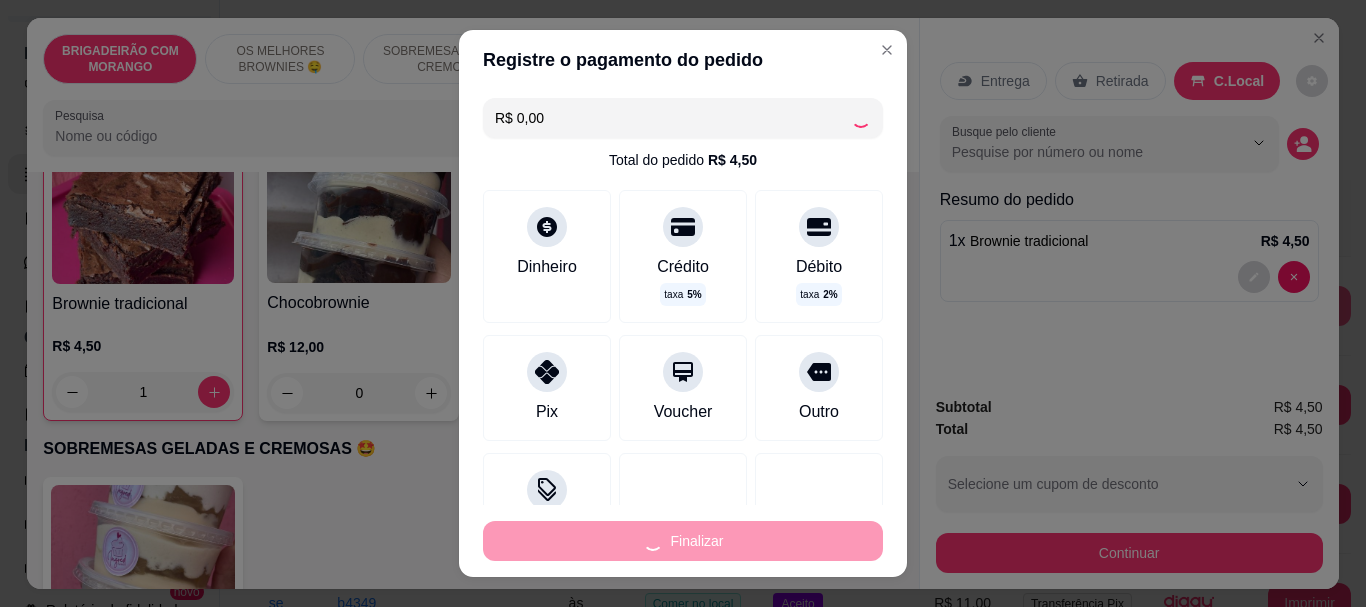 type on "0" 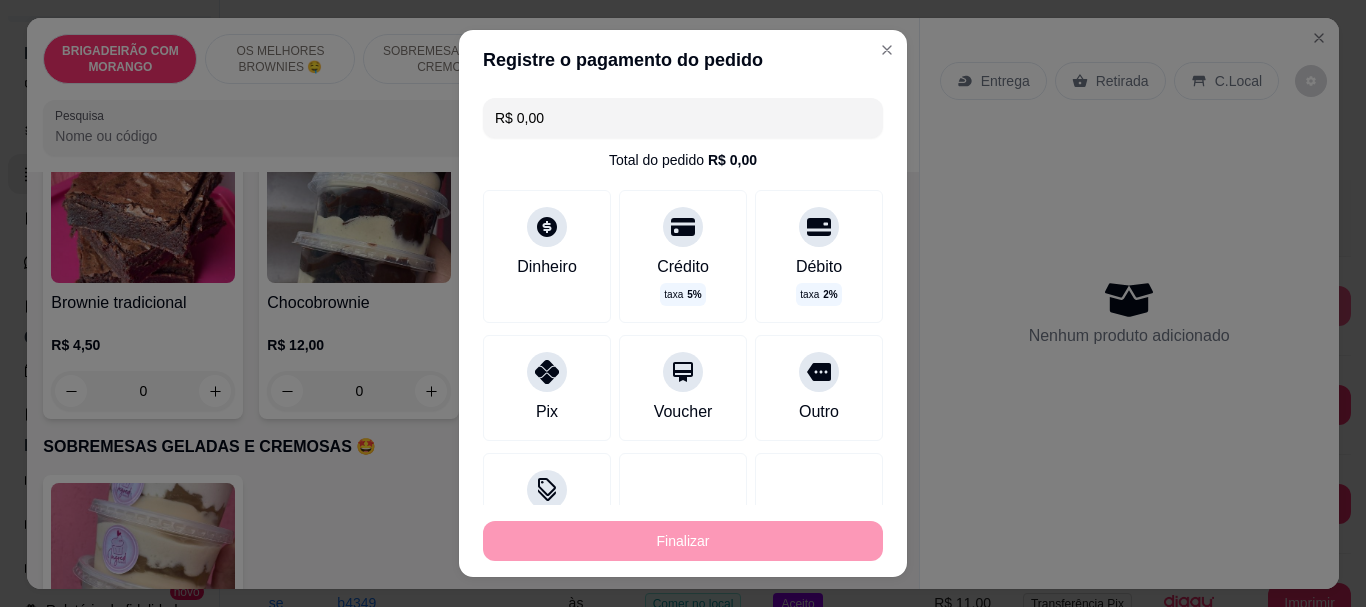 type on "-R$ 4,50" 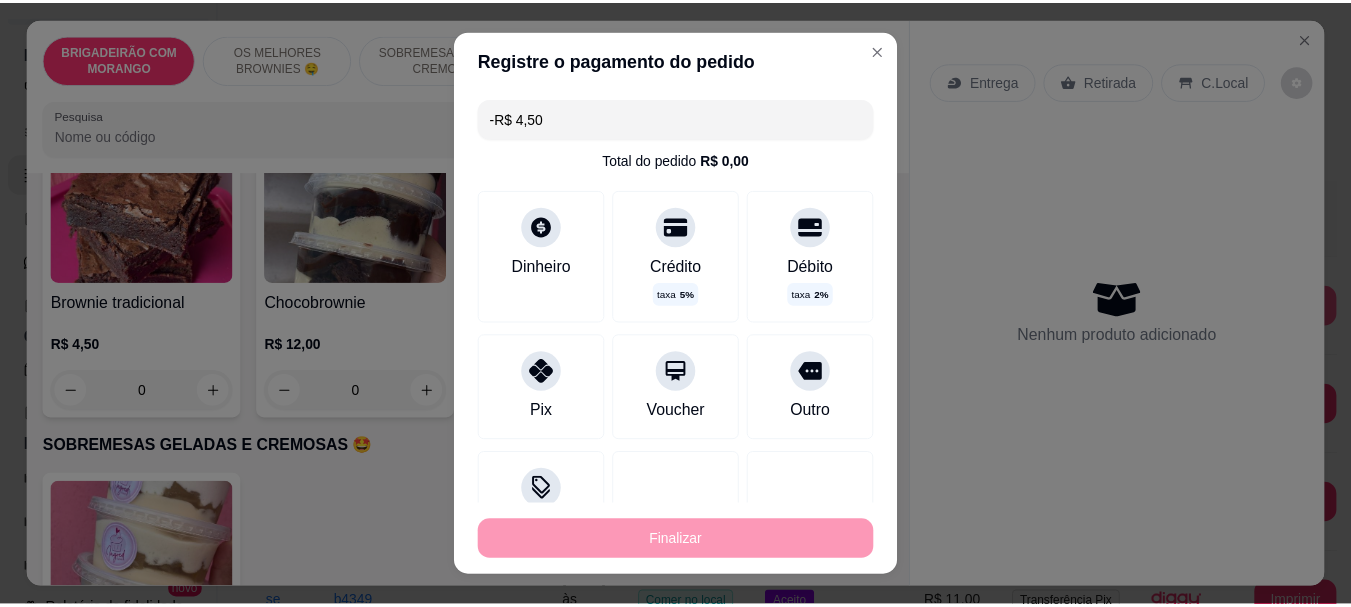 scroll, scrollTop: 500, scrollLeft: 0, axis: vertical 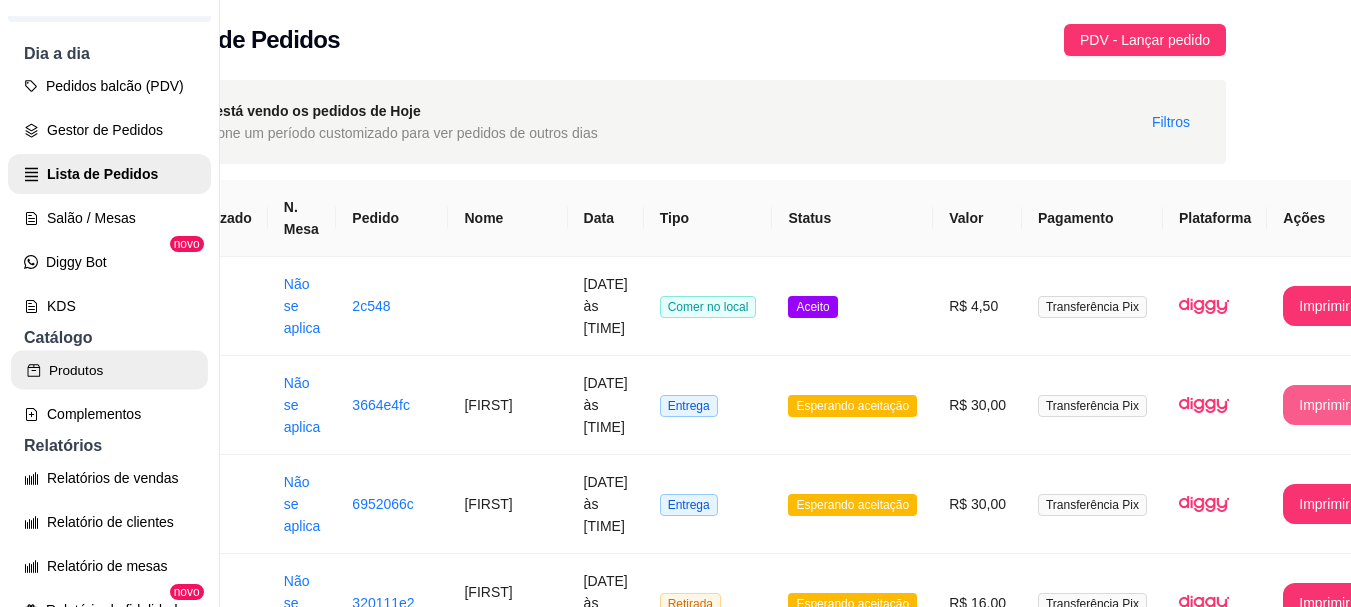 click on "Produtos" at bounding box center (109, 370) 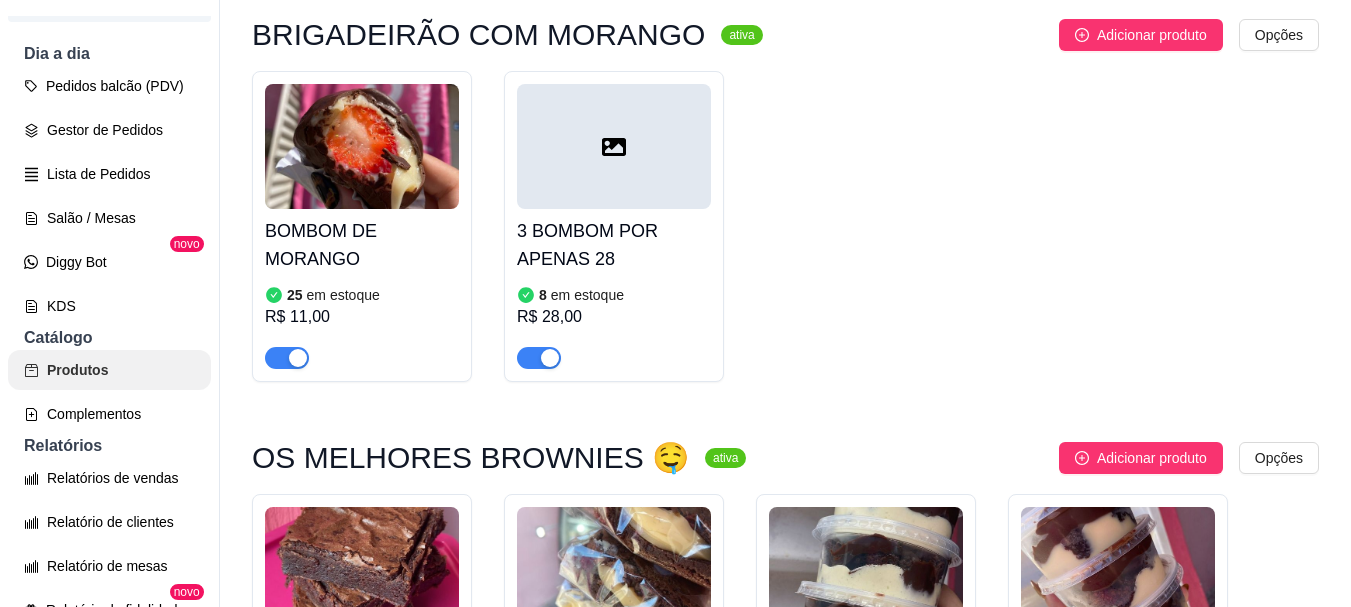 scroll, scrollTop: 600, scrollLeft: 0, axis: vertical 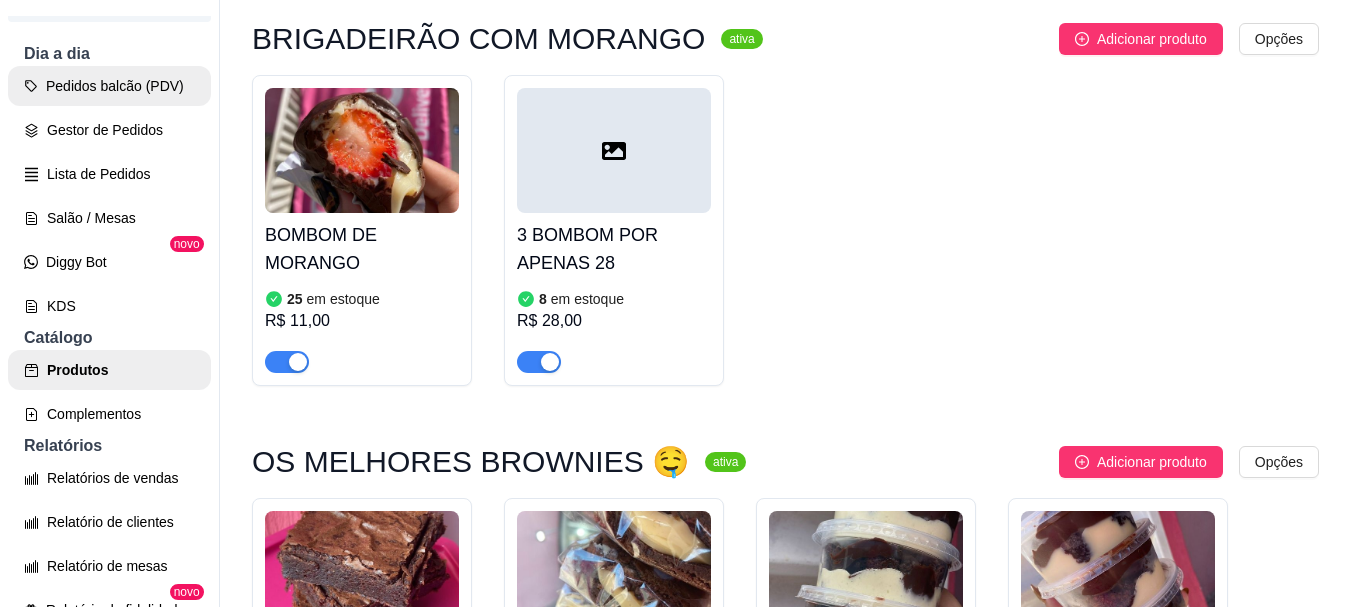 click on "Pedidos balcão (PDV)" at bounding box center (109, 86) 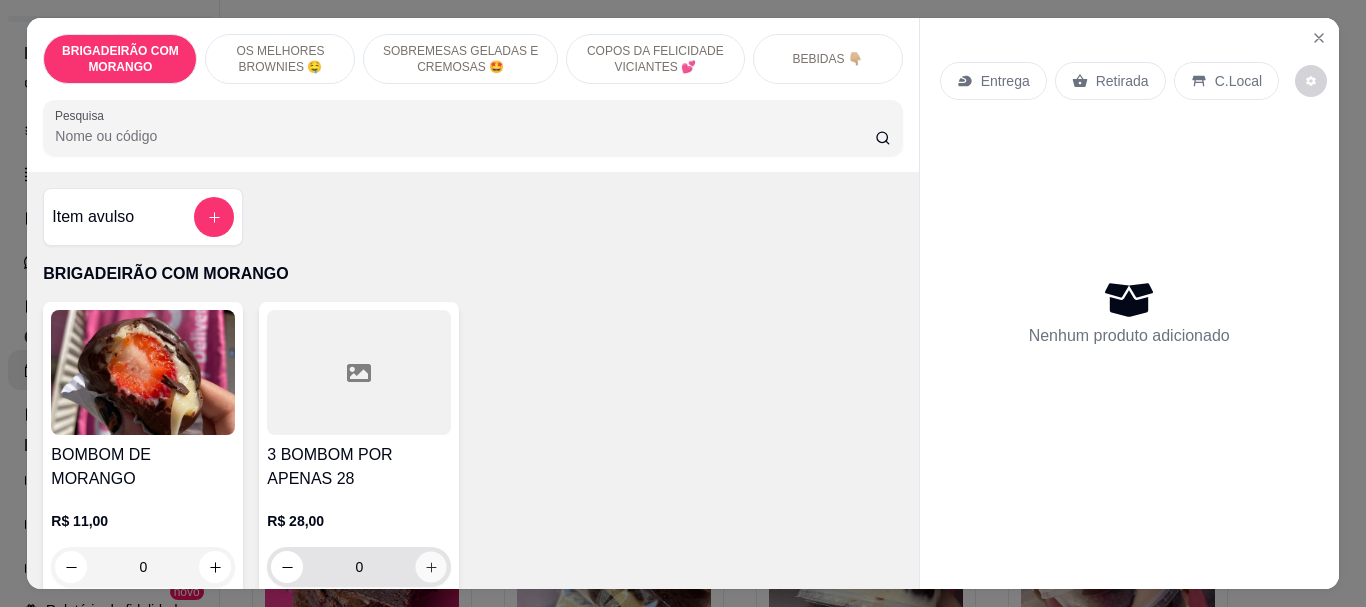 click 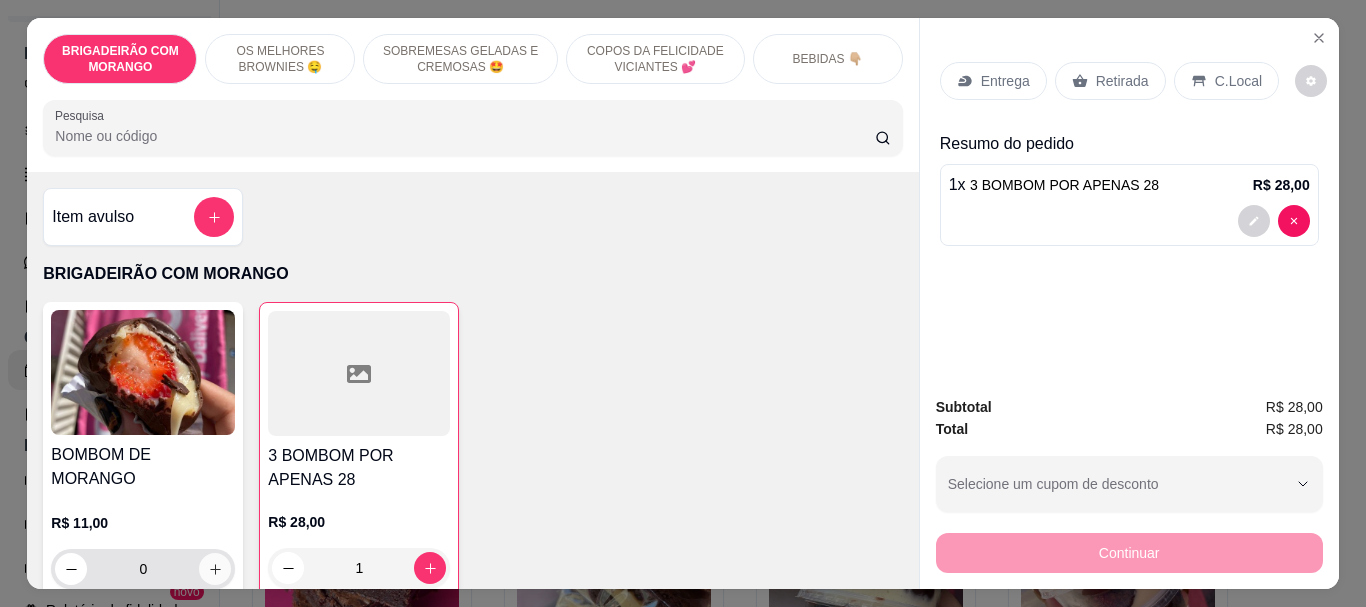 click at bounding box center [215, 569] 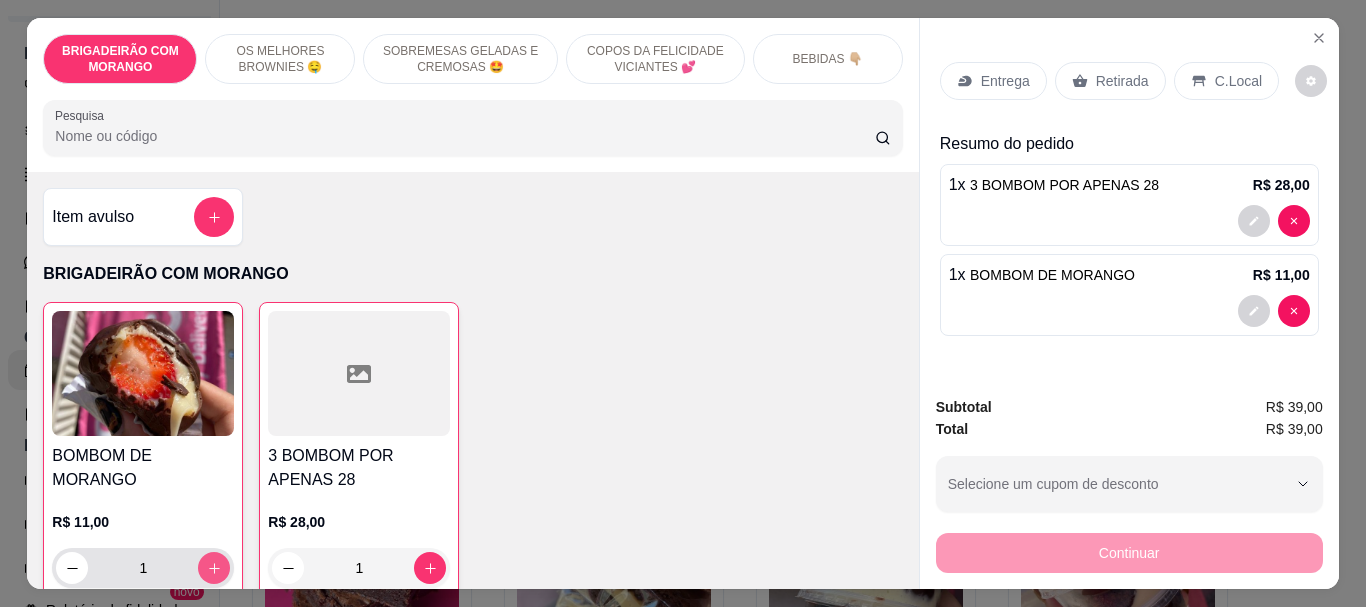 type on "1" 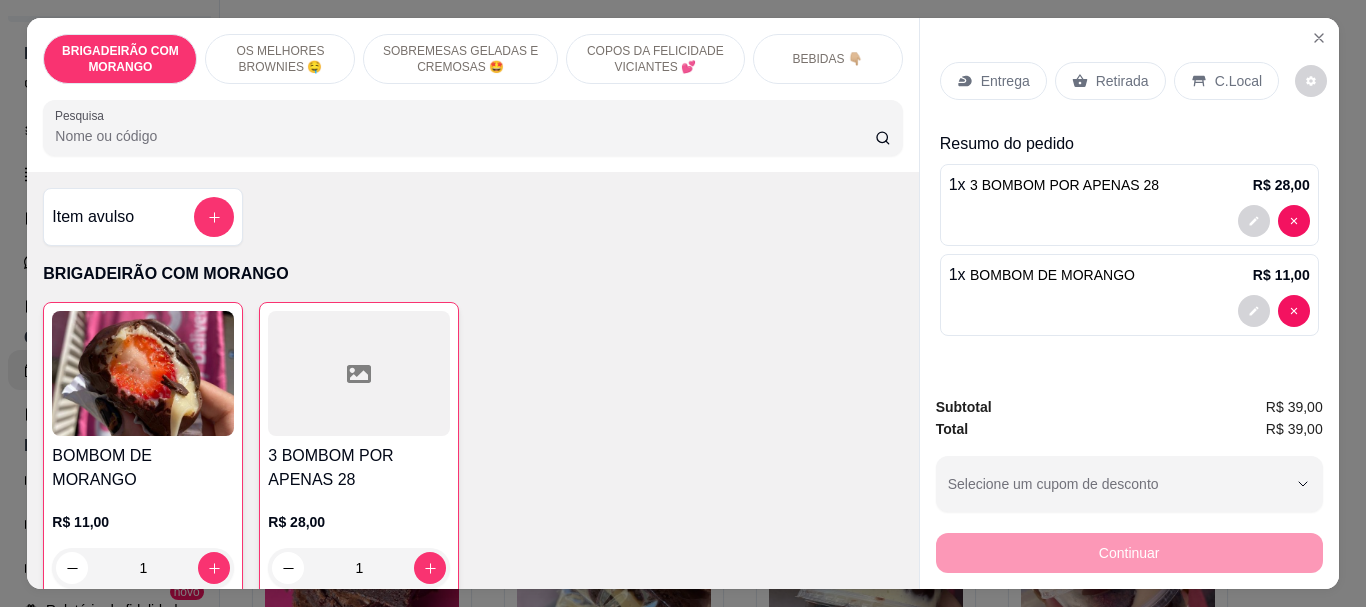 click on "C.Local" at bounding box center [1226, 81] 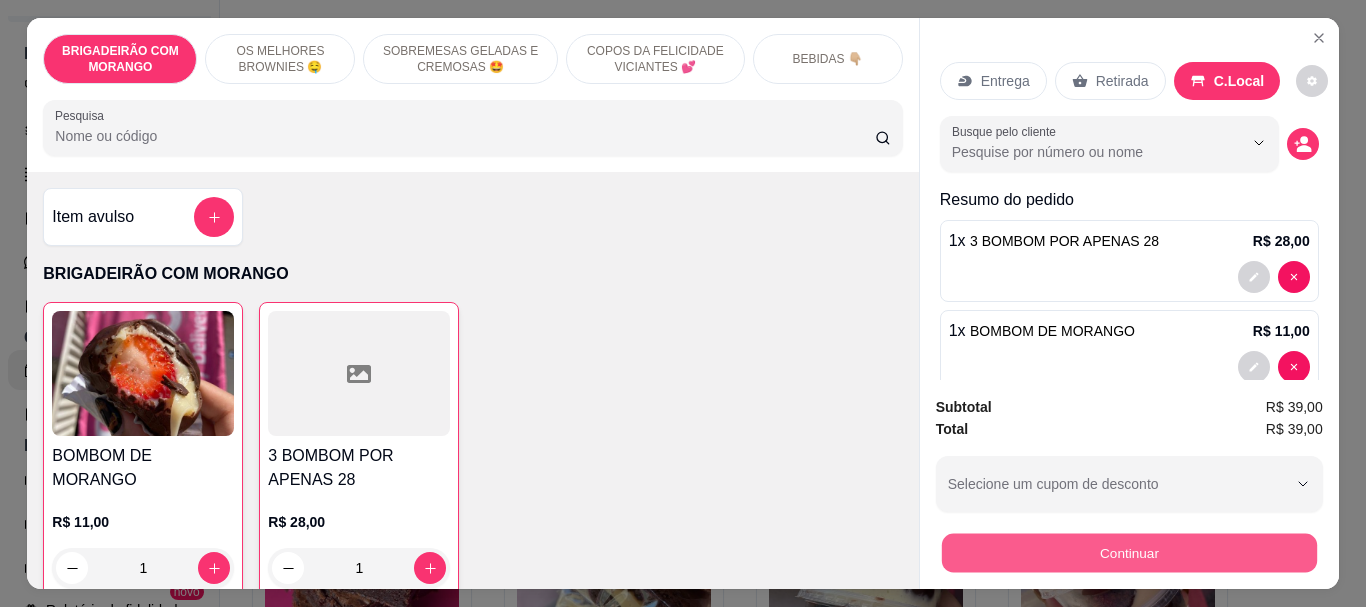 click on "Continuar" at bounding box center [1128, 552] 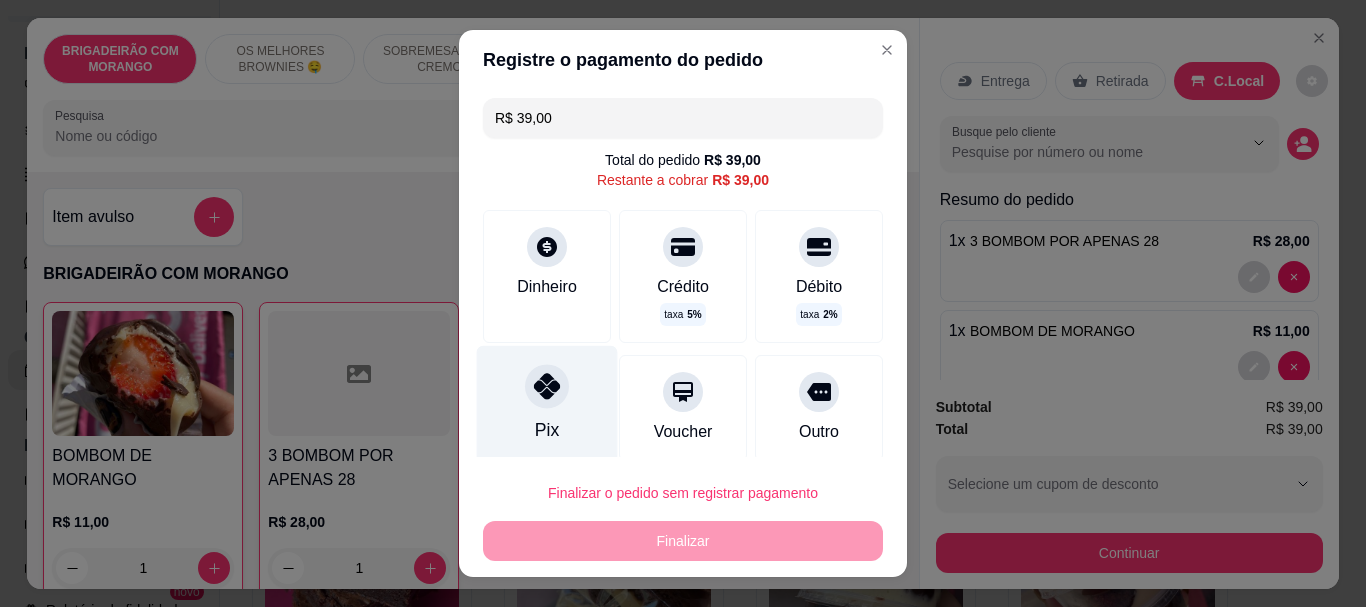 click at bounding box center [547, 387] 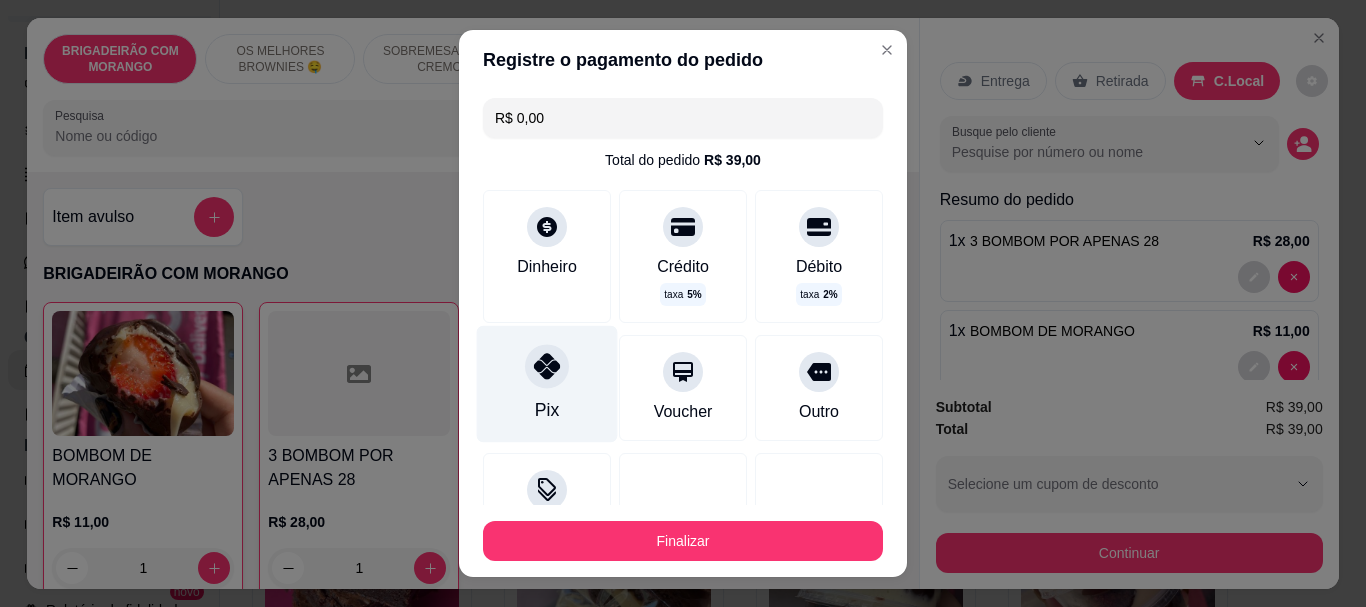 type on "R$ 0,00" 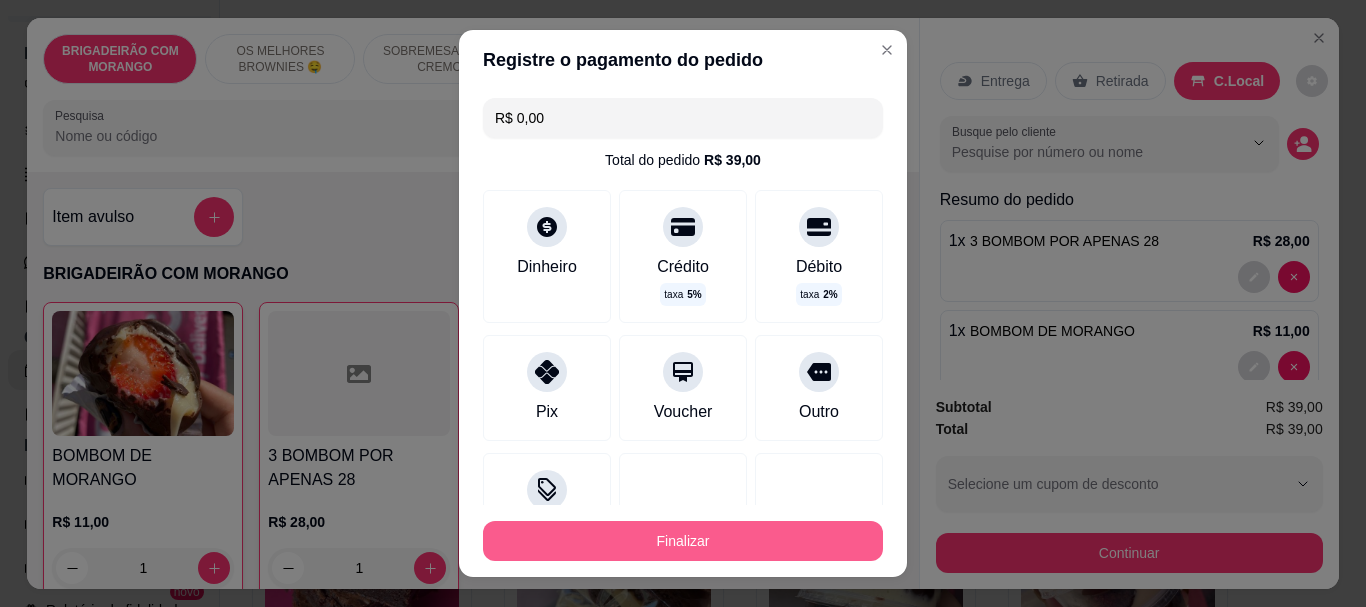 click on "Finalizar" at bounding box center [683, 541] 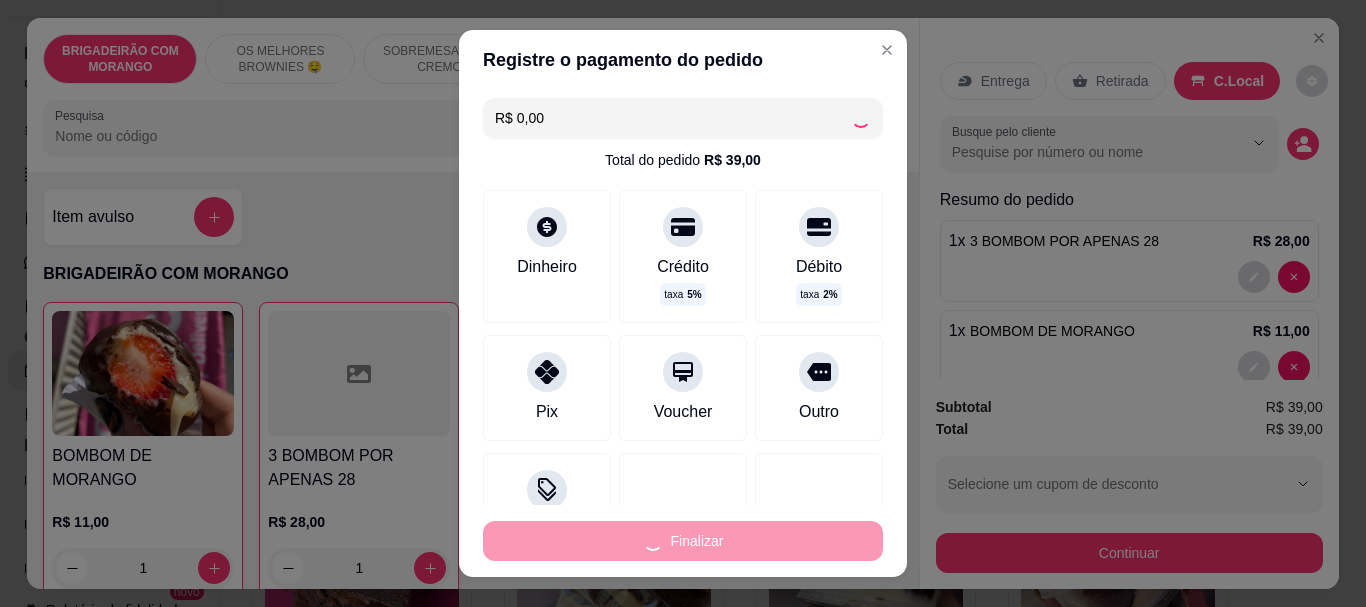 type on "0" 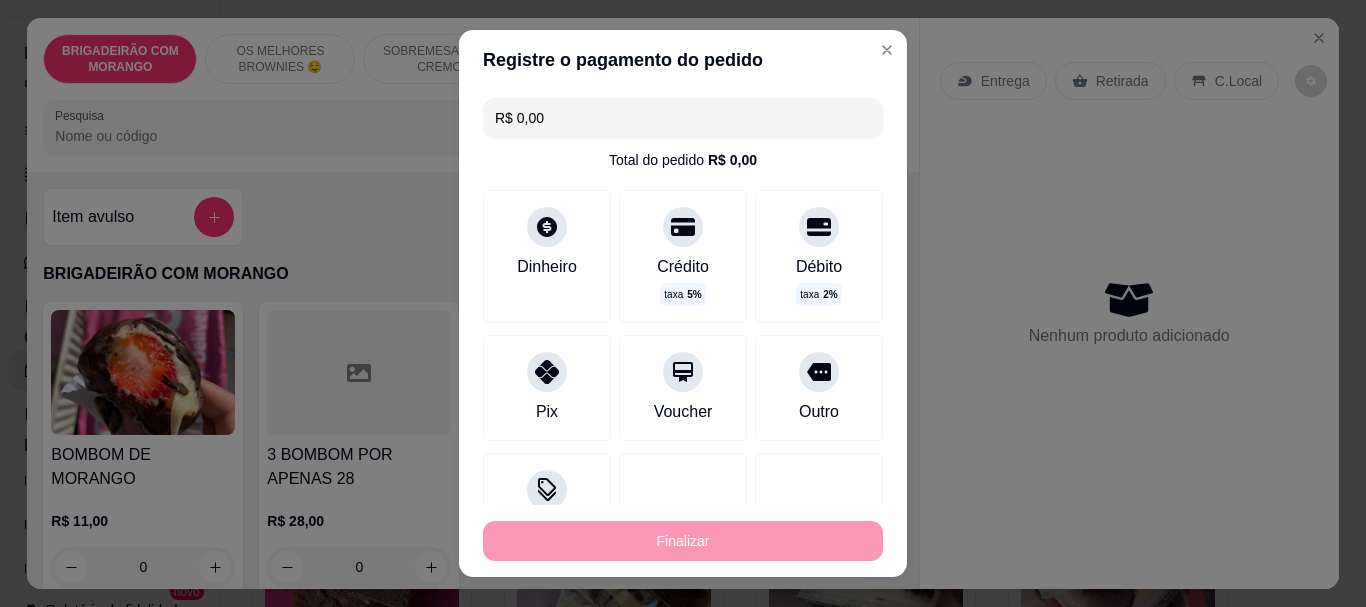 type on "-R$ 39,00" 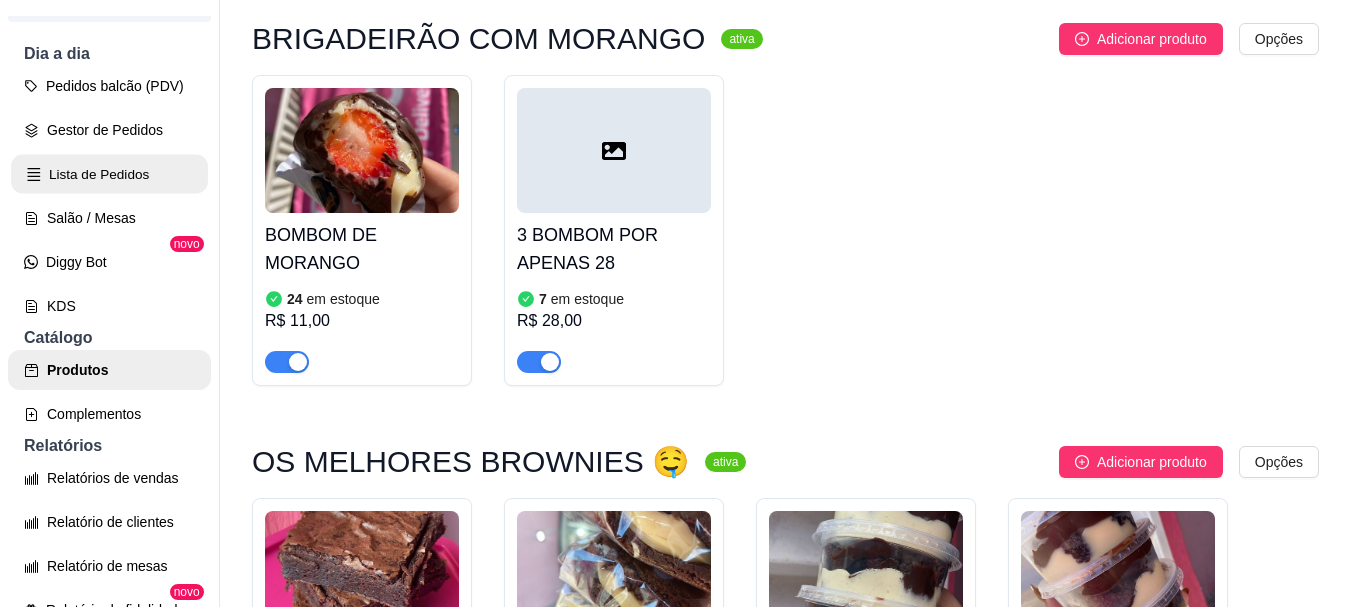 click on "Lista de Pedidos" at bounding box center [109, 174] 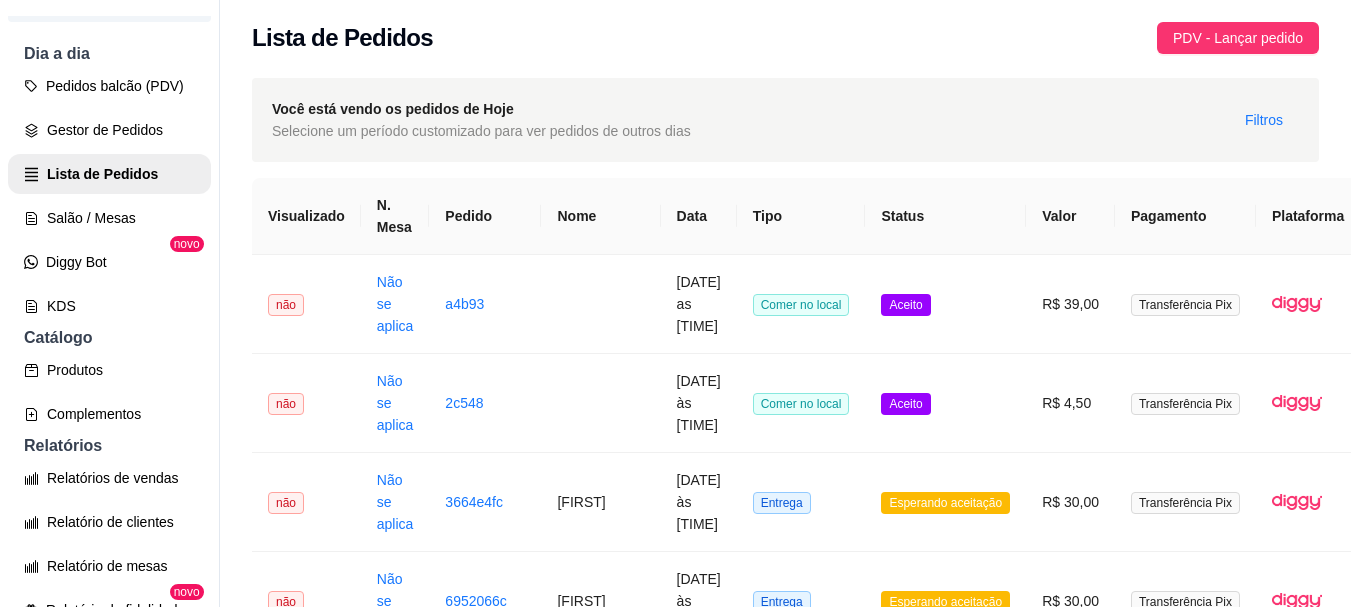 scroll, scrollTop: 0, scrollLeft: 0, axis: both 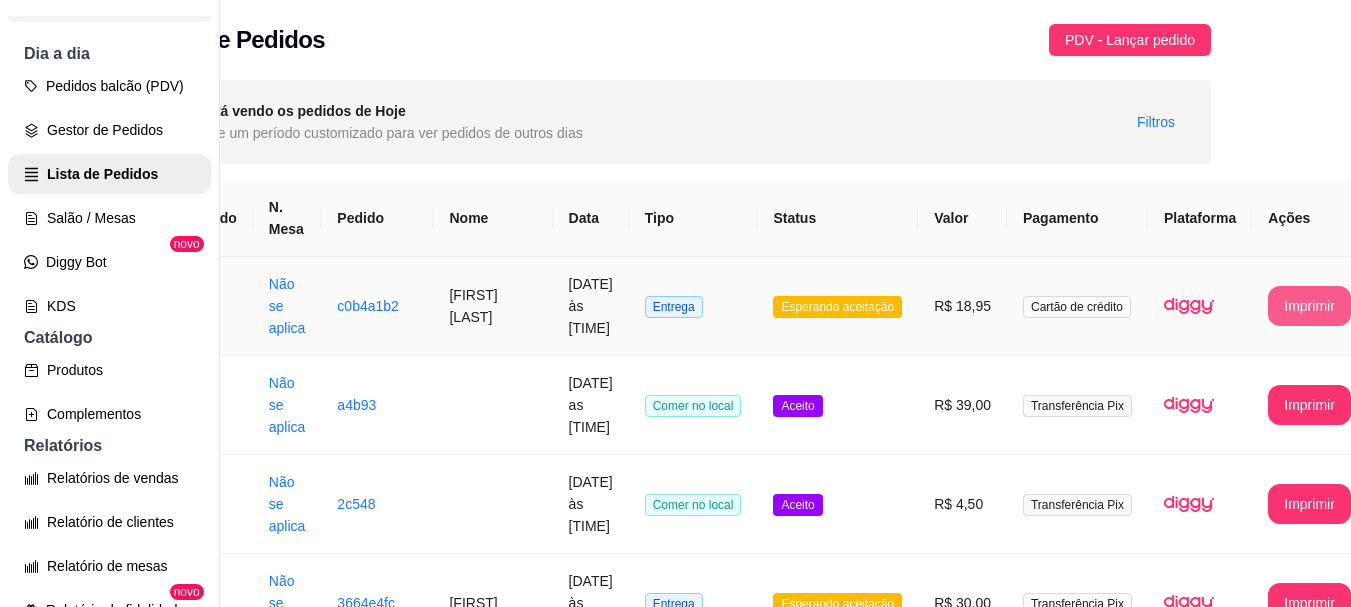 click on "Imprimir" at bounding box center [1309, 306] 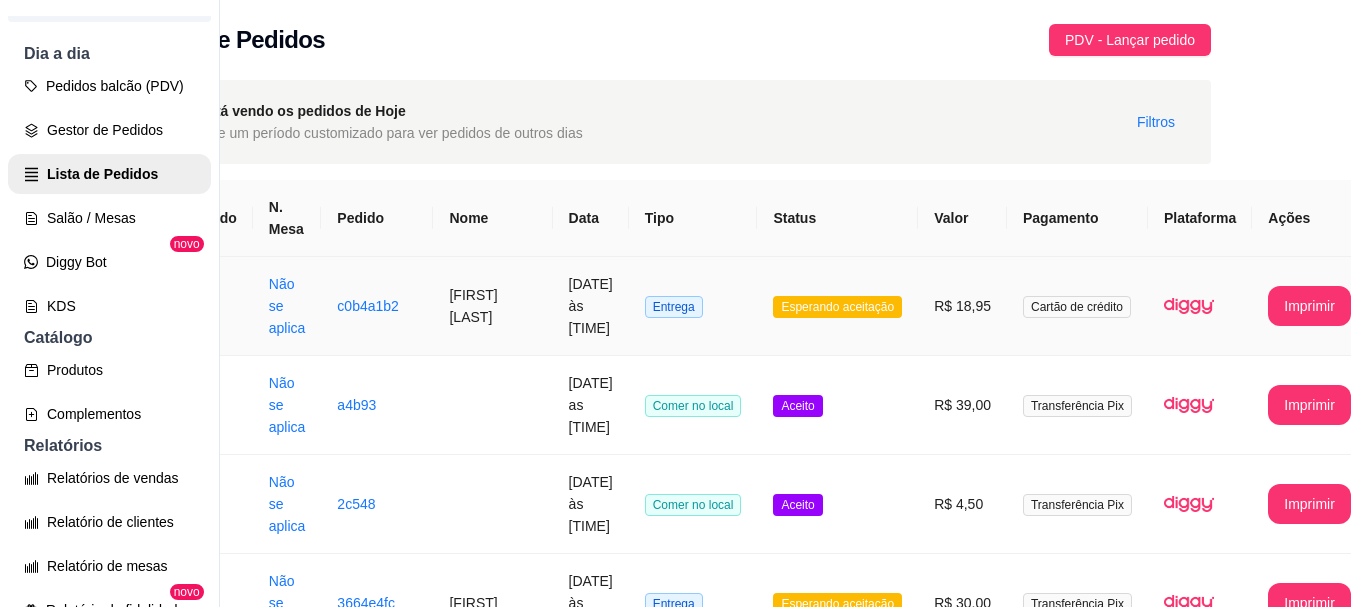 scroll, scrollTop: 0, scrollLeft: 0, axis: both 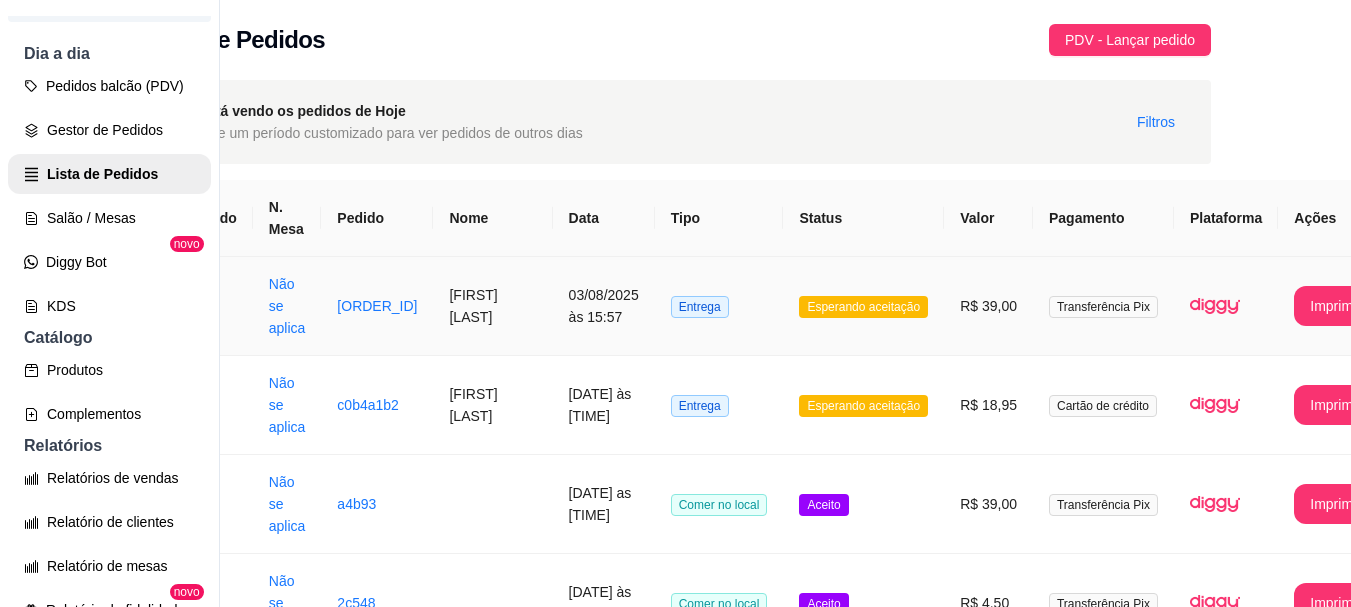 click on "Esperando aceitação" at bounding box center (863, 307) 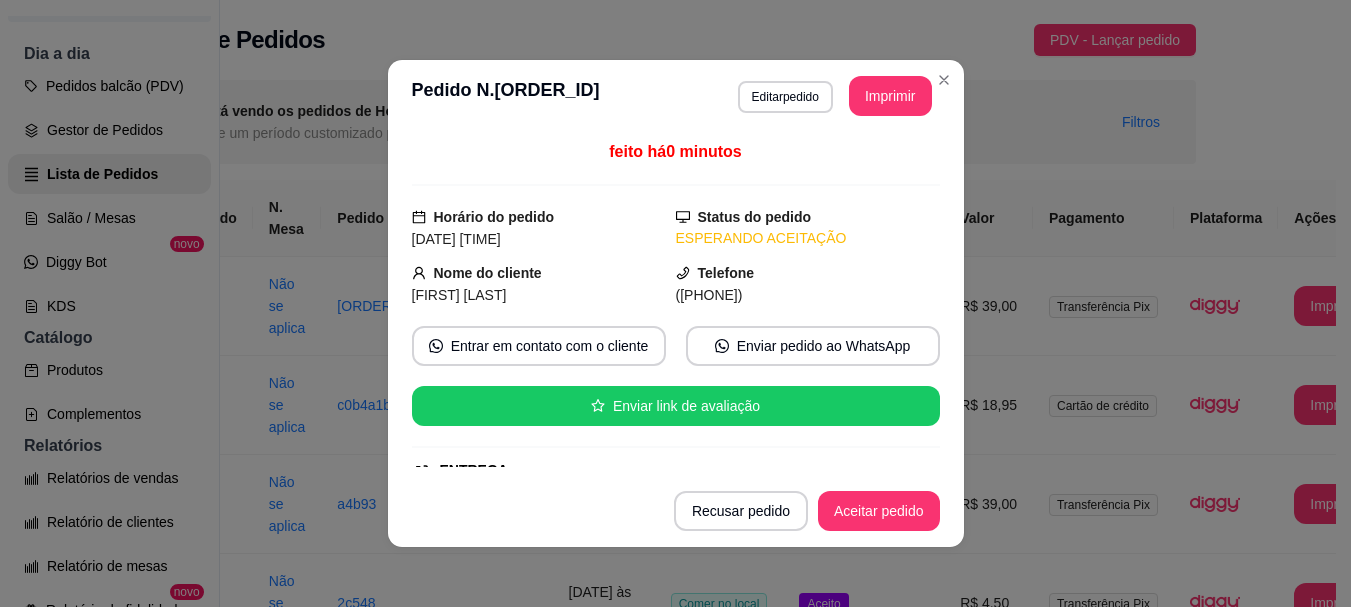 click on "Imprimir" at bounding box center (890, 96) 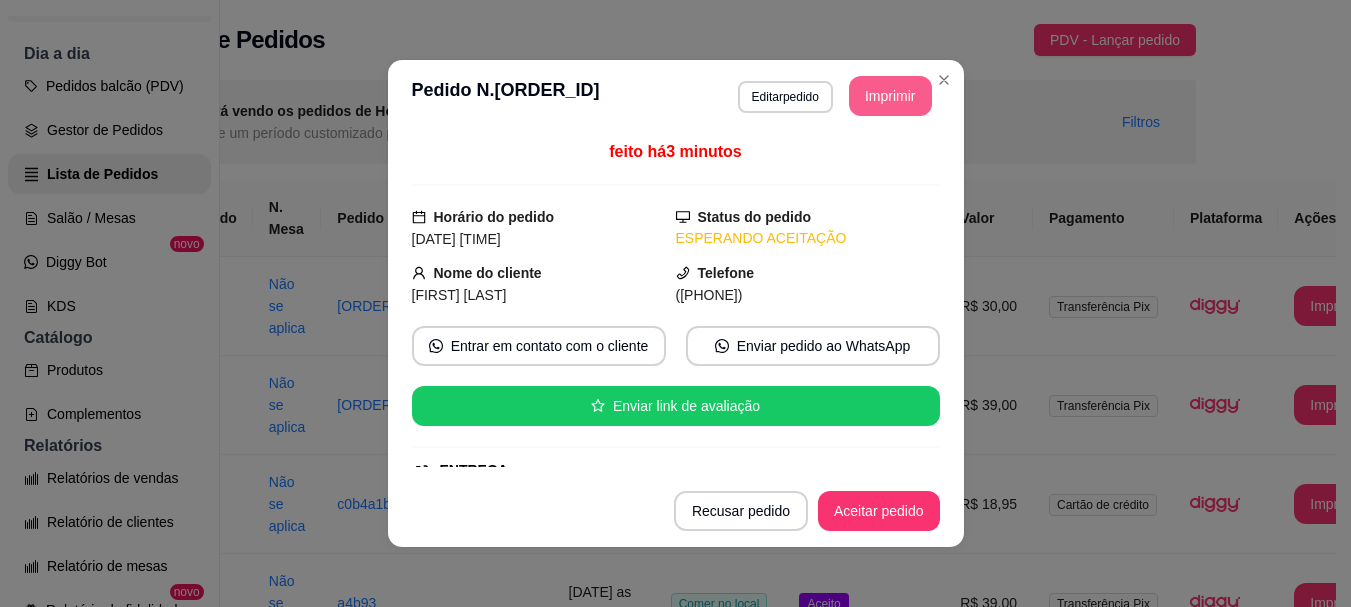 click on "**********" at bounding box center (676, 96) 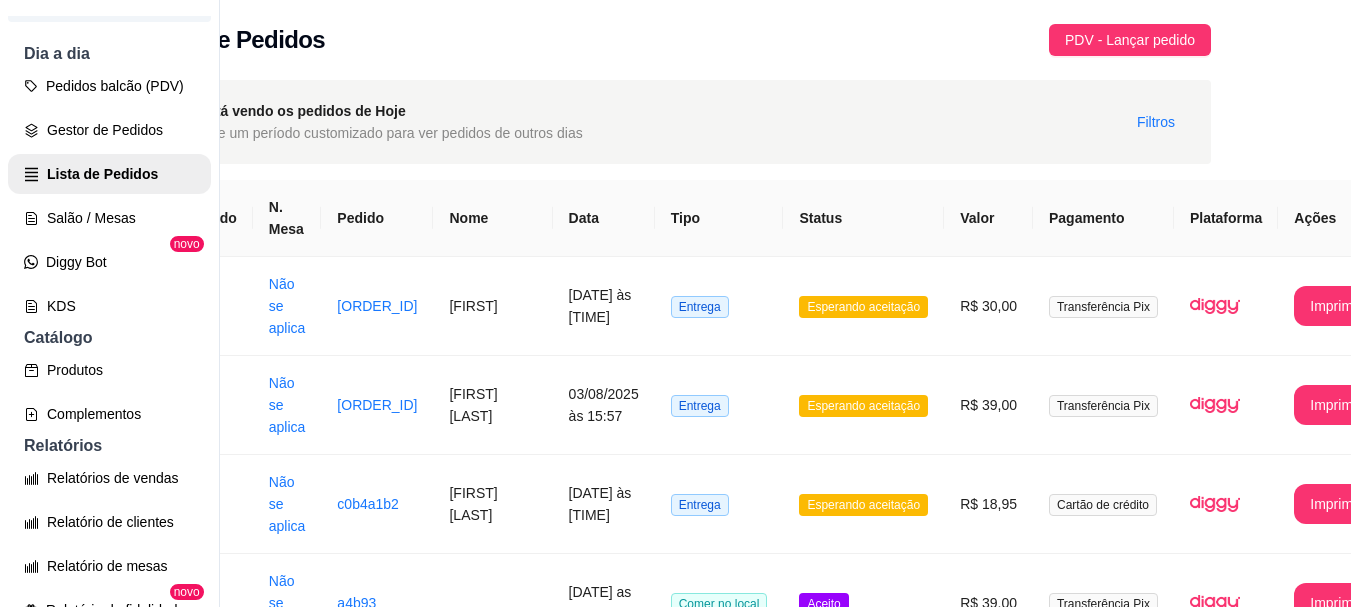 click on "**********" at bounding box center [677, 1691] 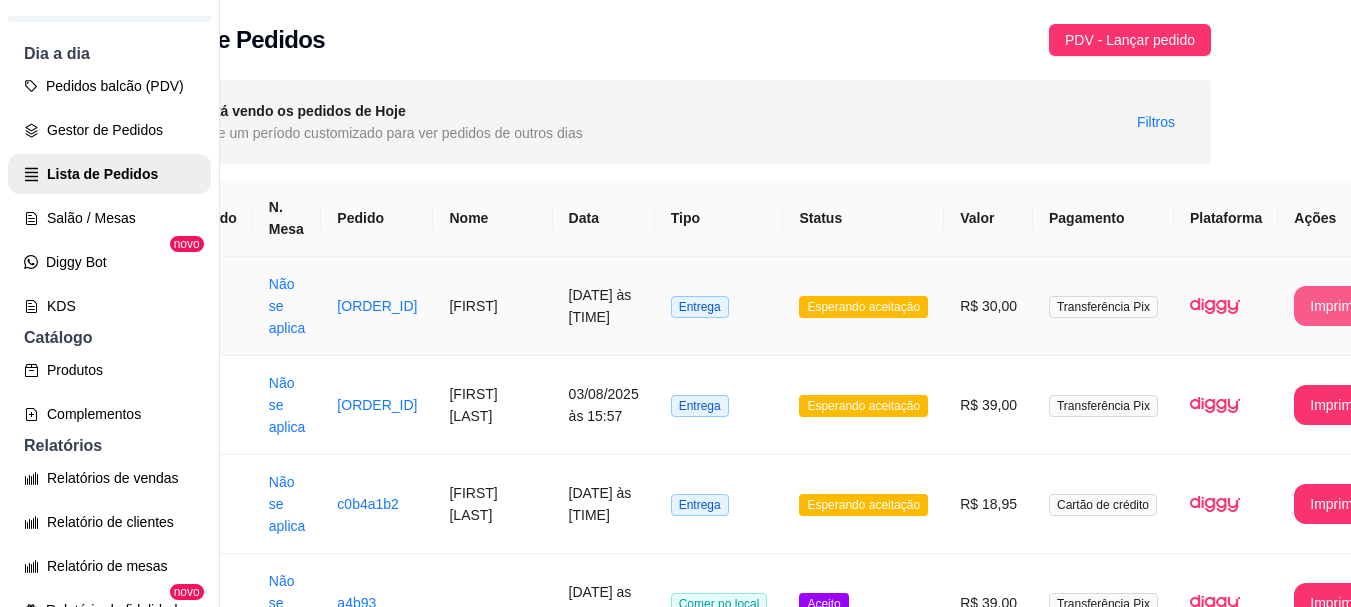 click on "Imprimir" at bounding box center (1335, 306) 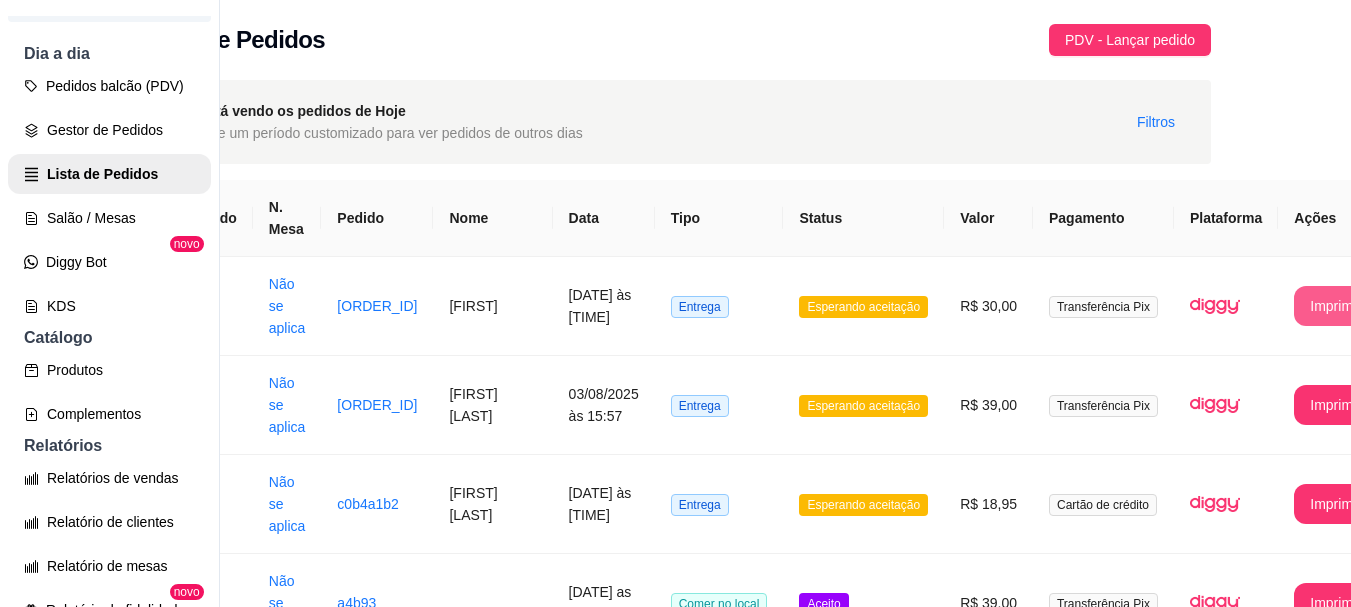 click on "Pedidos balcão (PDV)" at bounding box center (109, 86) 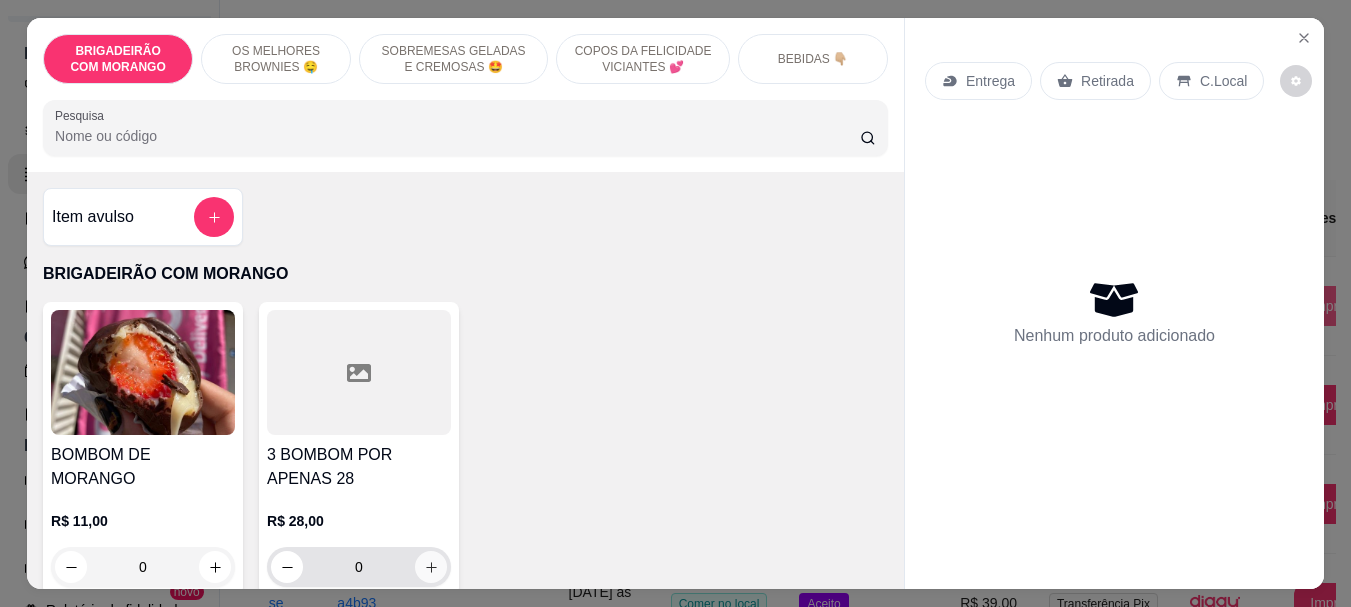 click at bounding box center (431, 567) 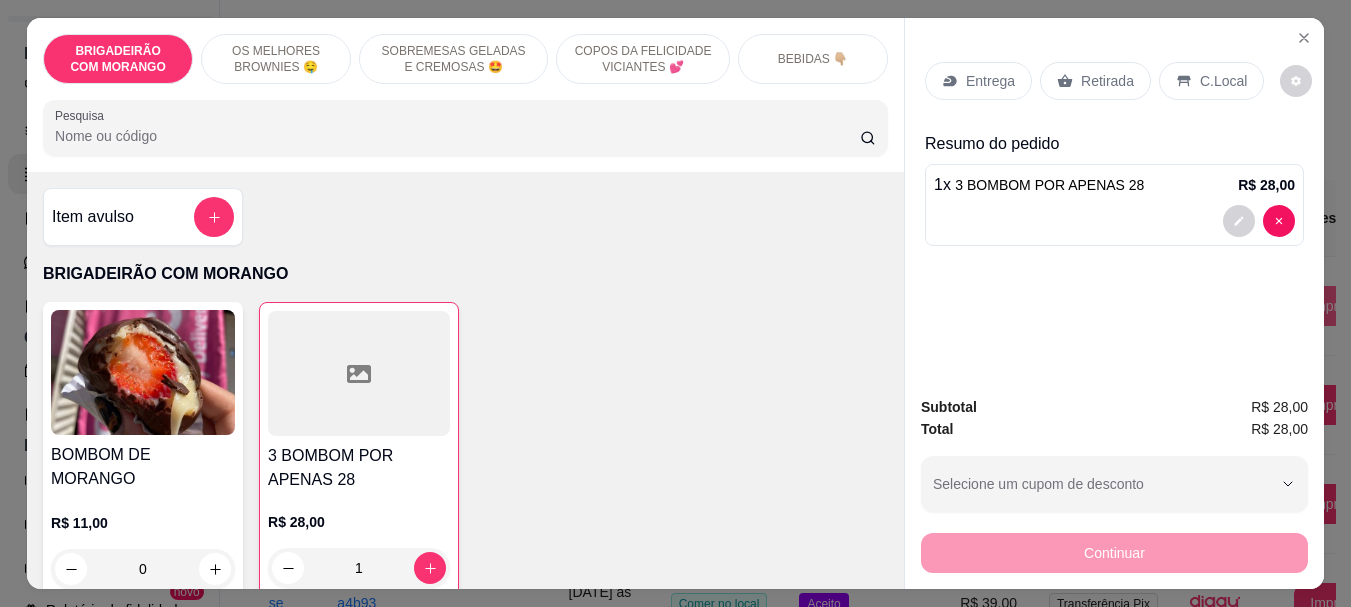 click on "C.Local" at bounding box center (1211, 81) 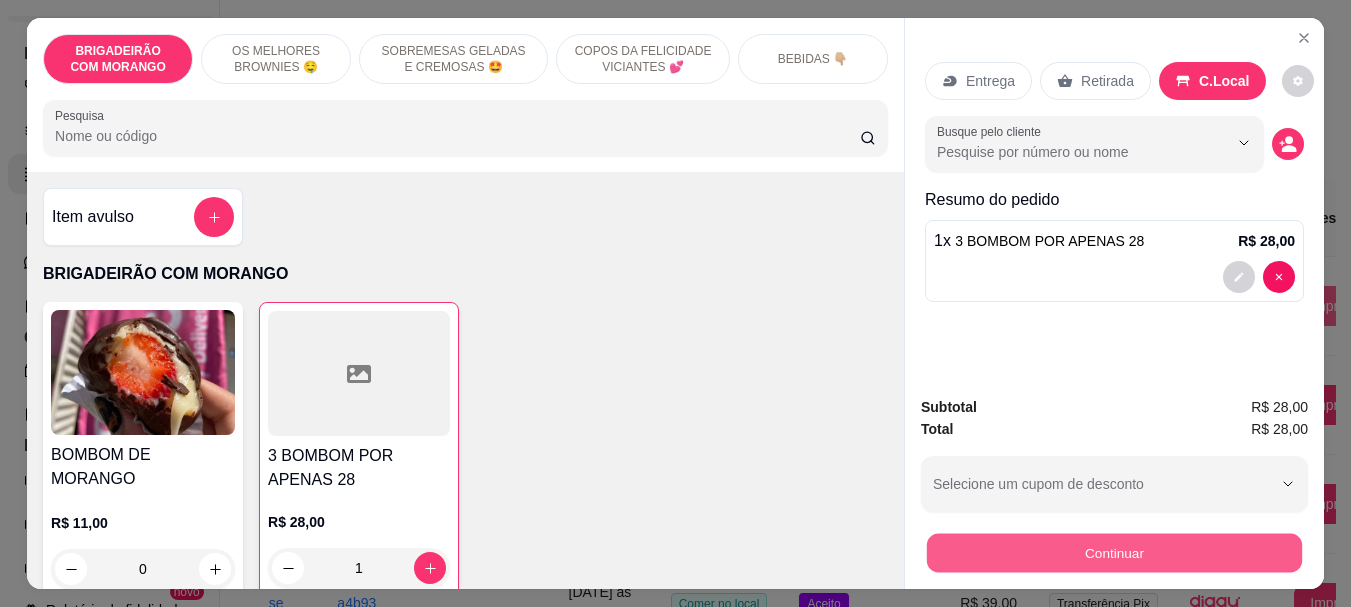 click on "Continuar" at bounding box center [1114, 552] 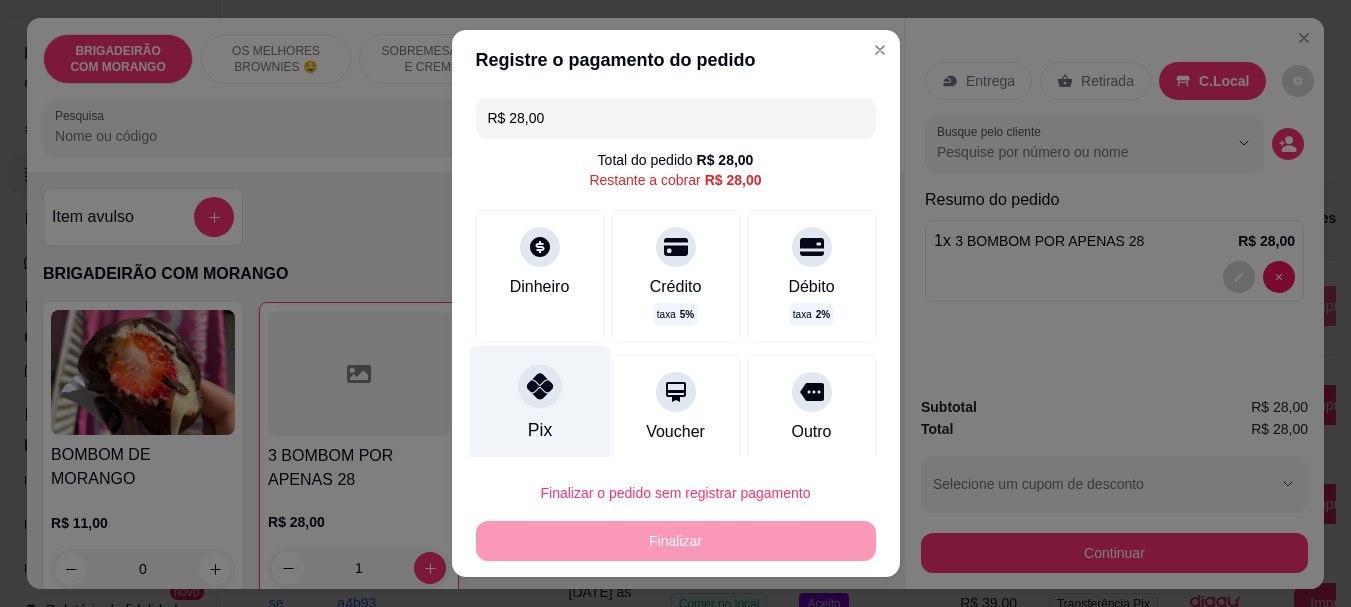 click 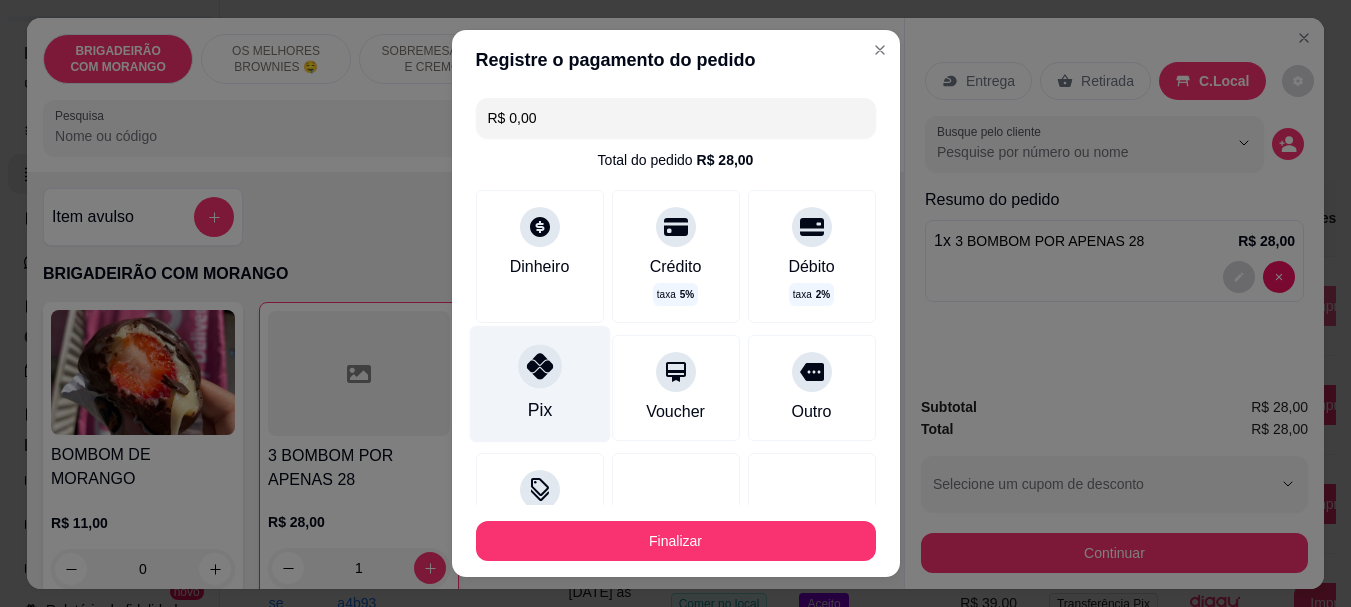 type on "R$ 0,00" 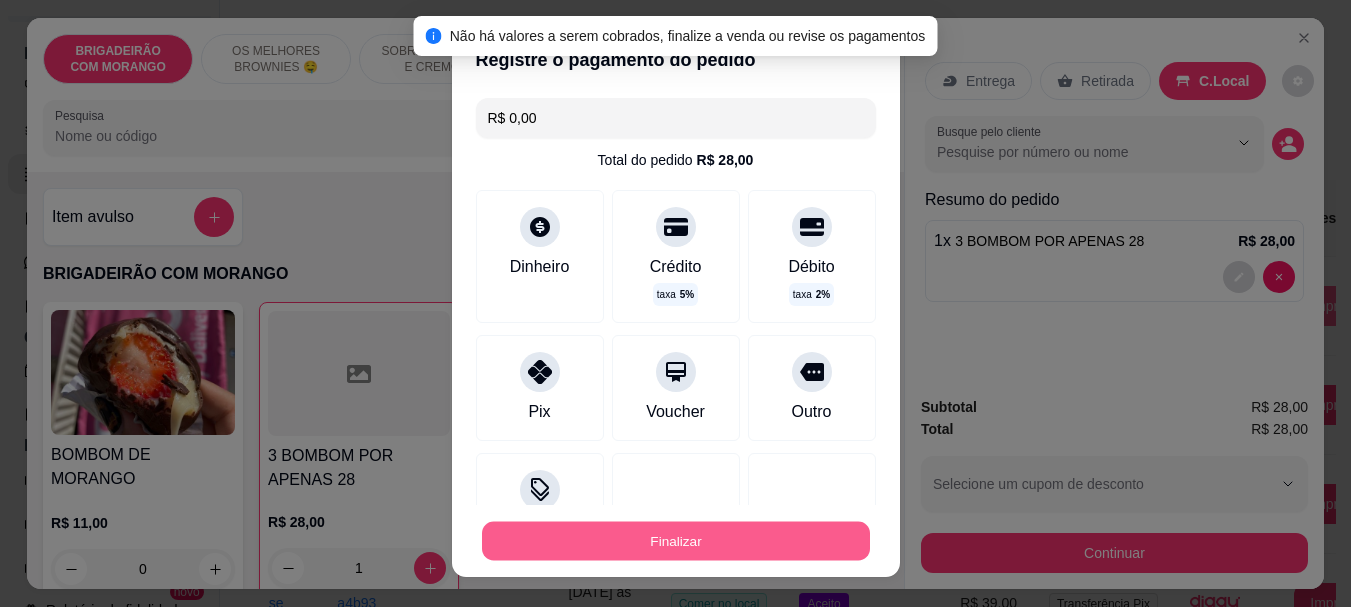 click on "Finalizar" at bounding box center [676, 540] 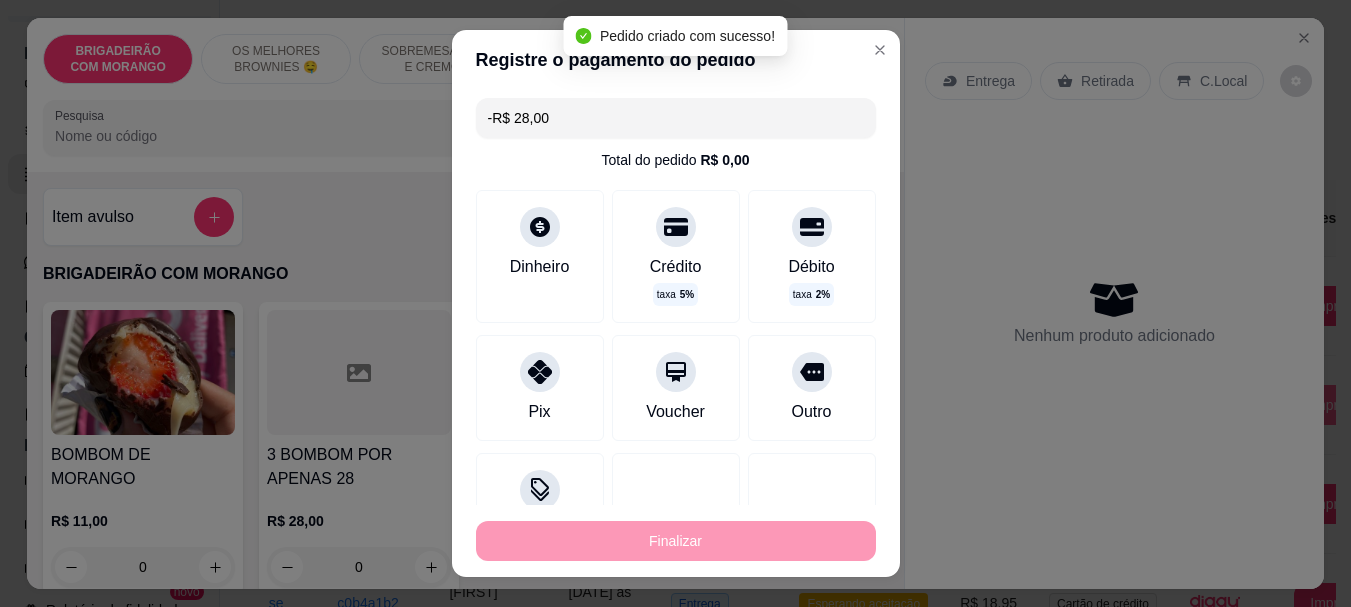 click on "N. Mesa" at bounding box center (287, 218) 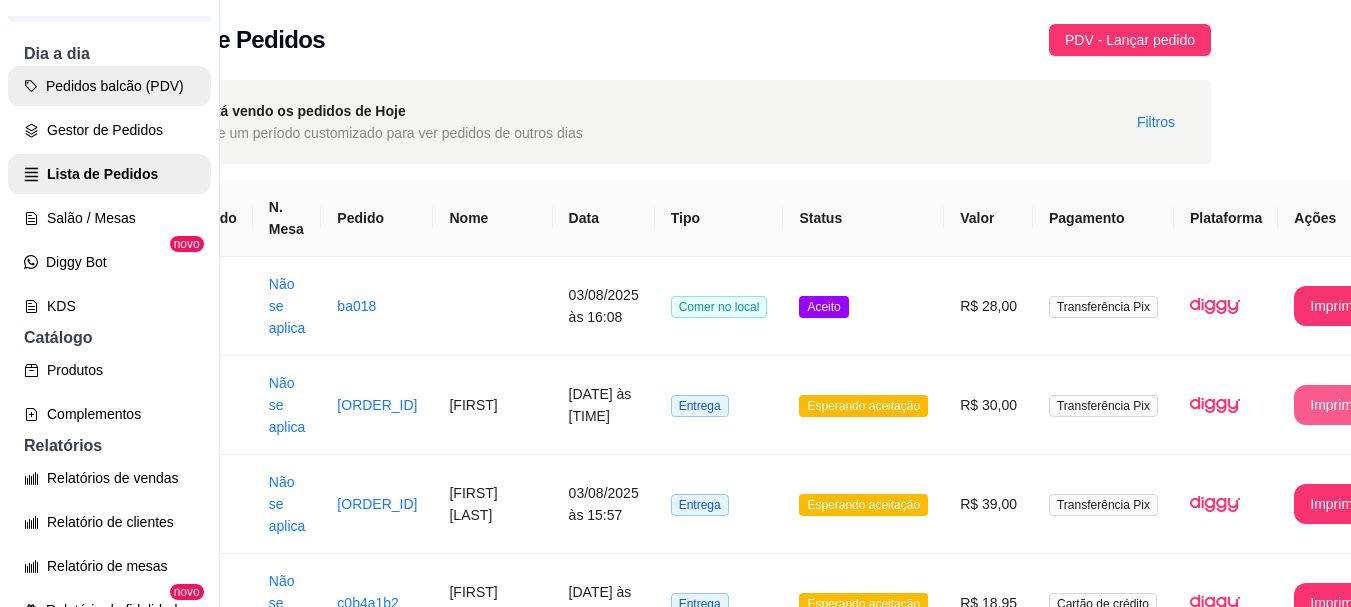 click on "Pedidos balcão (PDV)" at bounding box center [109, 86] 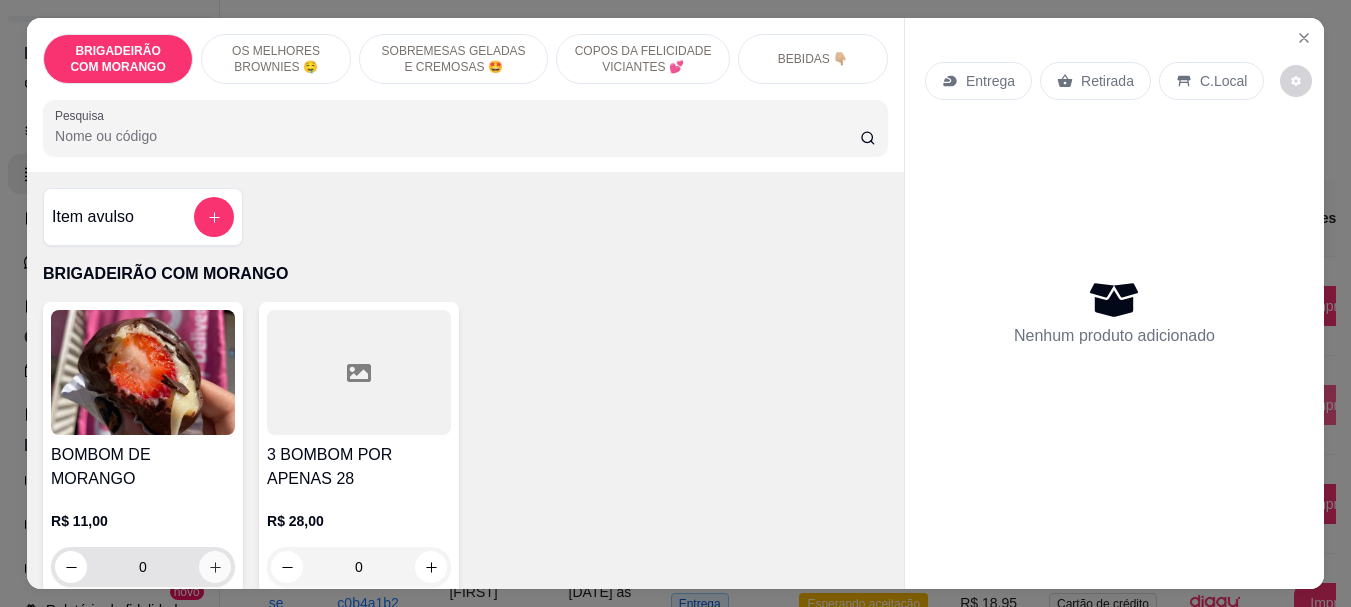 click 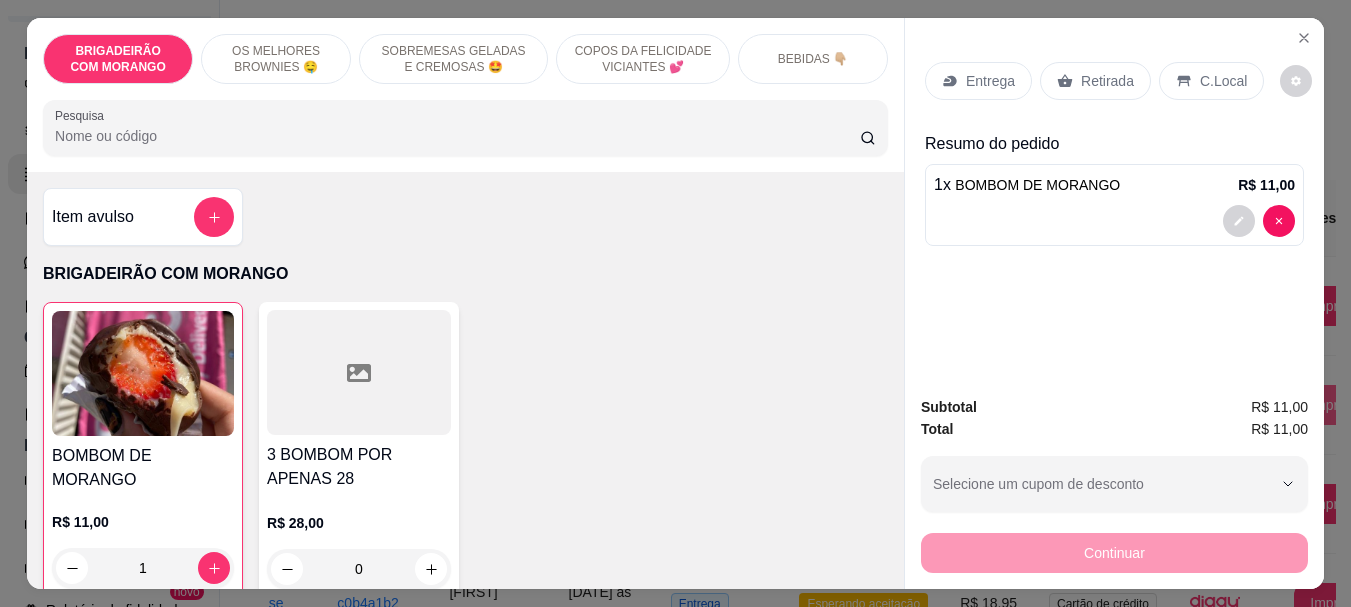 click on "C.Local" at bounding box center [1223, 81] 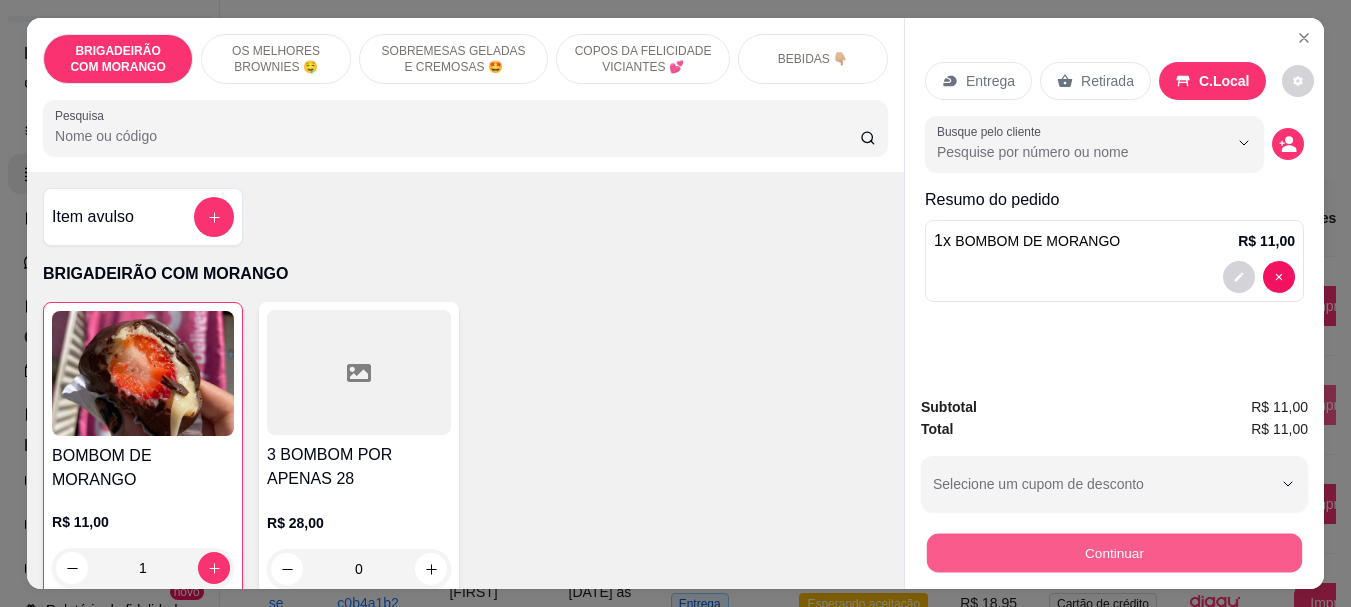 click on "Continuar" at bounding box center (1114, 552) 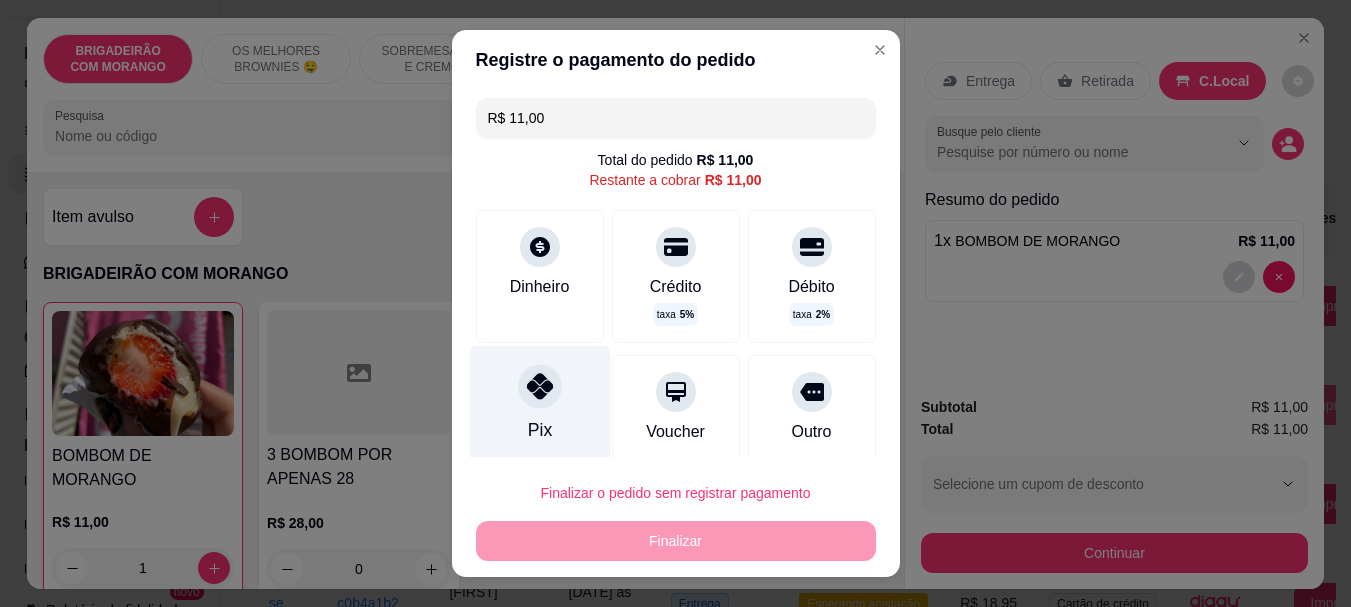 click on "Pix" at bounding box center (539, 431) 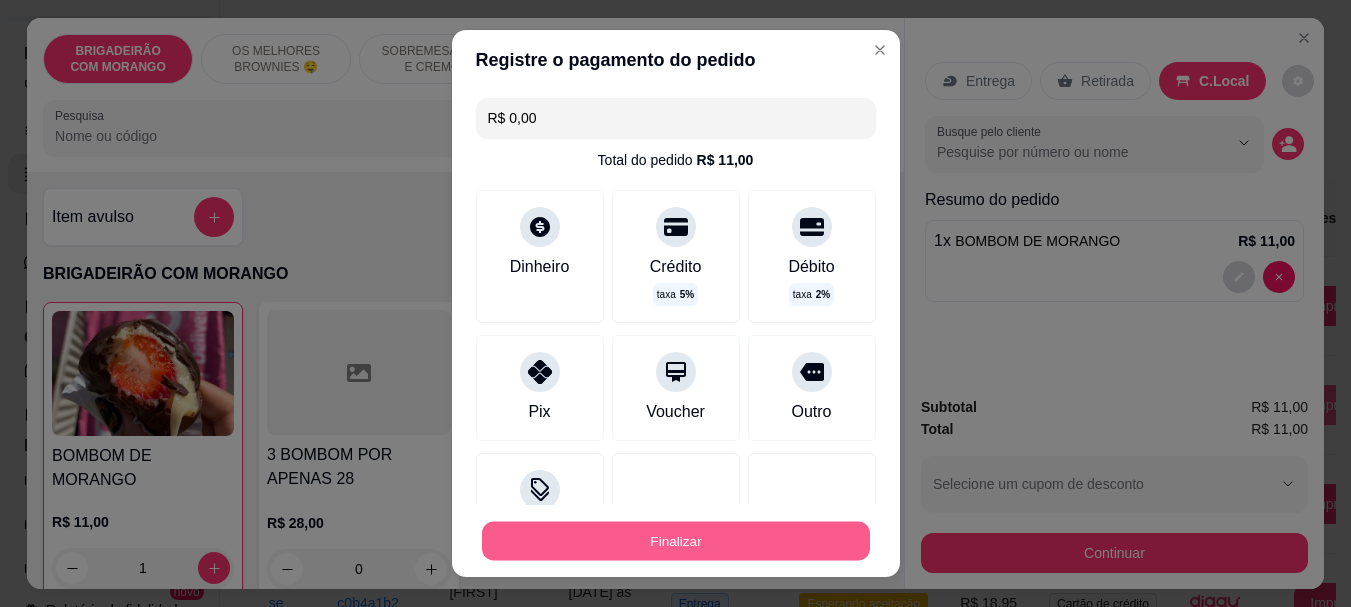click on "Finalizar" at bounding box center (676, 540) 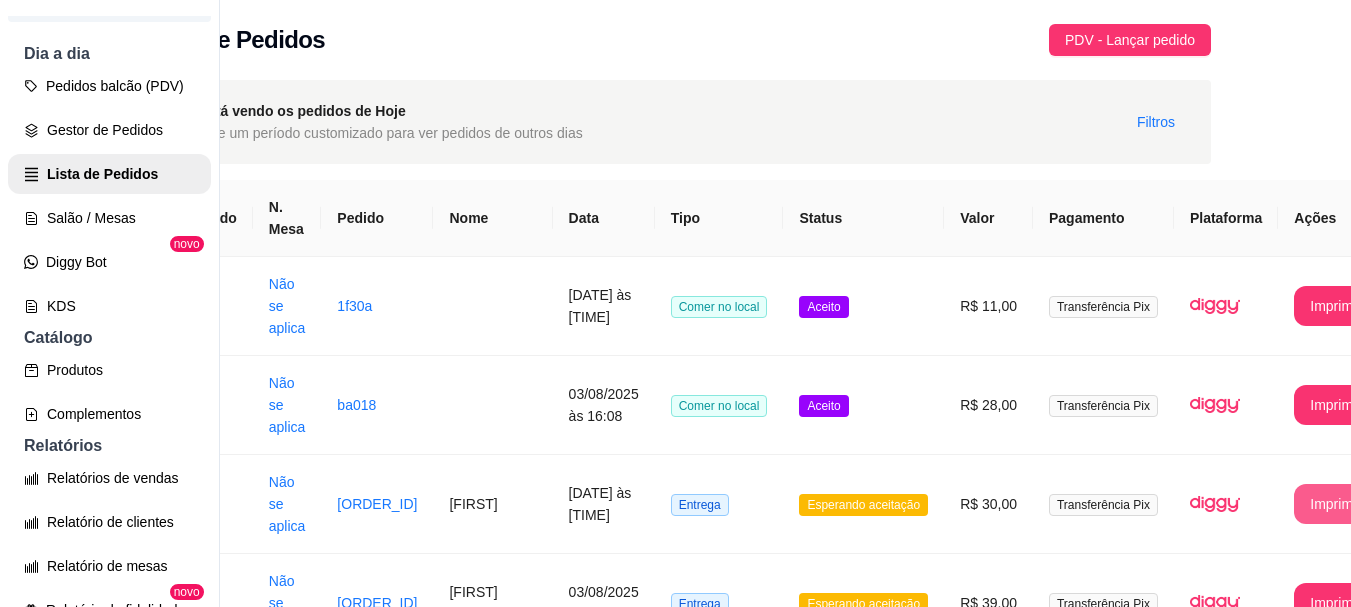 click on "Lista de Pedidos PDV - Lançar pedido" at bounding box center (677, 40) 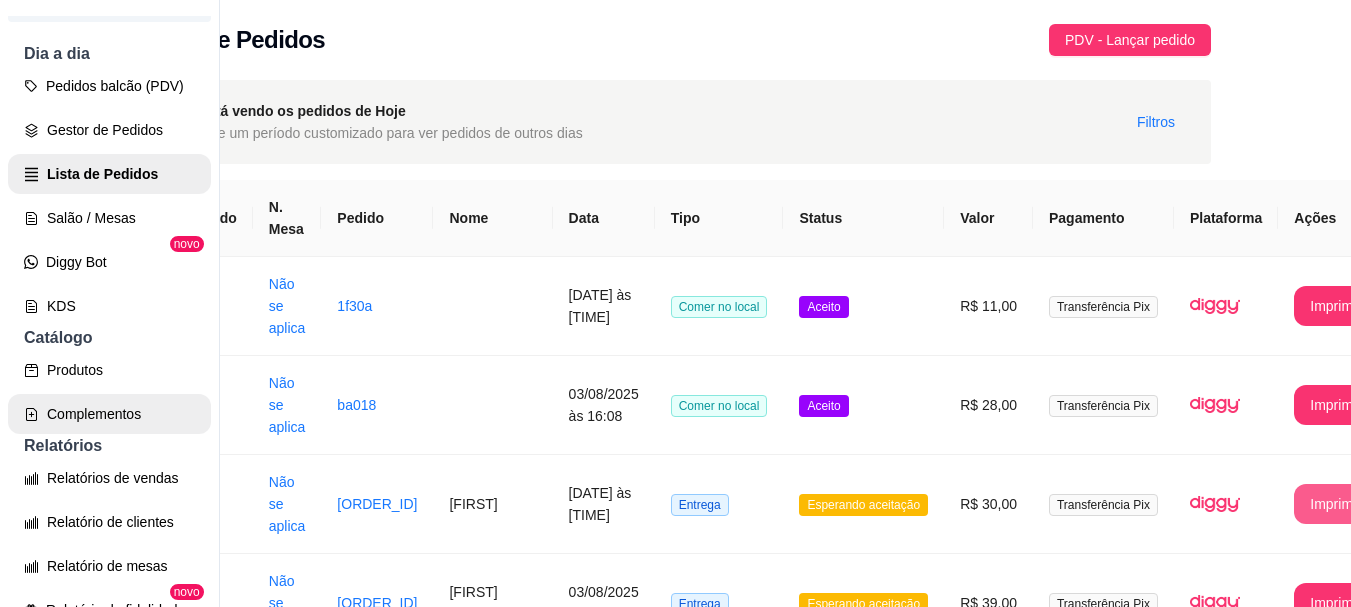 click on "Produtos" at bounding box center (109, 370) 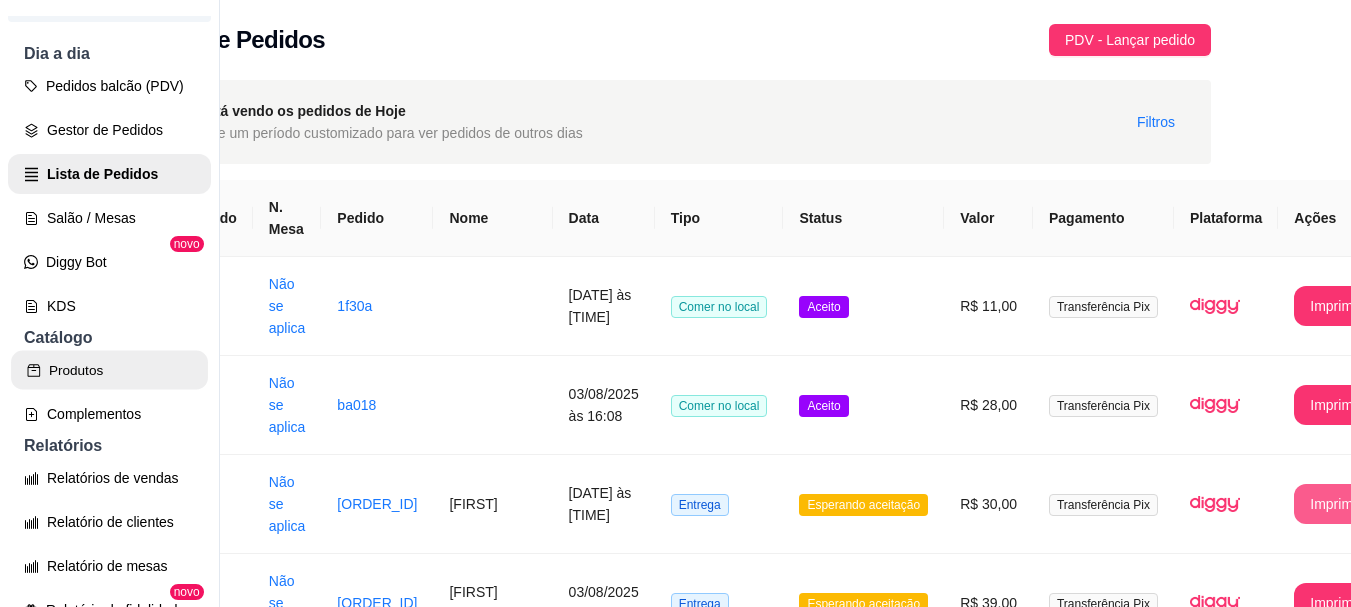 click on "Produtos" at bounding box center [109, 370] 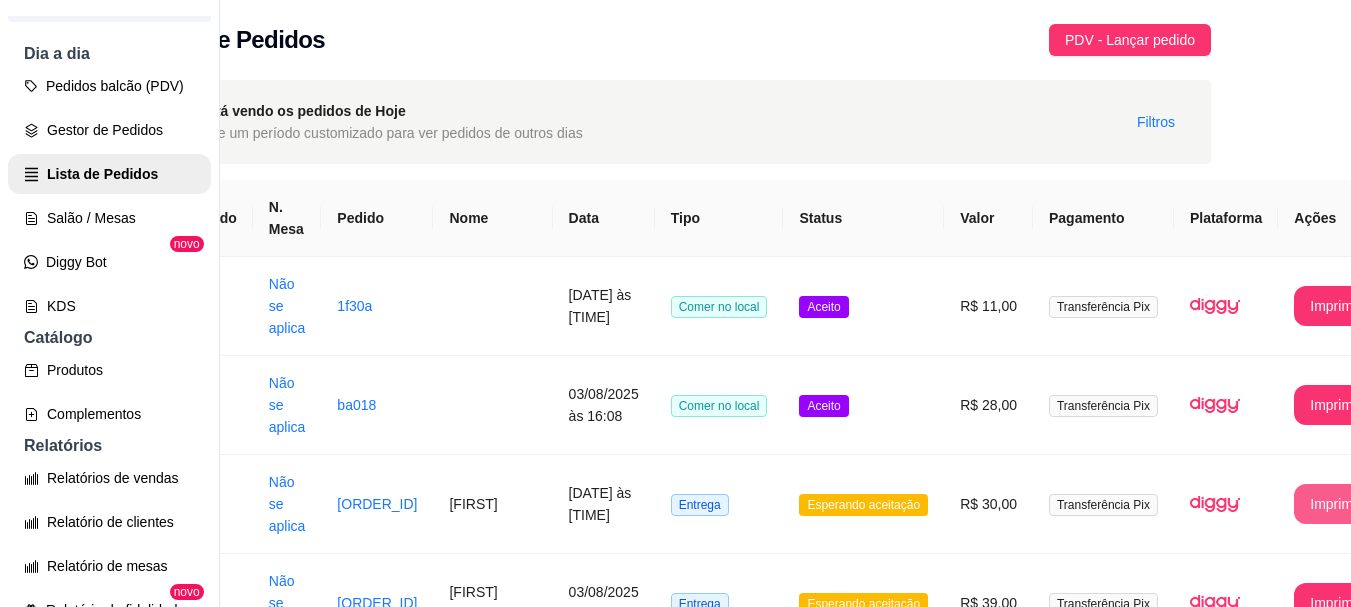 click on "Produtos" at bounding box center (109, 370) 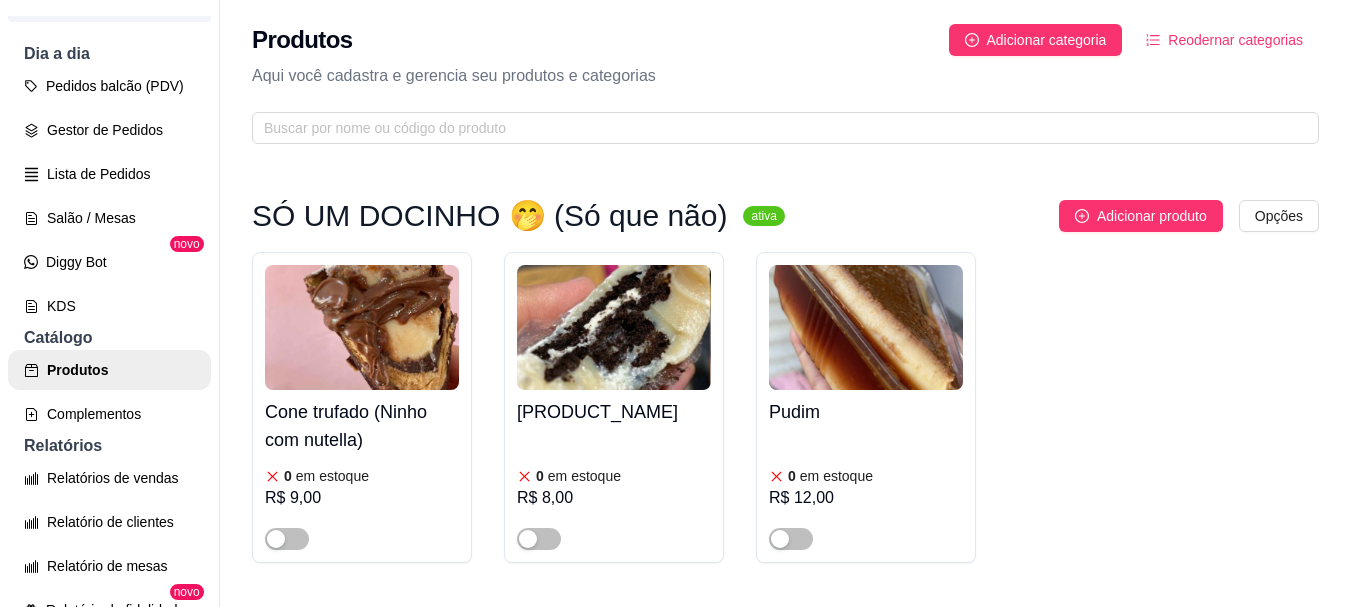 click on "Produtos" at bounding box center (109, 370) 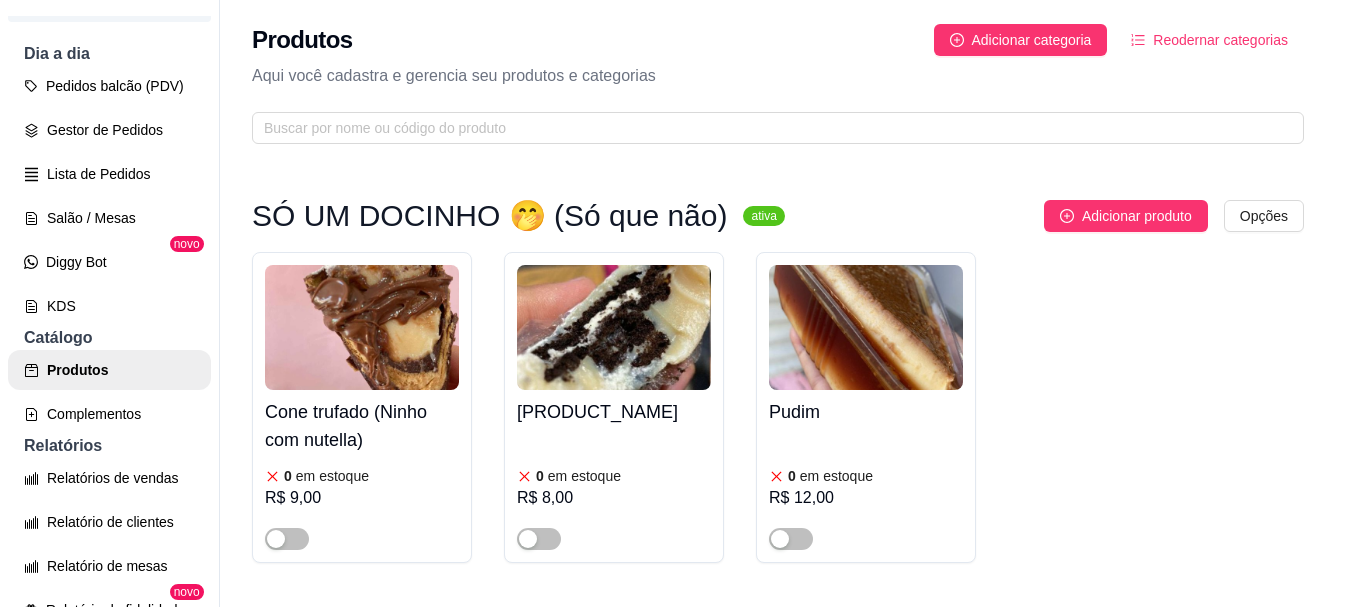 type 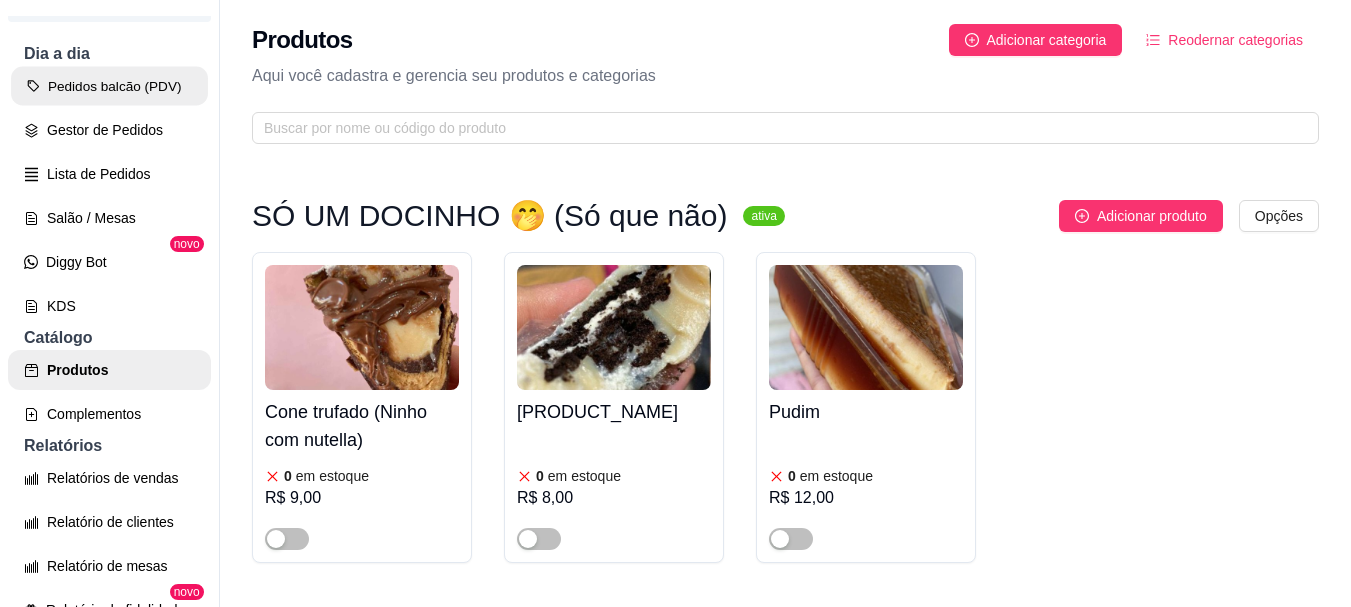 click on "Pedidos balcão (PDV)" at bounding box center (109, 86) 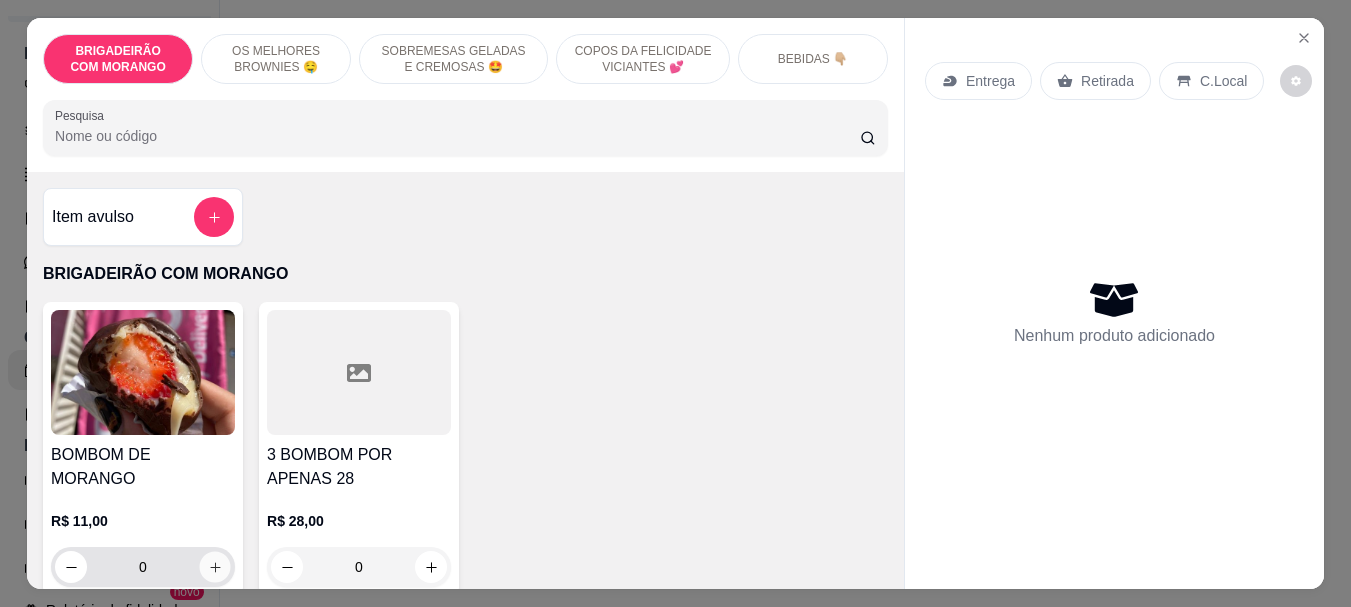 click at bounding box center (214, 567) 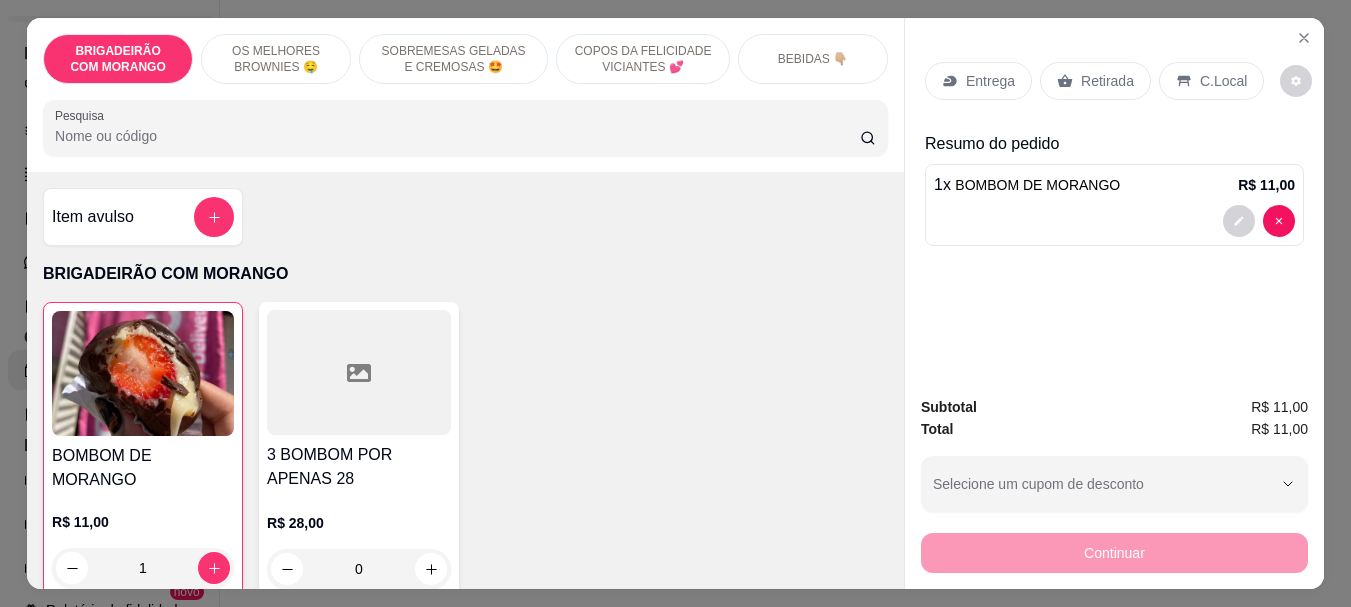 click at bounding box center [647, 894] 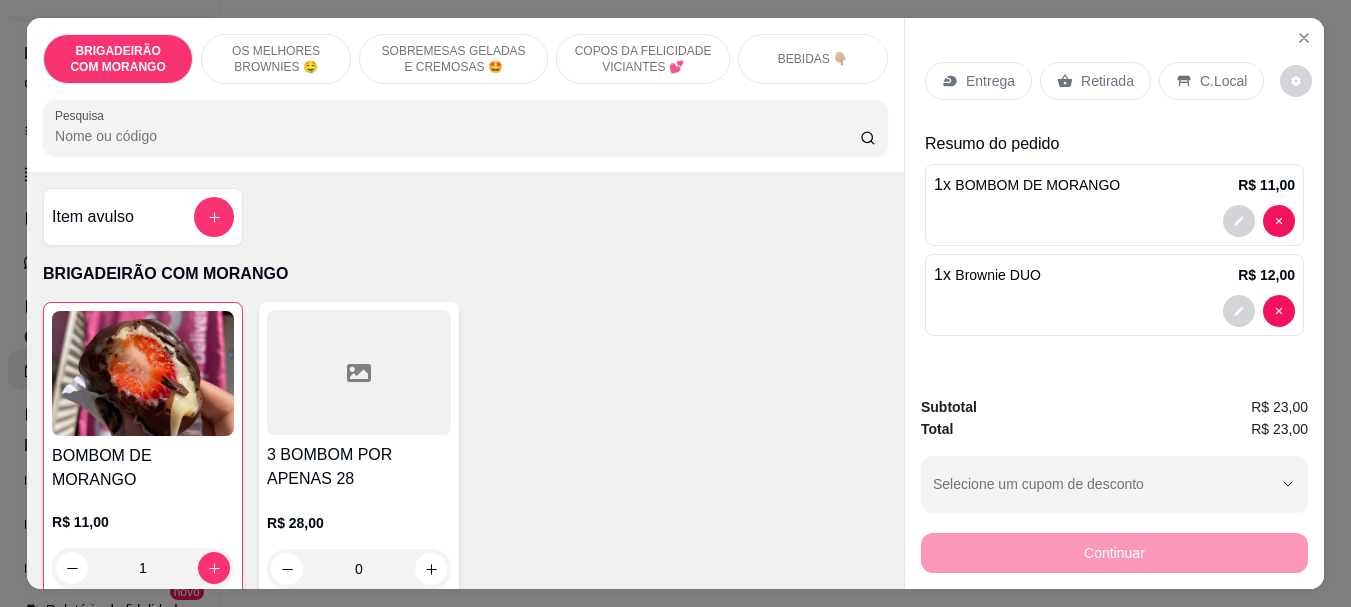 click on "C.Local" at bounding box center [1223, 81] 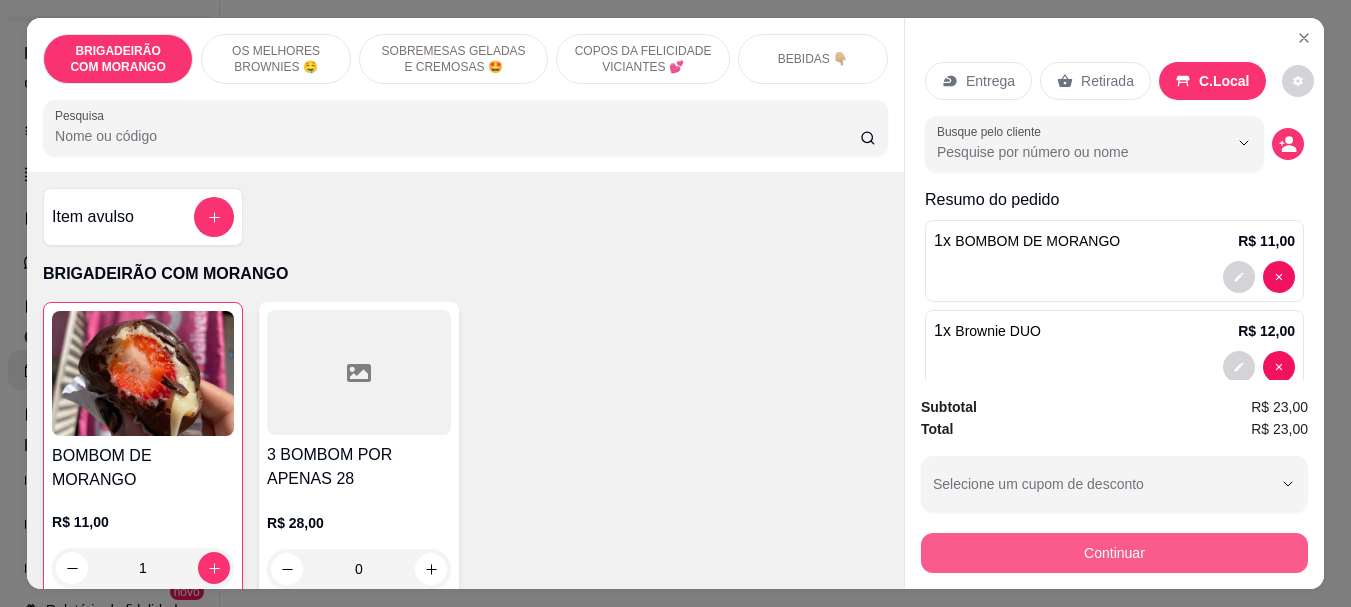 click on "Continuar" at bounding box center (1114, 553) 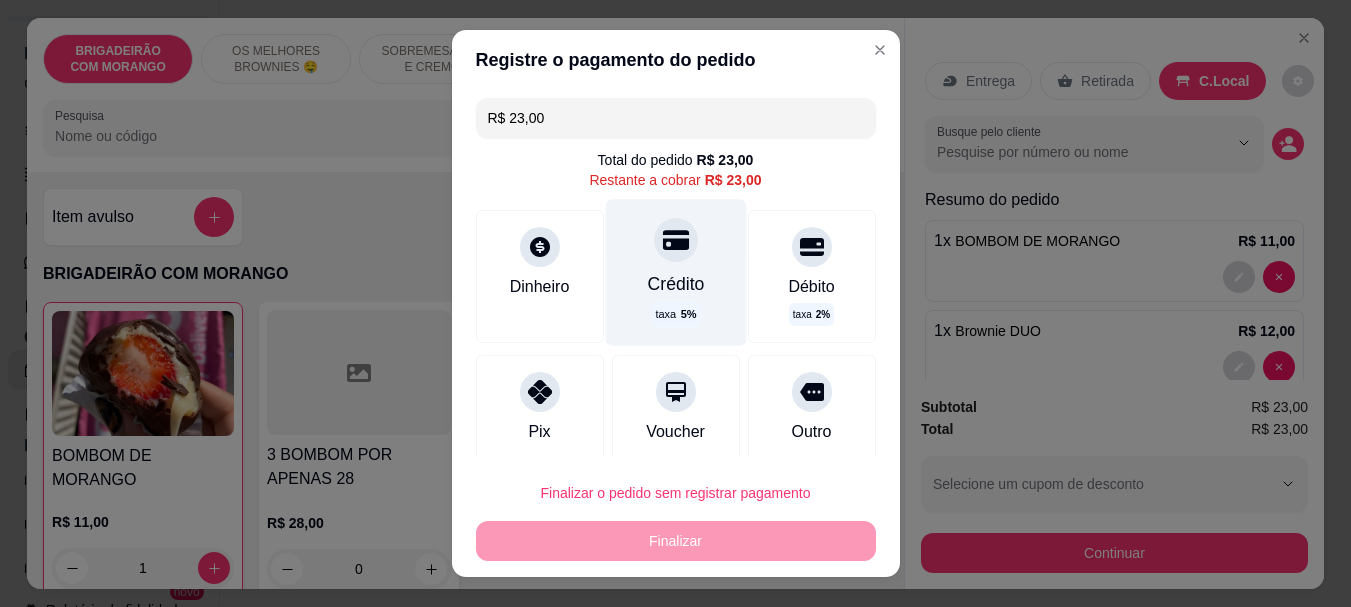 click at bounding box center (676, 240) 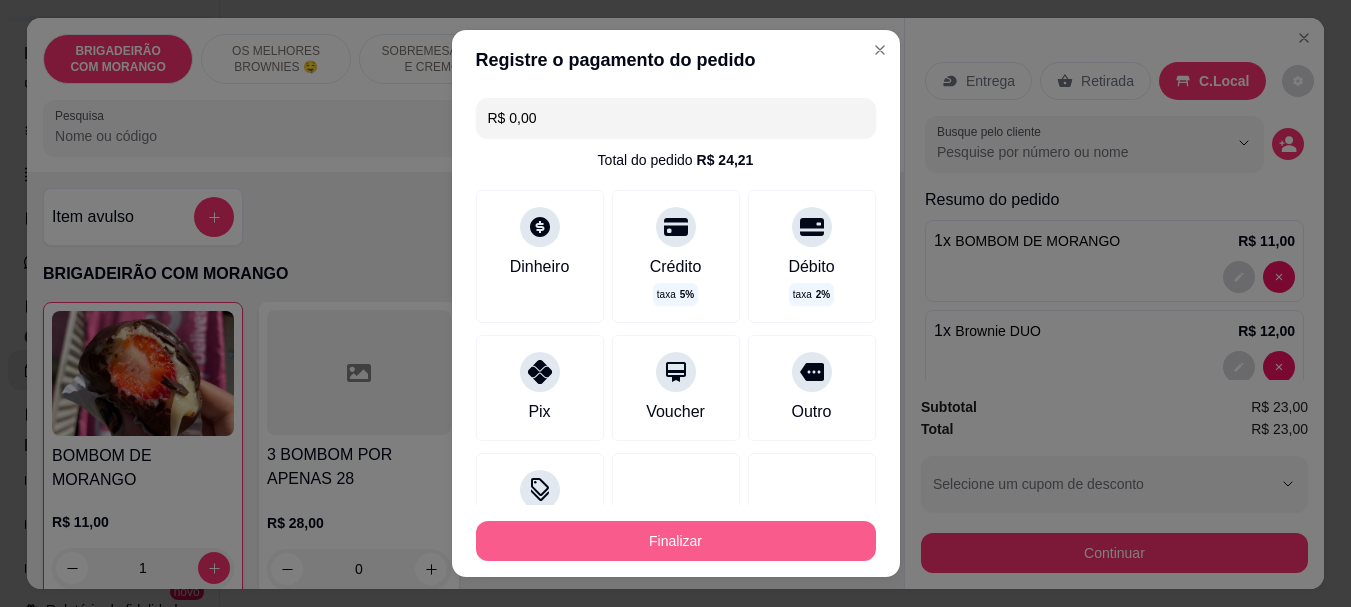 click on "Finalizar" at bounding box center (676, 541) 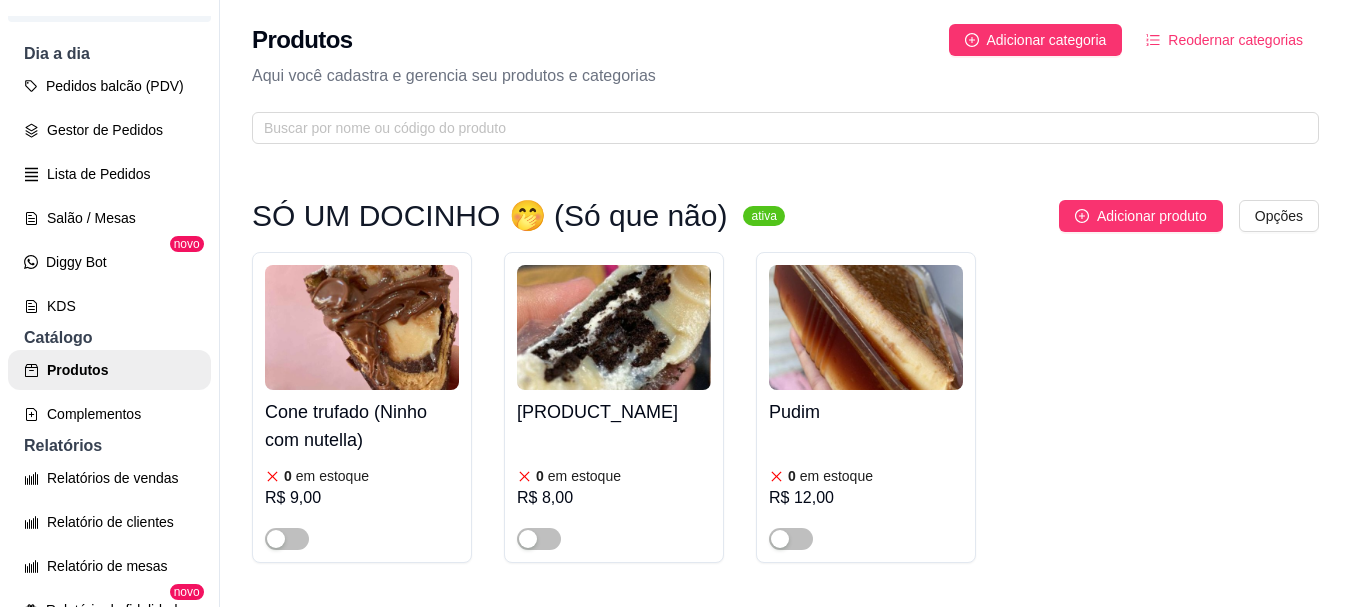 click on "R$ 11,00" at bounding box center [362, 921] 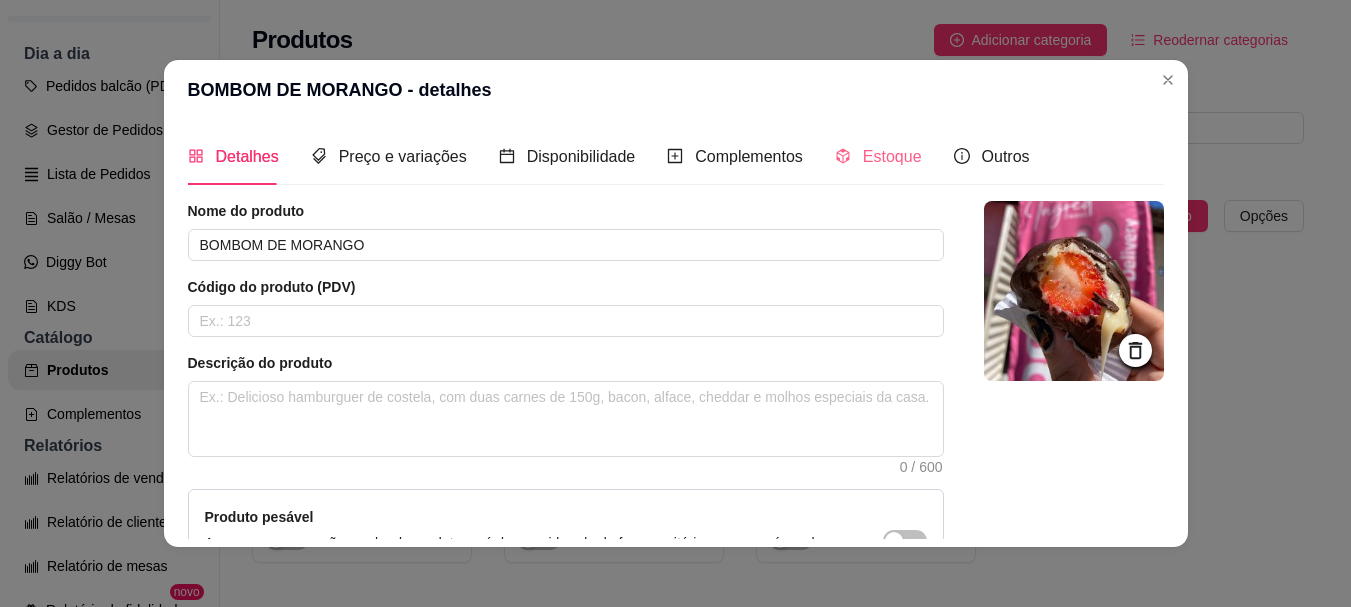 click on "Estoque" at bounding box center [878, 156] 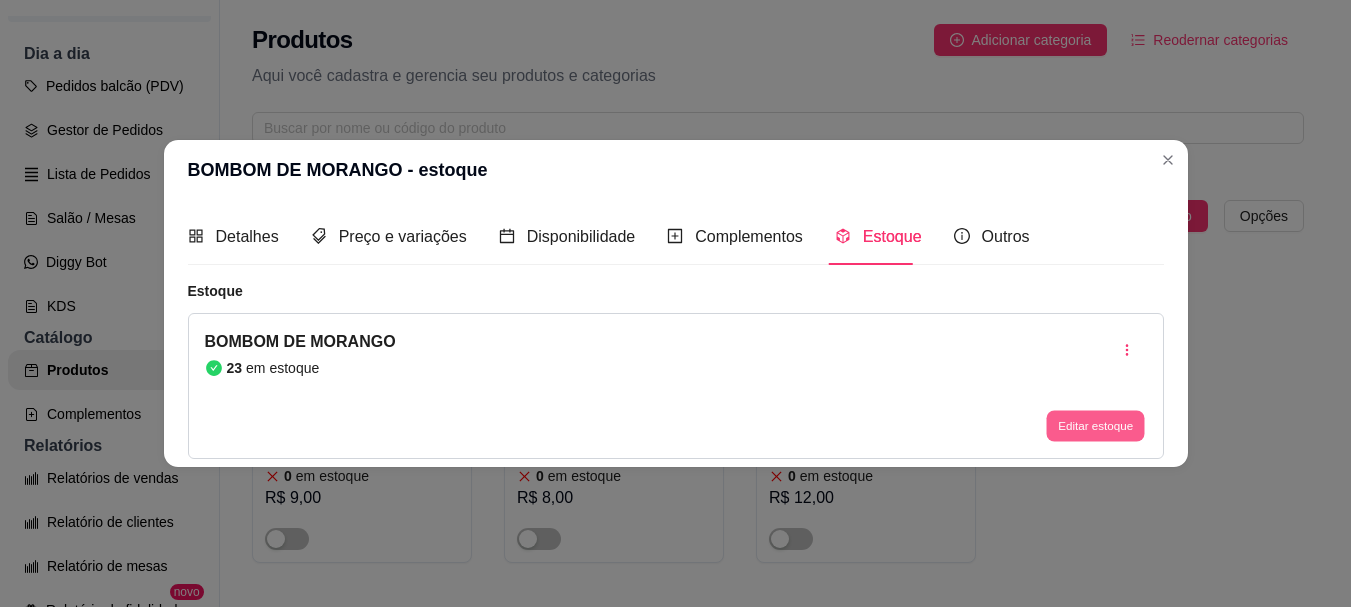click on "Editar estoque" at bounding box center [1096, 426] 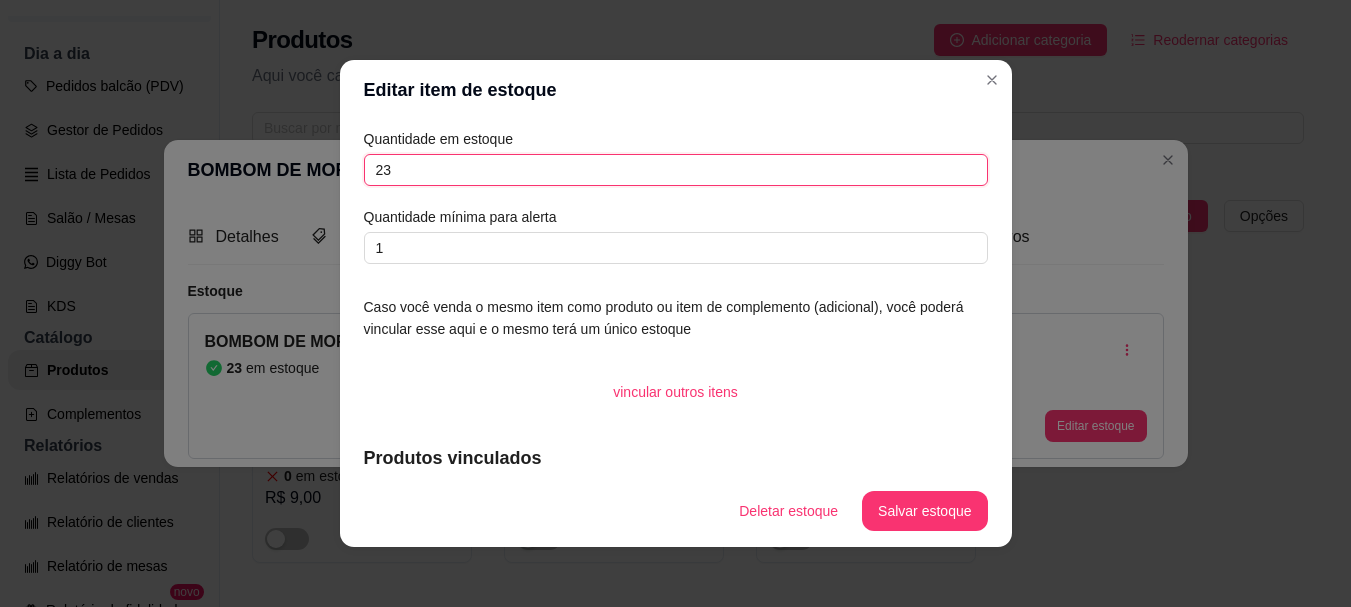 drag, startPoint x: 431, startPoint y: 168, endPoint x: 46, endPoint y: 171, distance: 385.0117 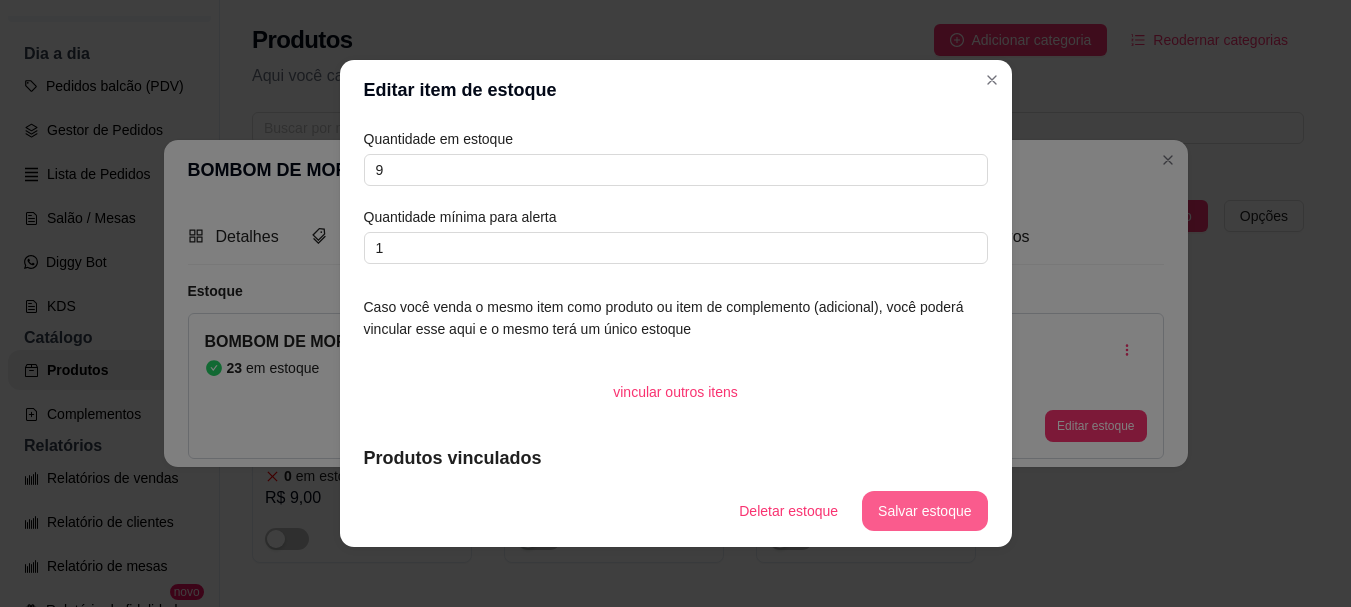 click on "Salvar estoque" at bounding box center (924, 511) 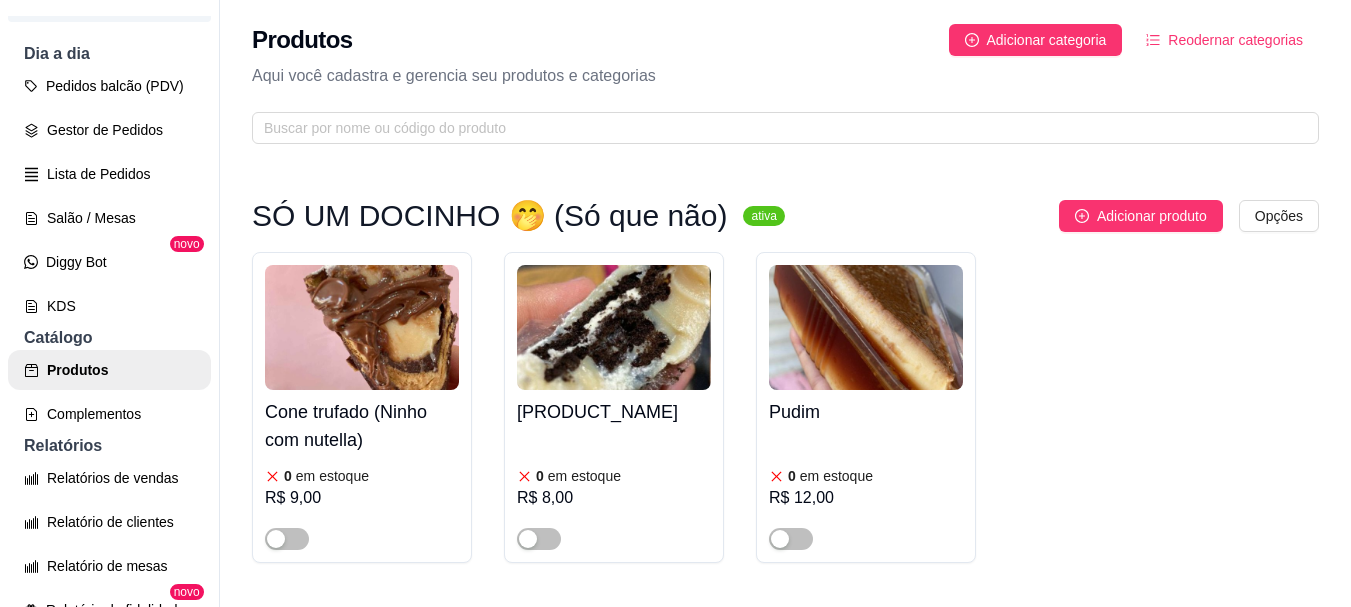 click on "em estoque" at bounding box center [587, 899] 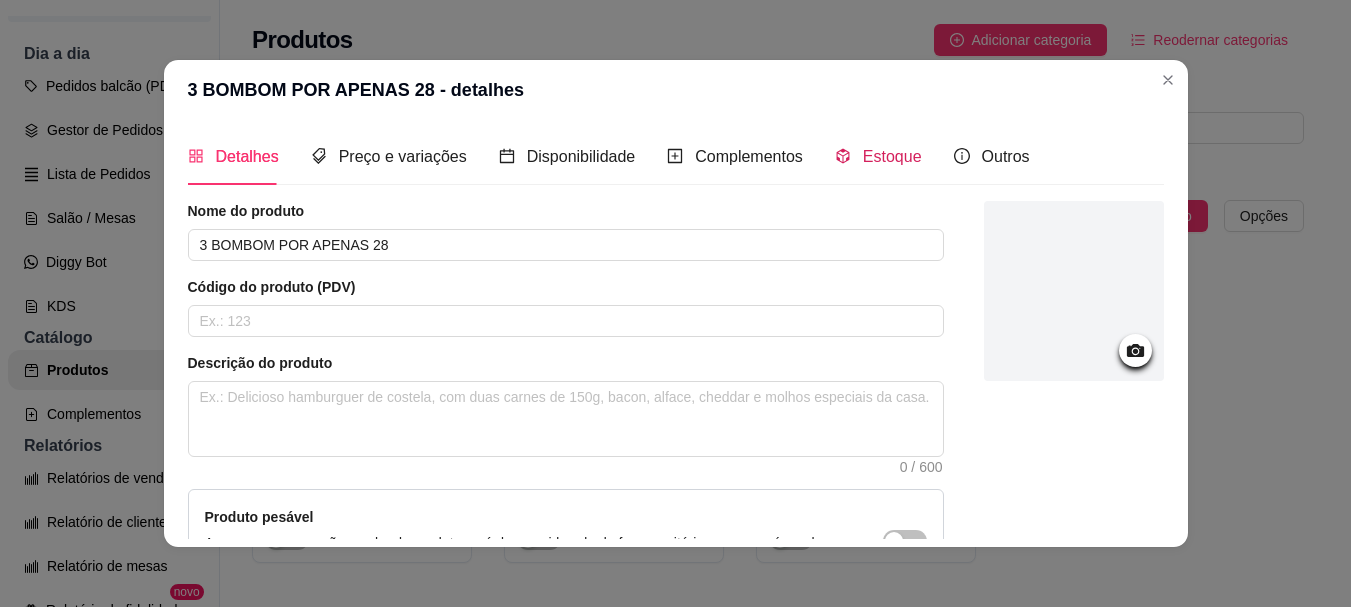 click on "Estoque" at bounding box center [892, 156] 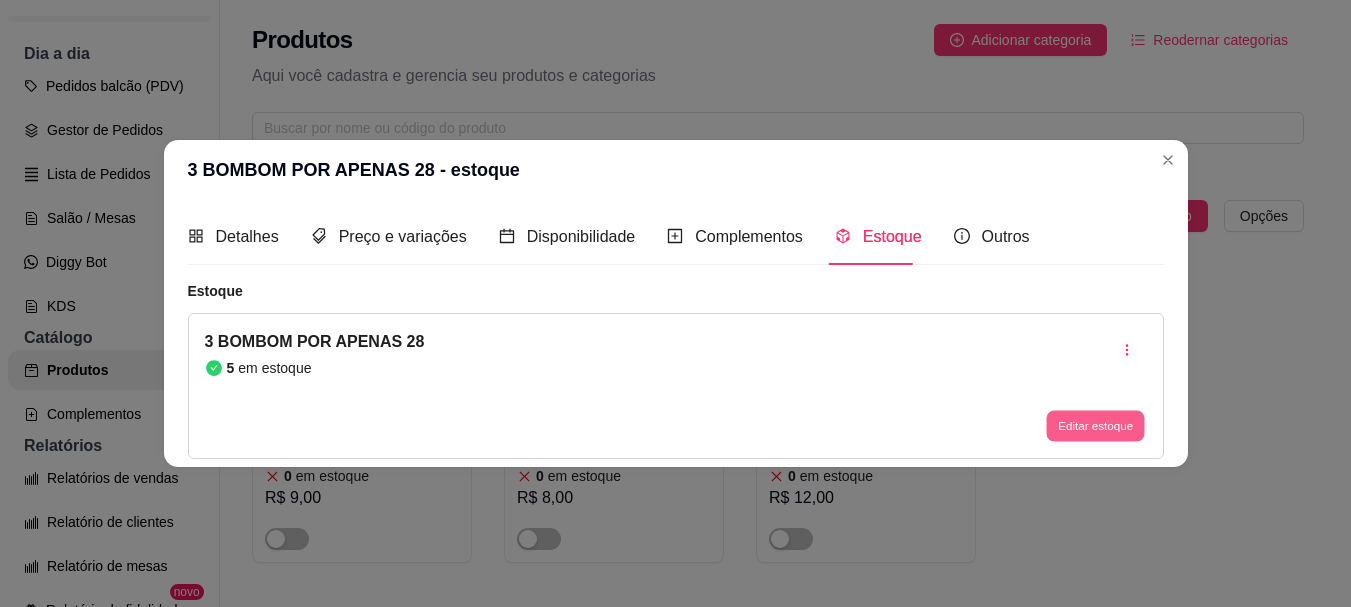click on "Editar estoque" at bounding box center [1096, 426] 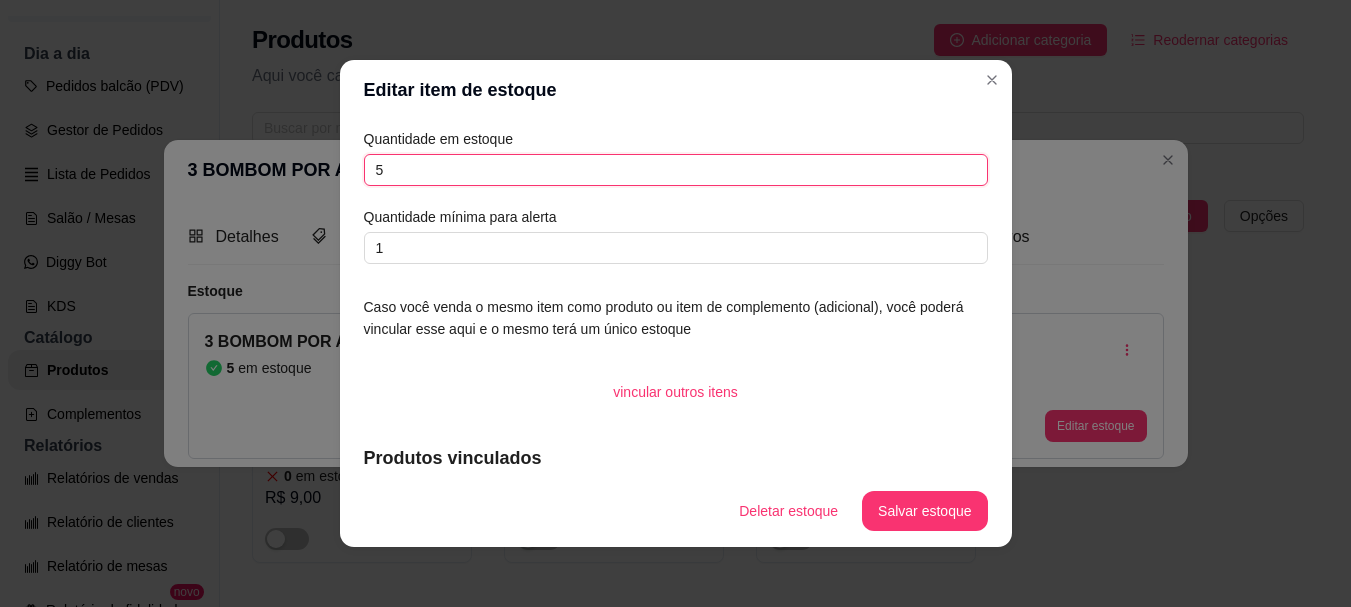 drag, startPoint x: 423, startPoint y: 162, endPoint x: 180, endPoint y: 195, distance: 245.2305 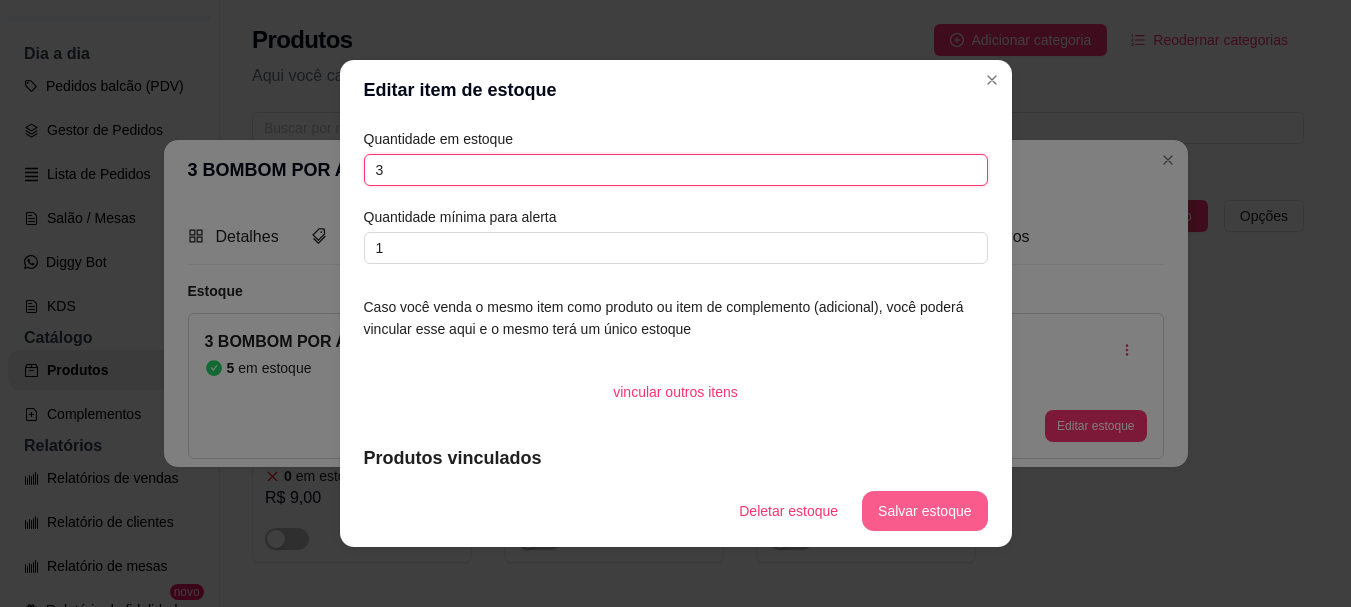 type on "3" 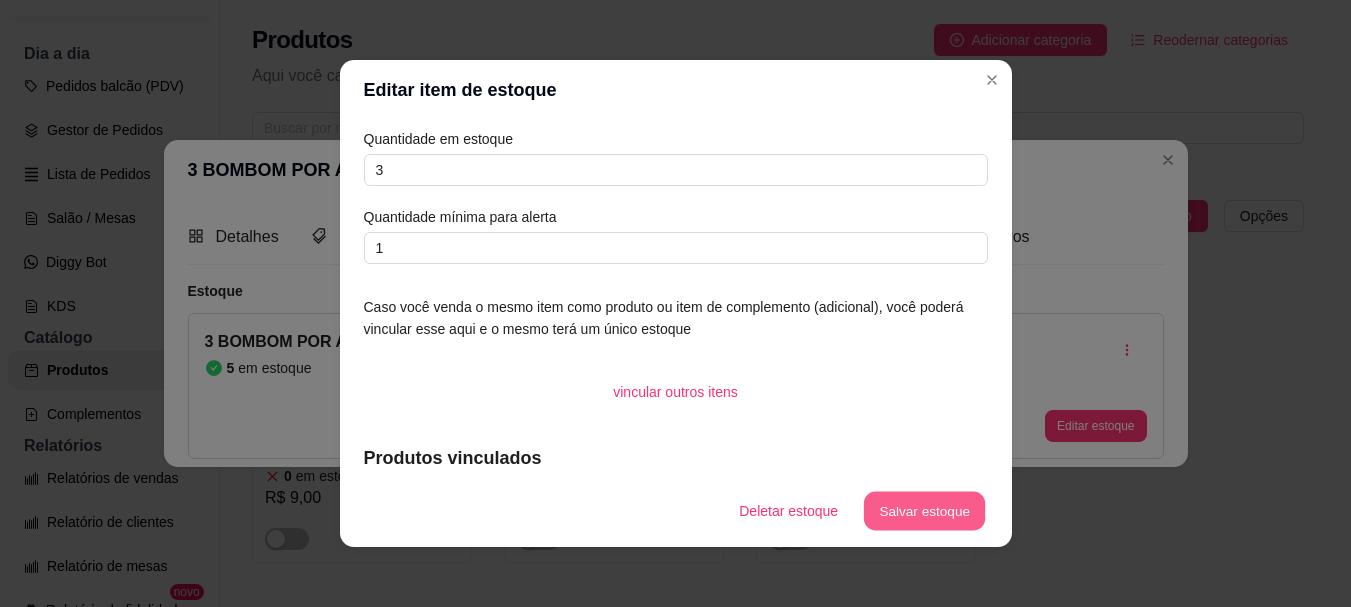 click on "Salvar estoque" at bounding box center [925, 511] 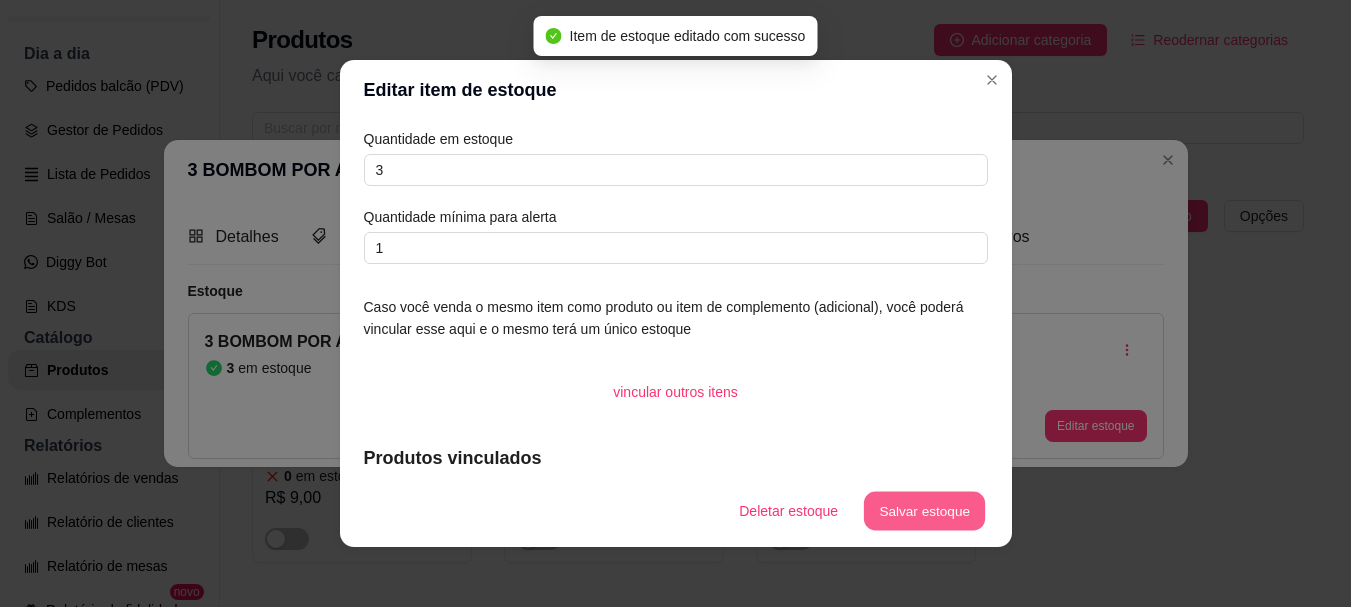 click on "Salvar estoque" at bounding box center (925, 511) 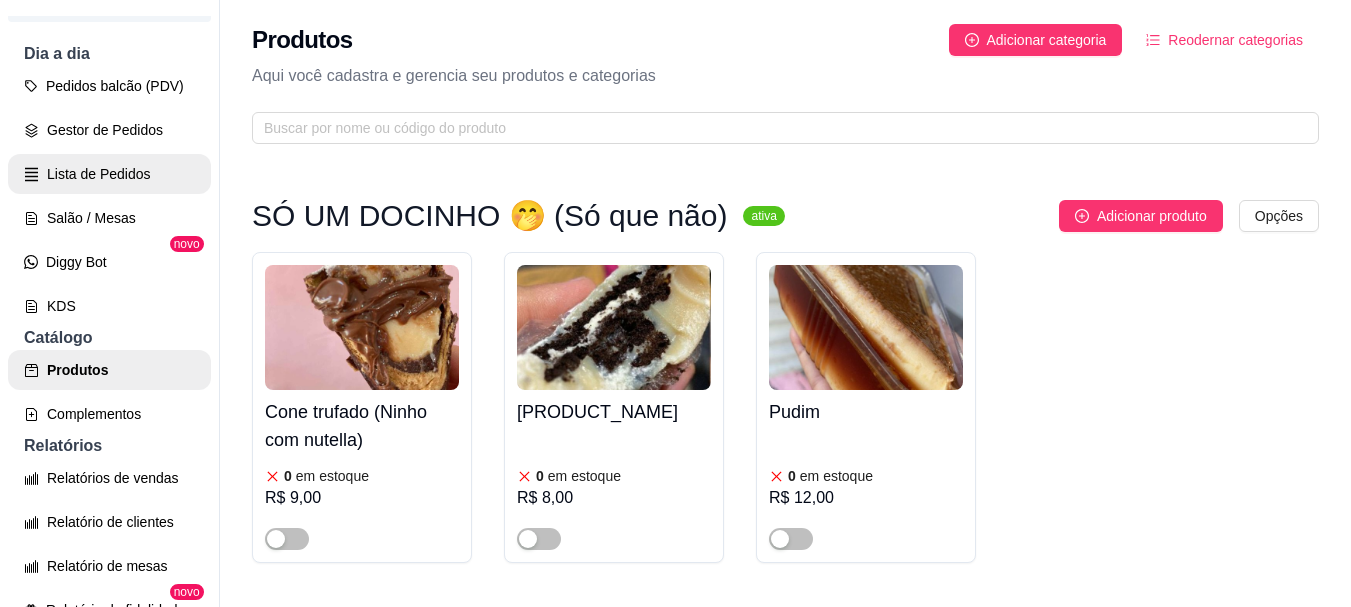 click on "Lista de Pedidos" at bounding box center (109, 174) 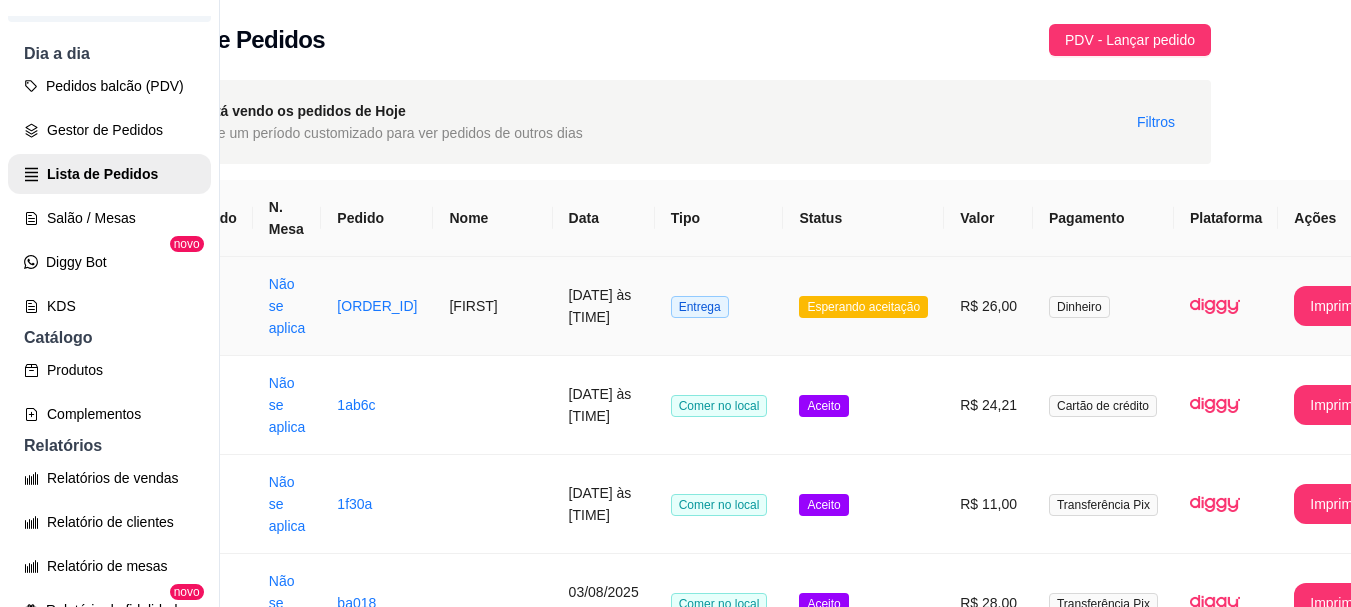 click on "Imprimir" at bounding box center (1335, 306) 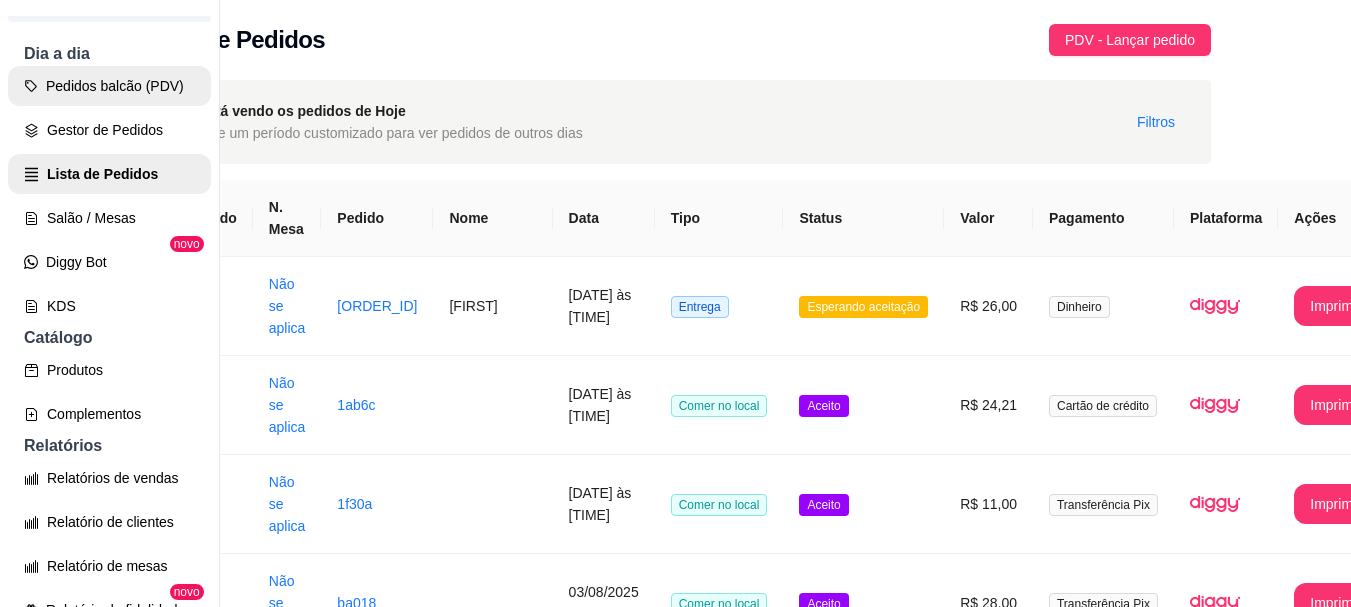 click on "Pedidos balcão (PDV)" at bounding box center [109, 86] 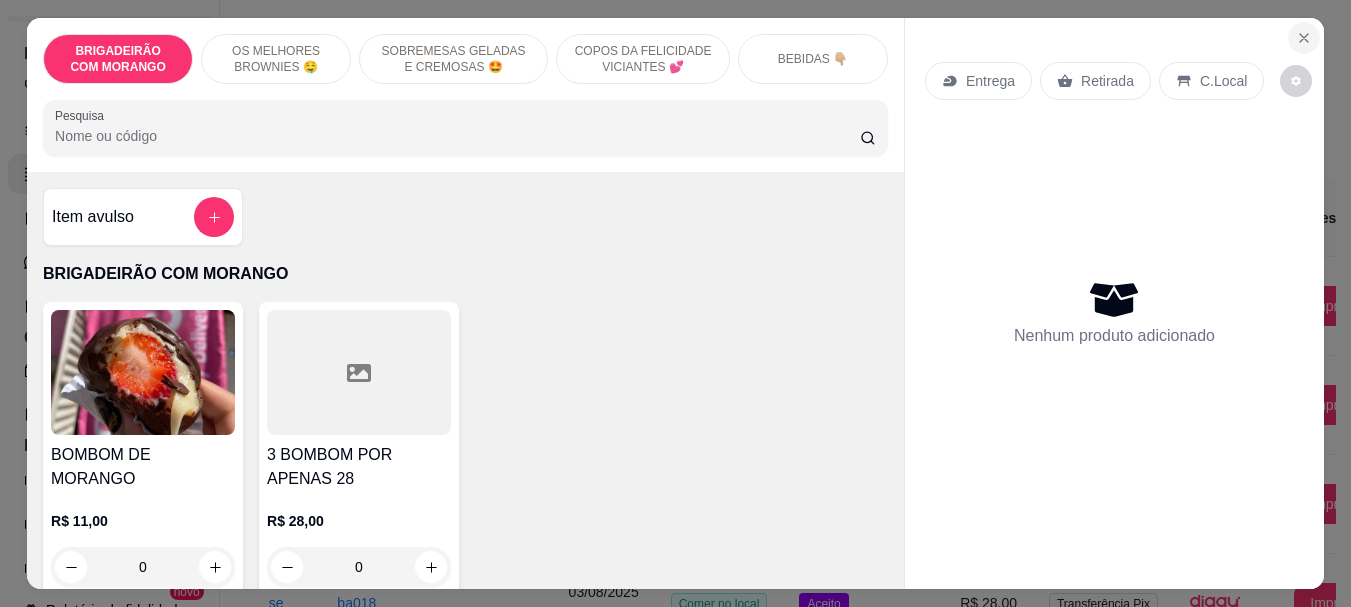 click 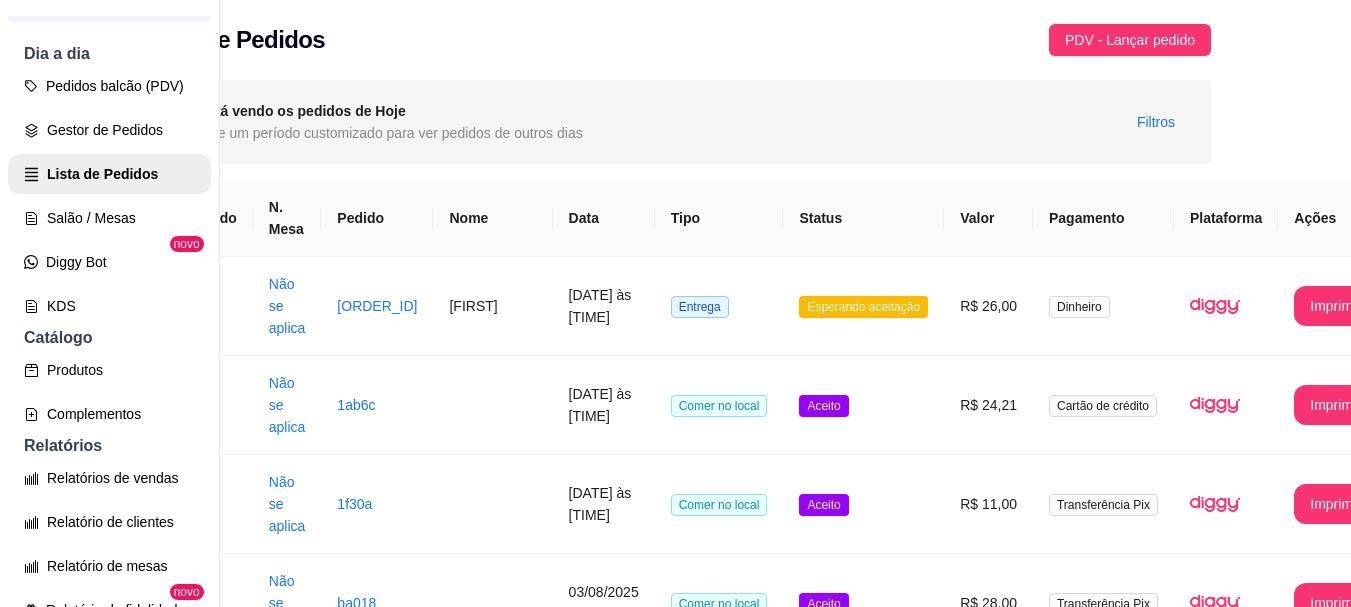 click on "**********" at bounding box center [785, 303] 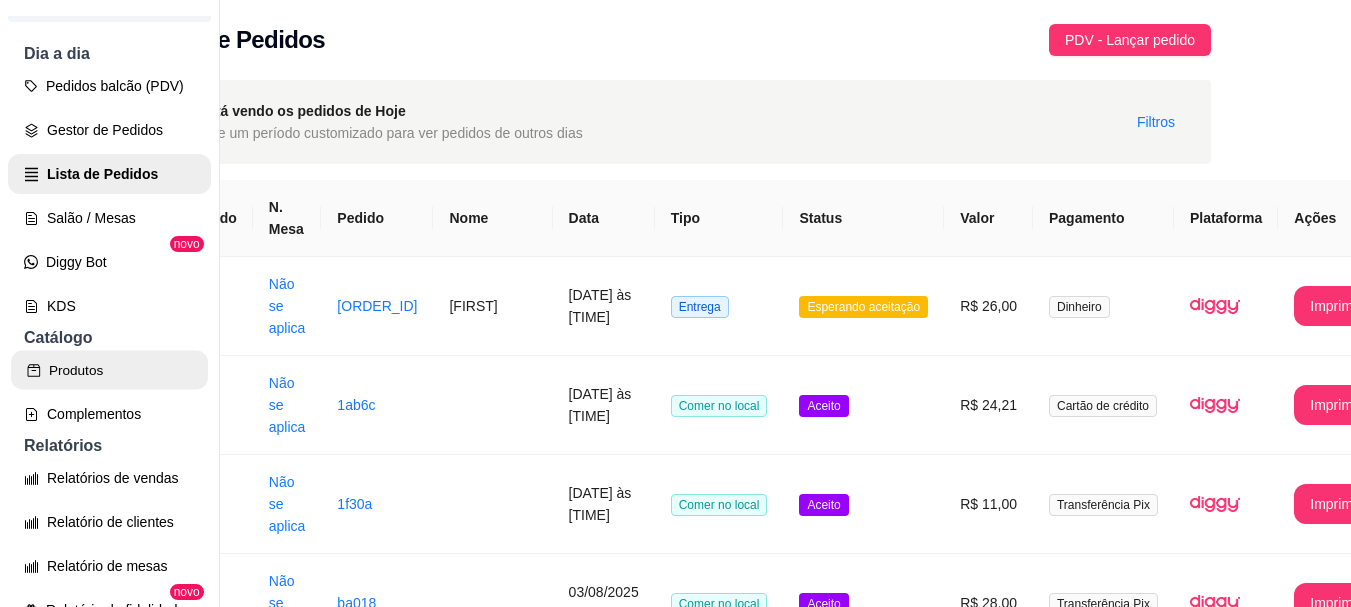 click on "Produtos" at bounding box center [109, 370] 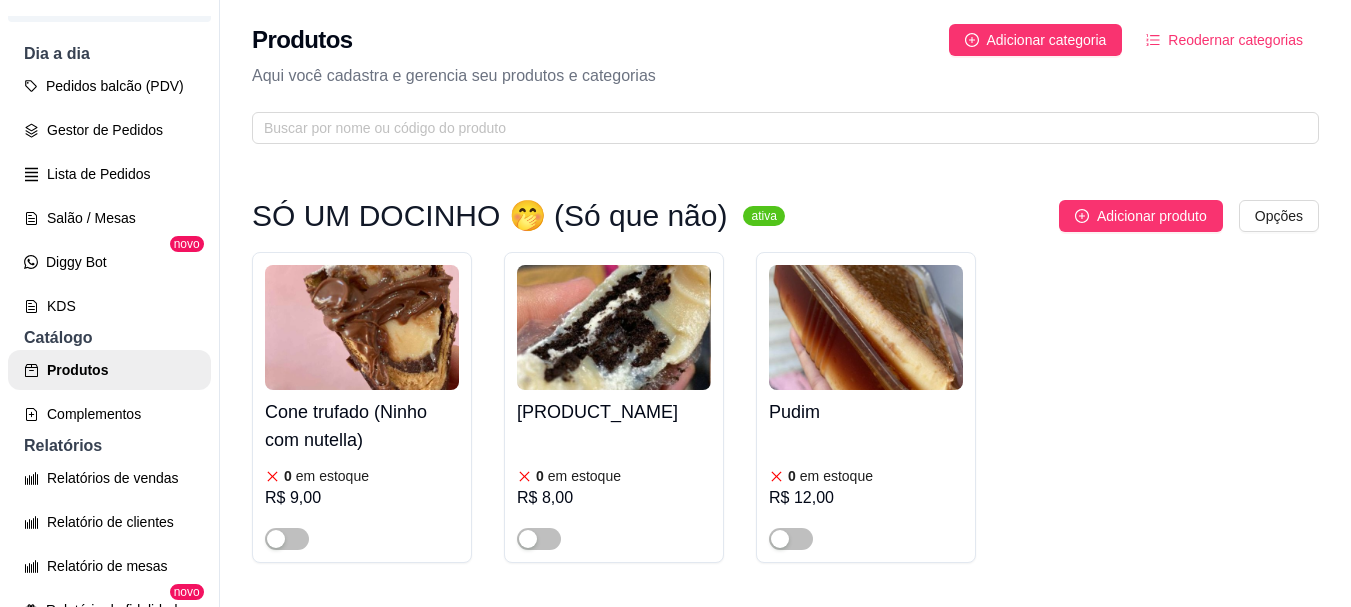 click at bounding box center [287, 1357] 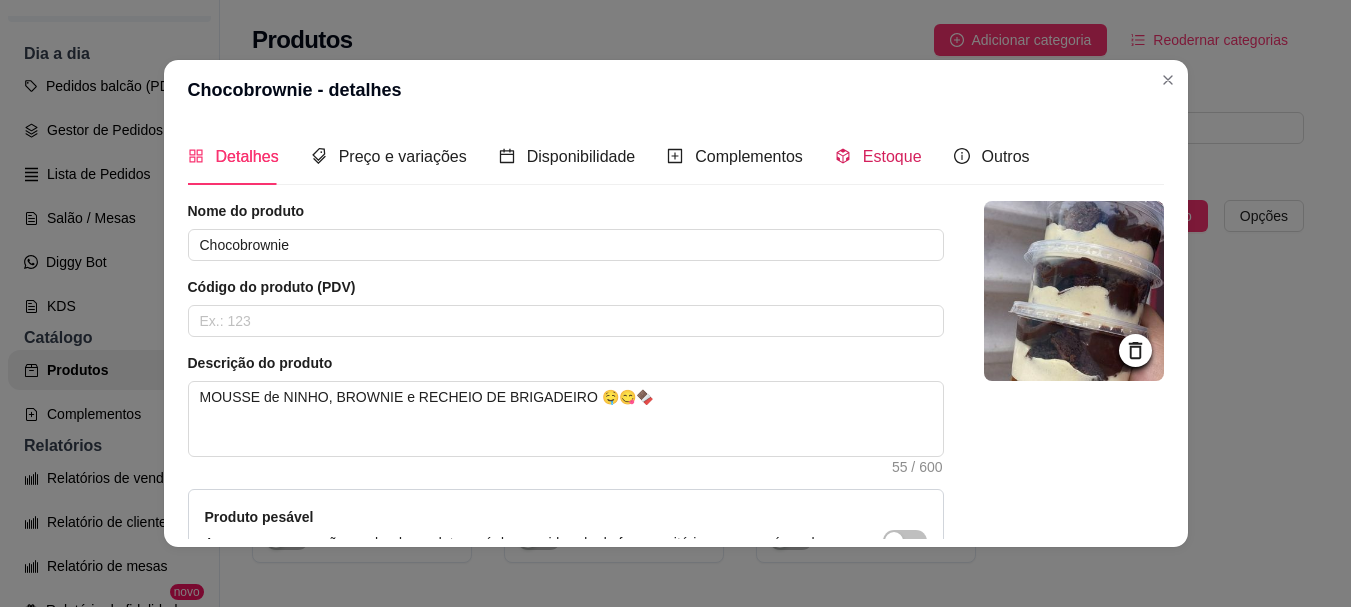 click 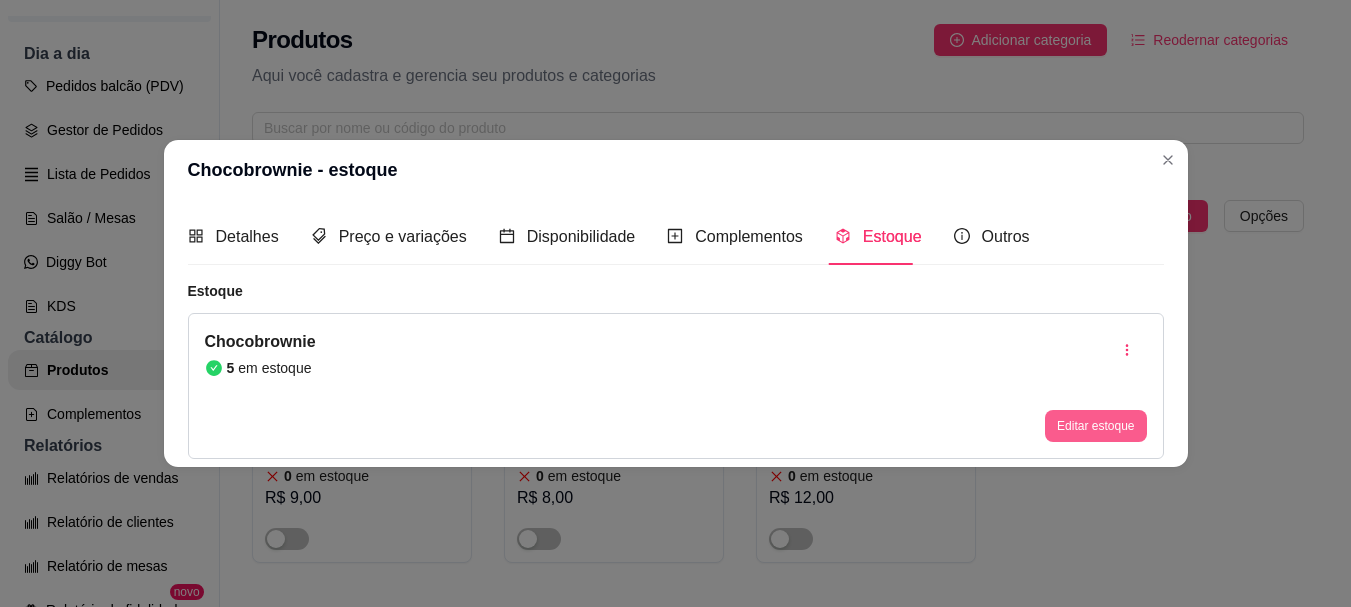 click on "Editar estoque" at bounding box center (1095, 426) 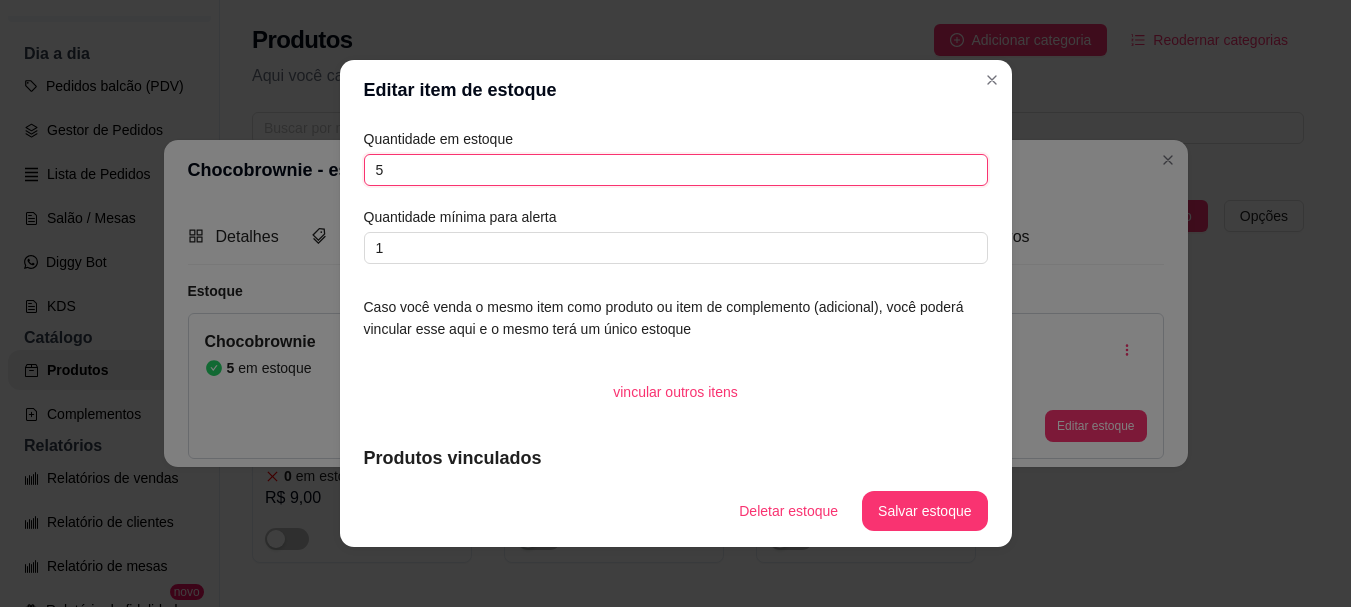 click on "5" at bounding box center [676, 170] 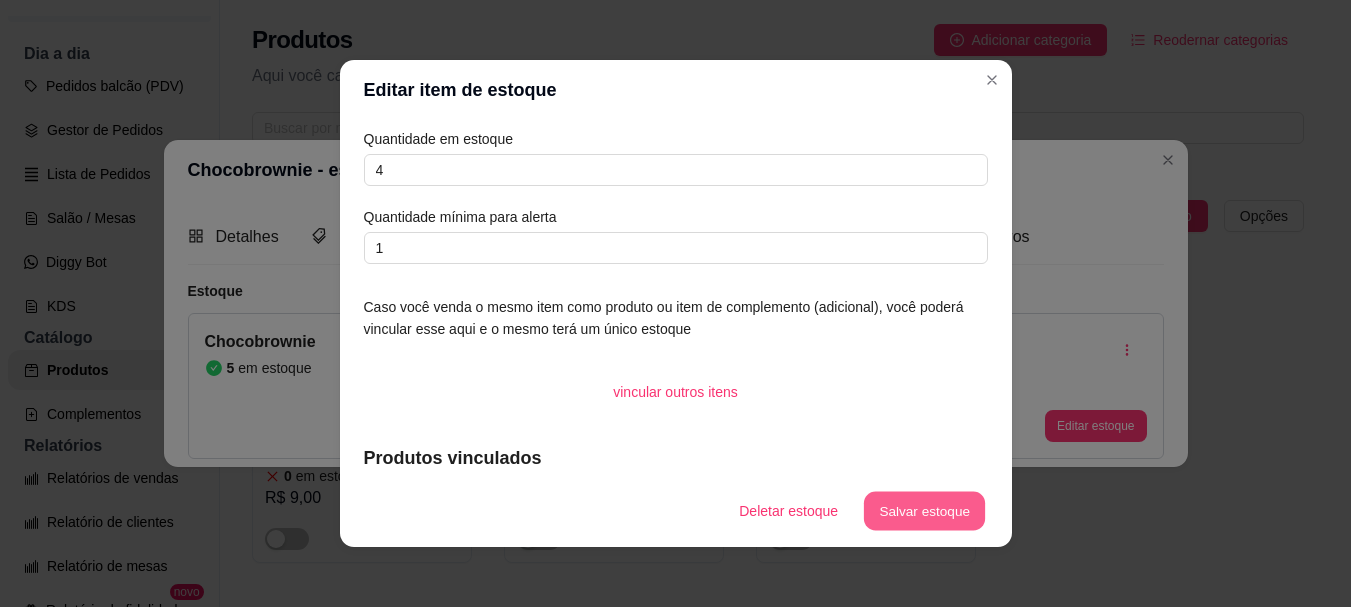 click on "Salvar estoque" at bounding box center (925, 511) 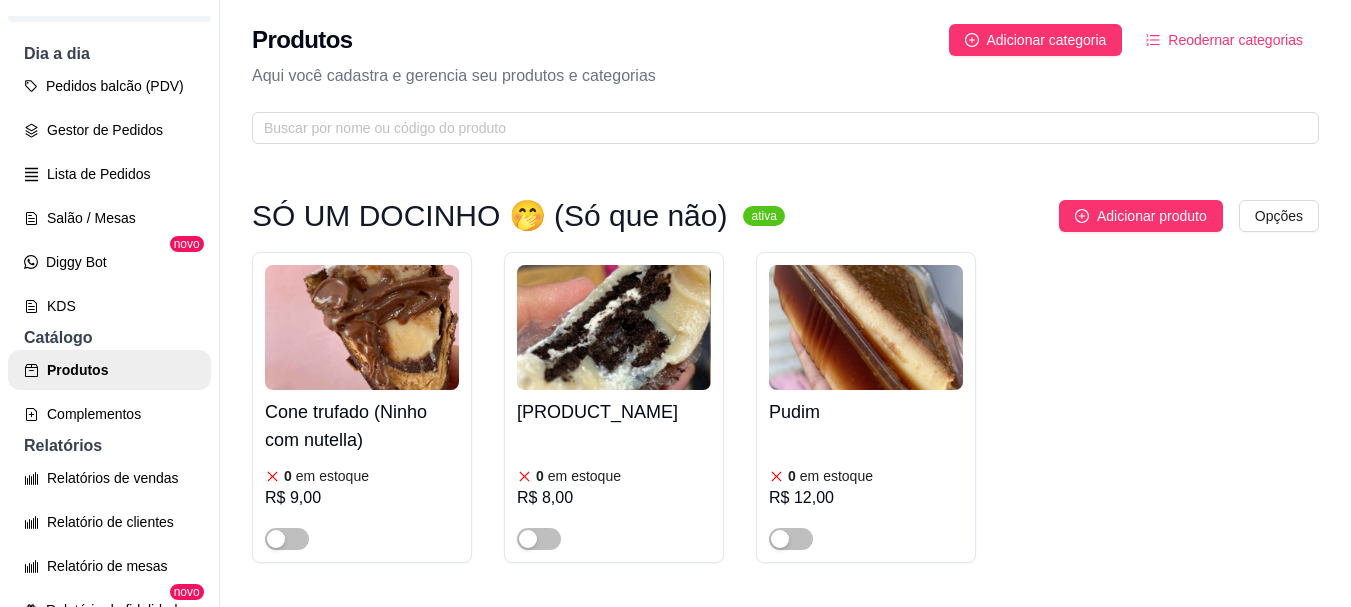 click at bounding box center (539, 3148) 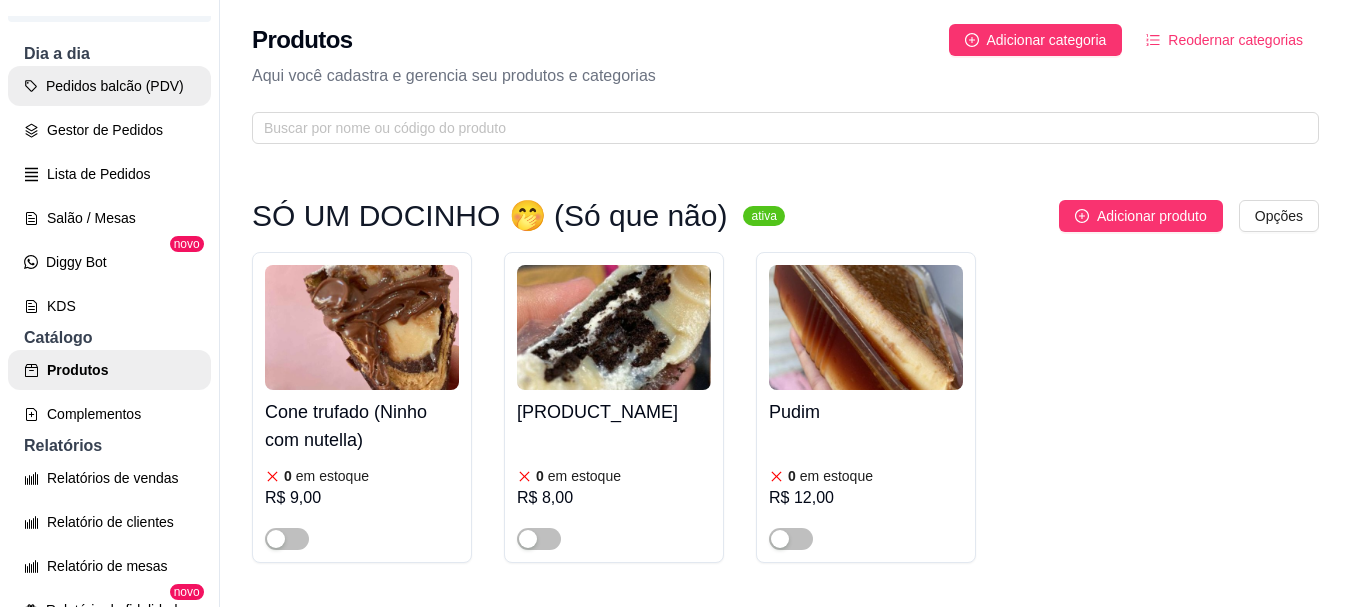 click on "Pedidos balcão (PDV)" at bounding box center (109, 86) 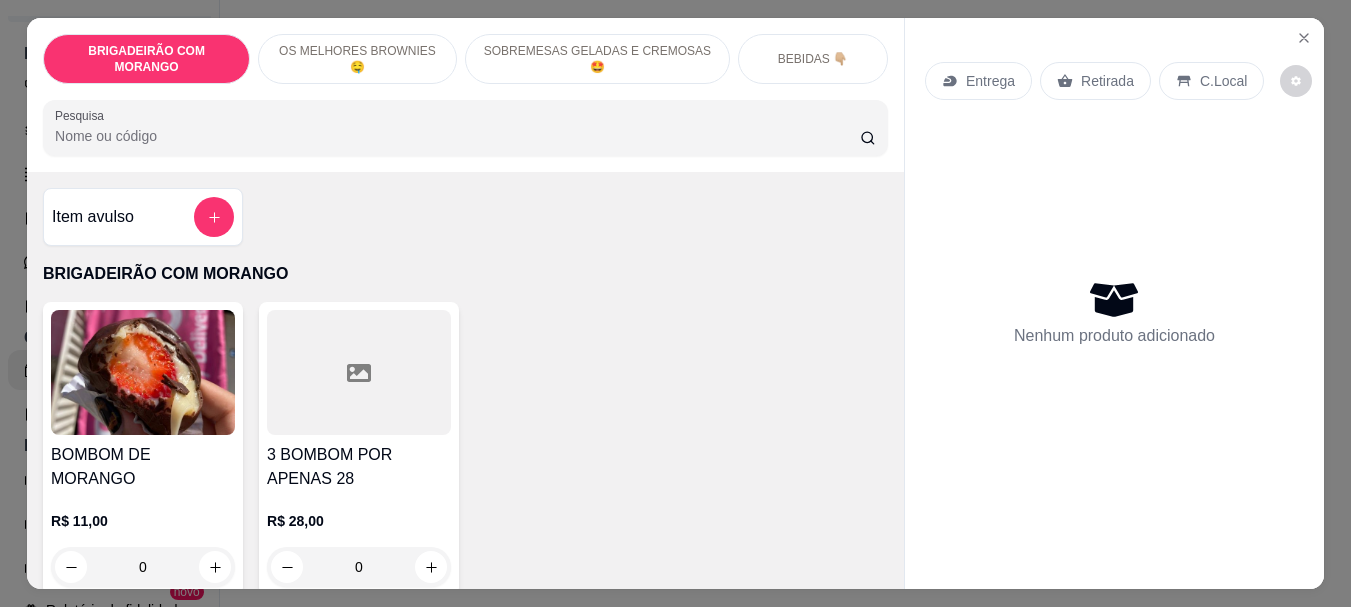 click 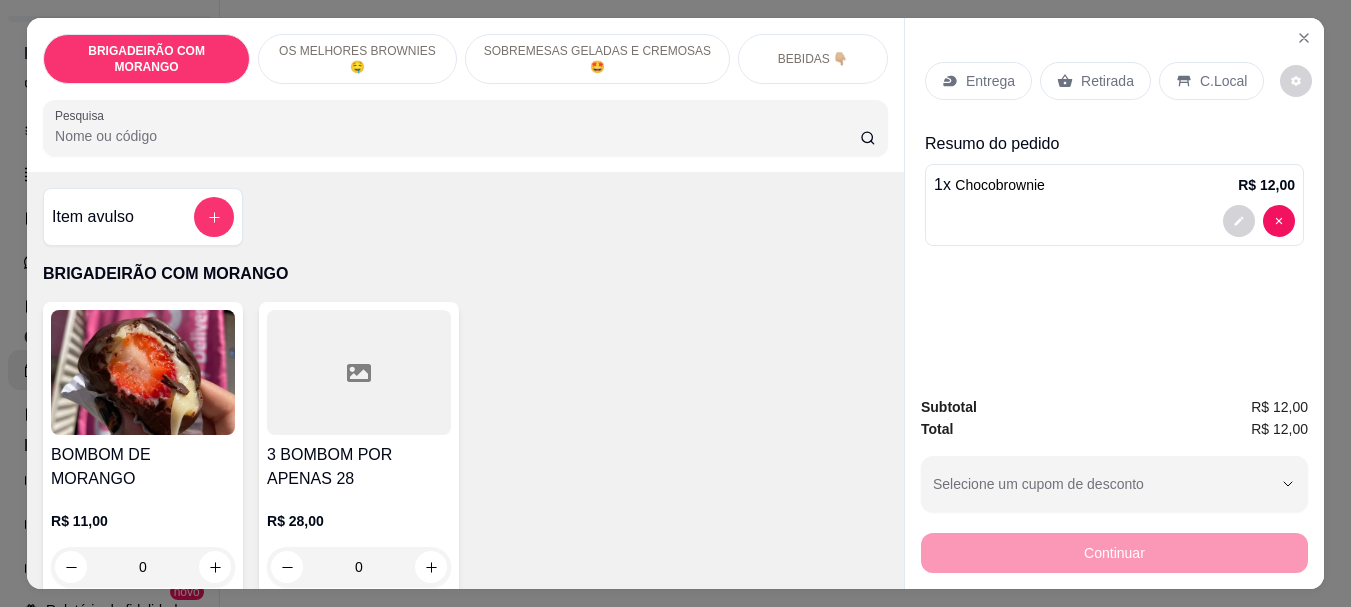 drag, startPoint x: 1248, startPoint y: 79, endPoint x: 1158, endPoint y: 529, distance: 458.91174 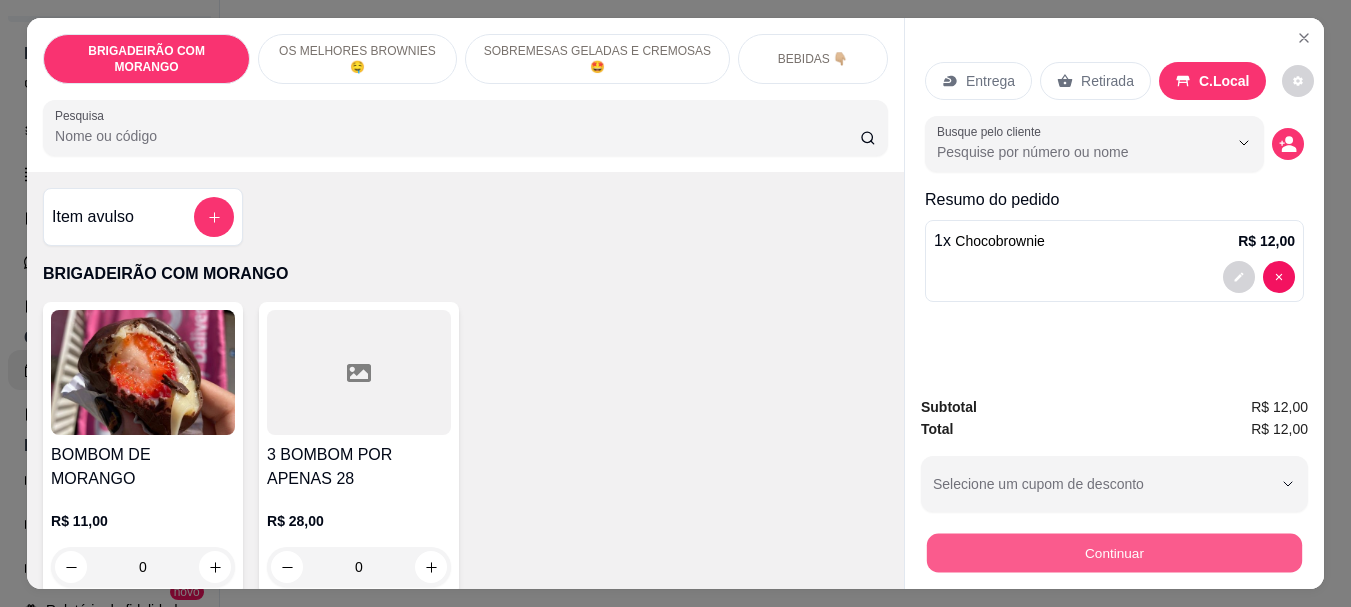 click on "Continuar" at bounding box center (1114, 552) 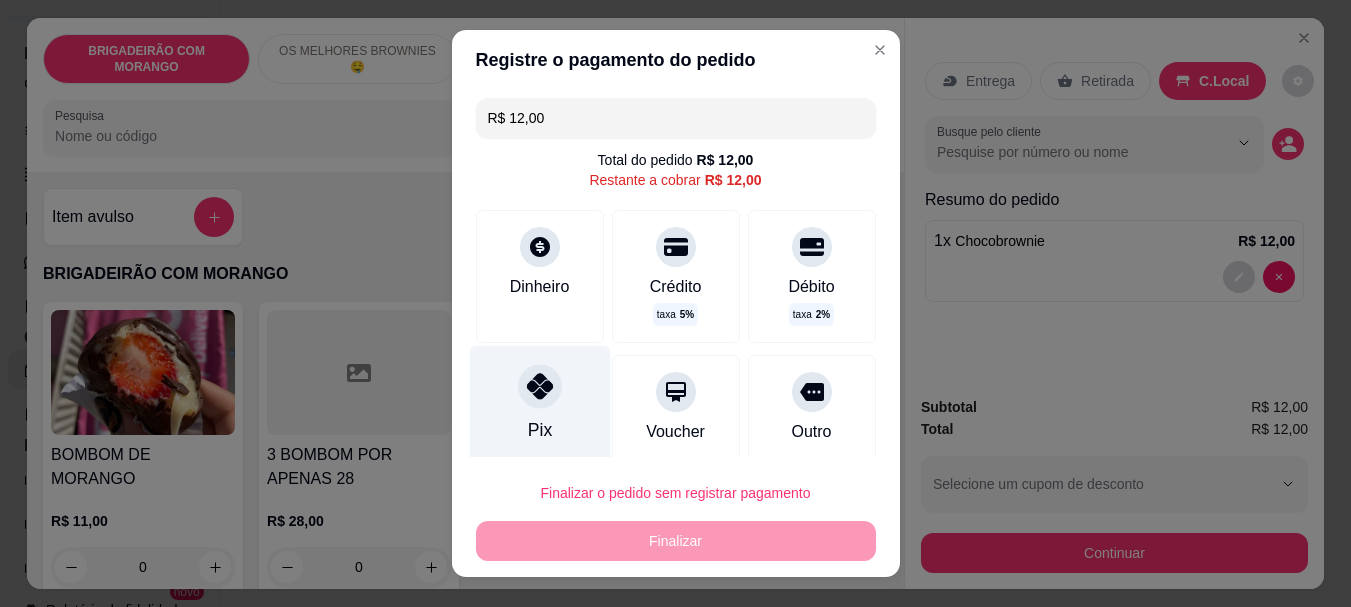 click at bounding box center [540, 387] 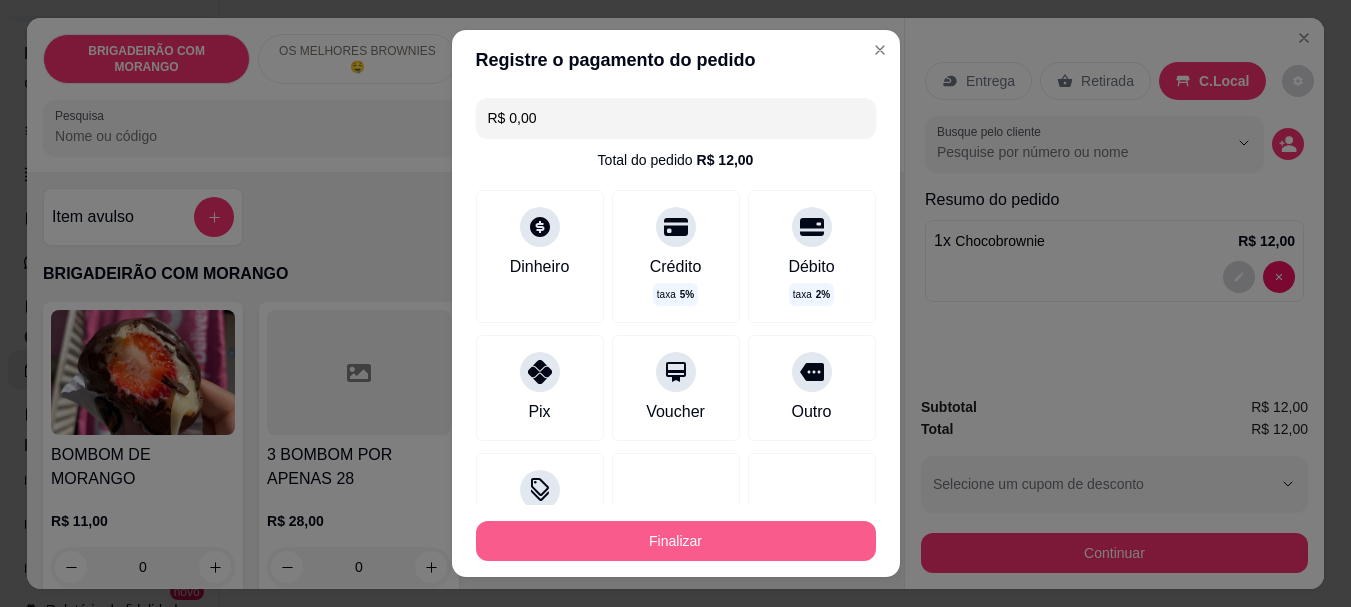 type on "R$ 0,00" 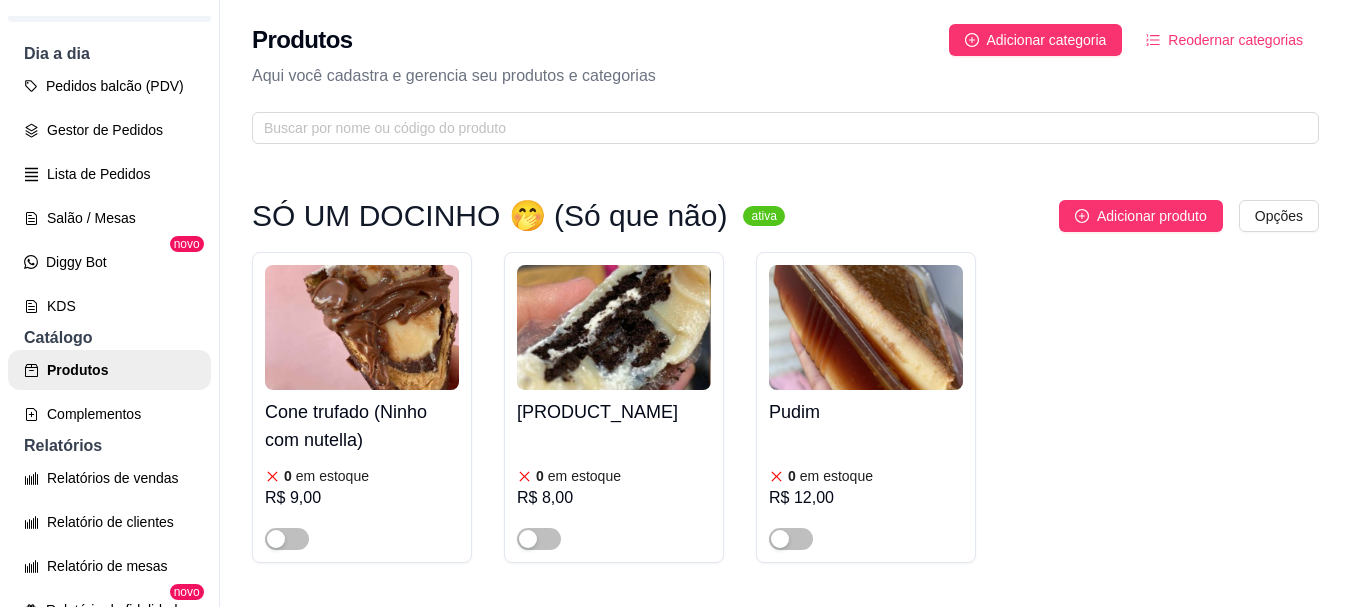 click at bounding box center (1054, 1357) 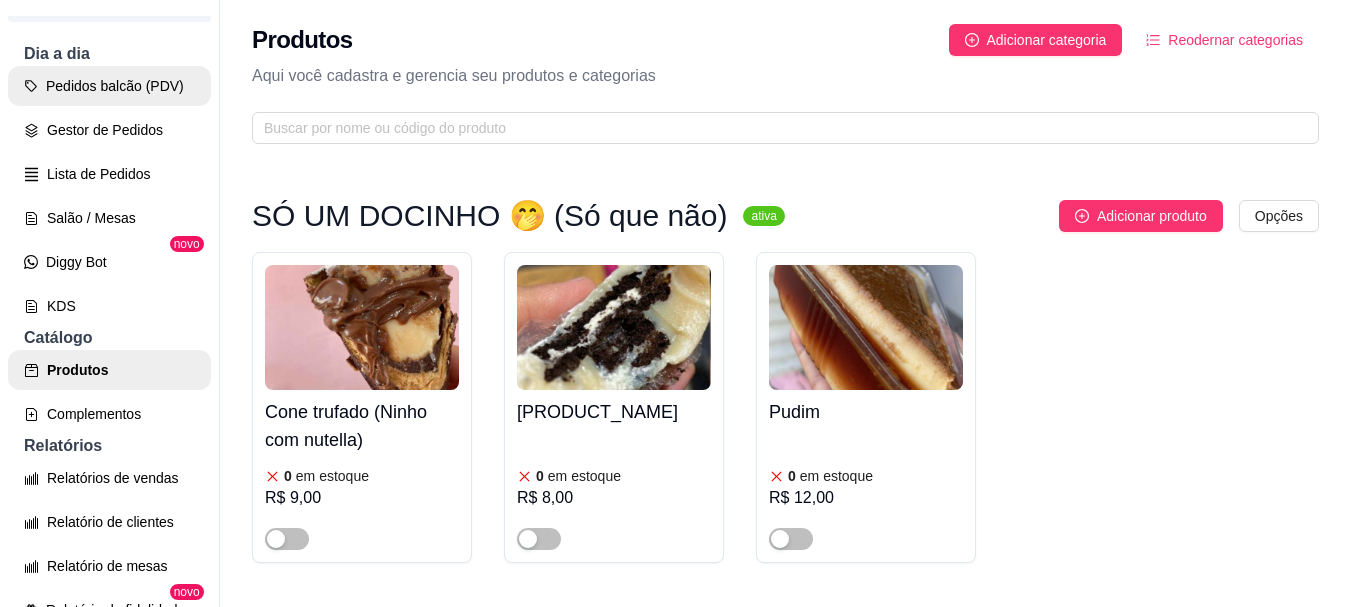 click on "Pedidos balcão (PDV)" at bounding box center [109, 86] 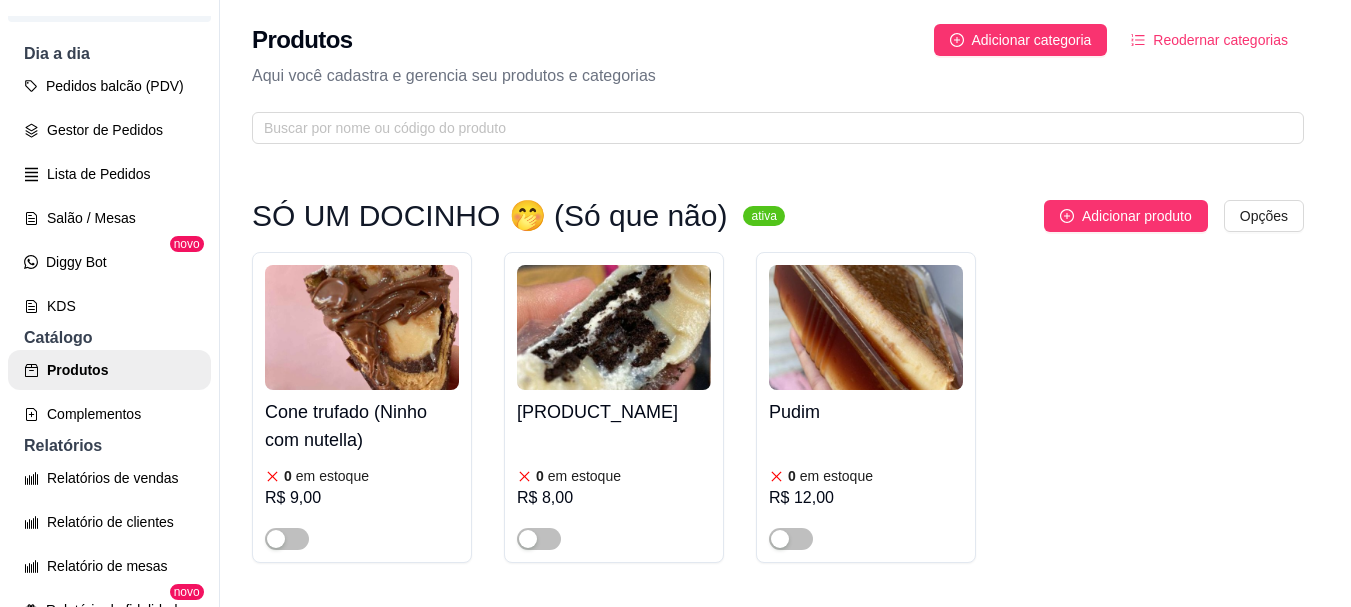 click at bounding box center [133, 373] 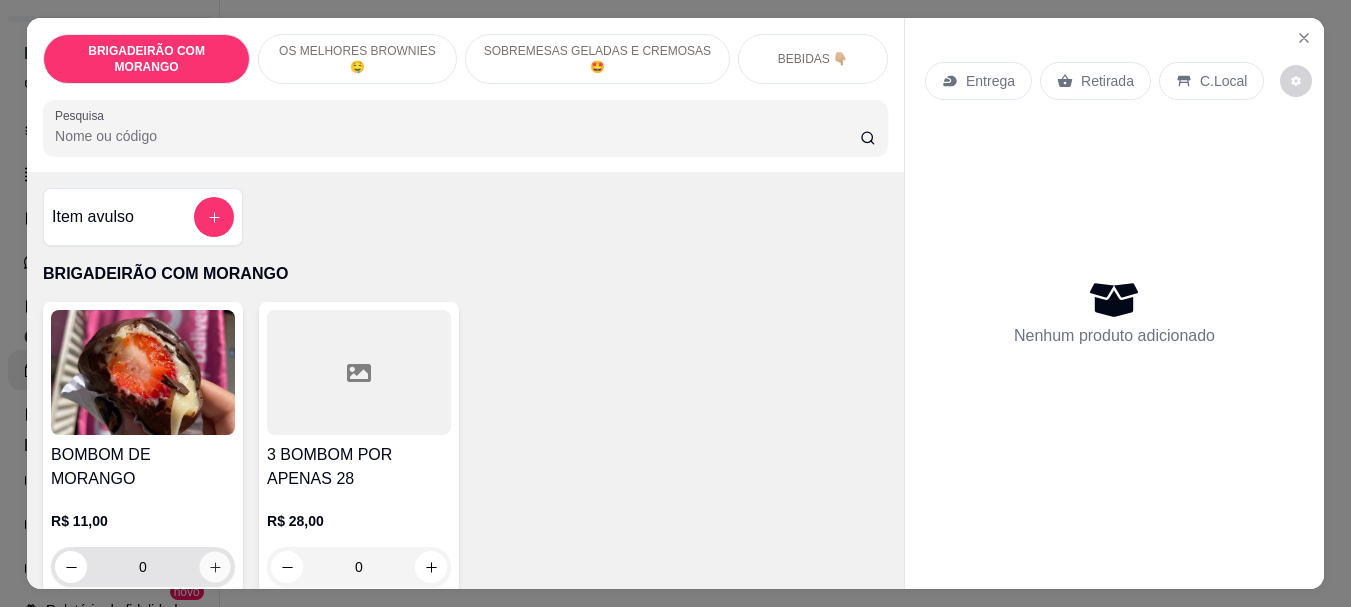 click 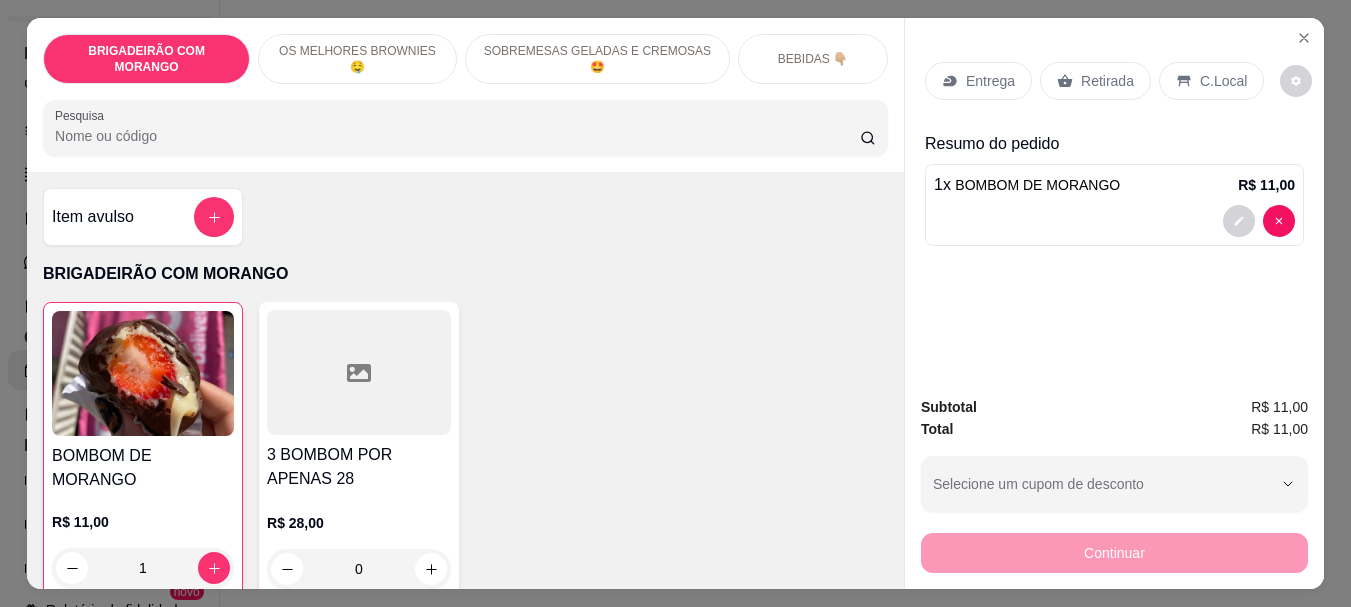 click 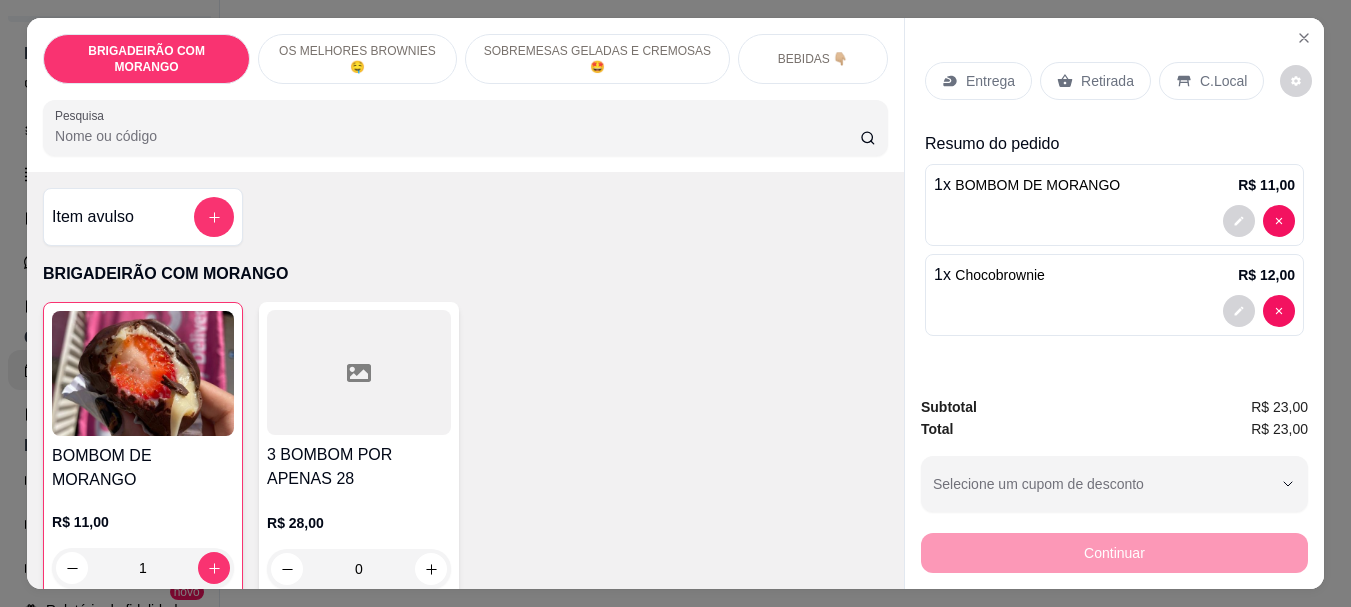 type on "1" 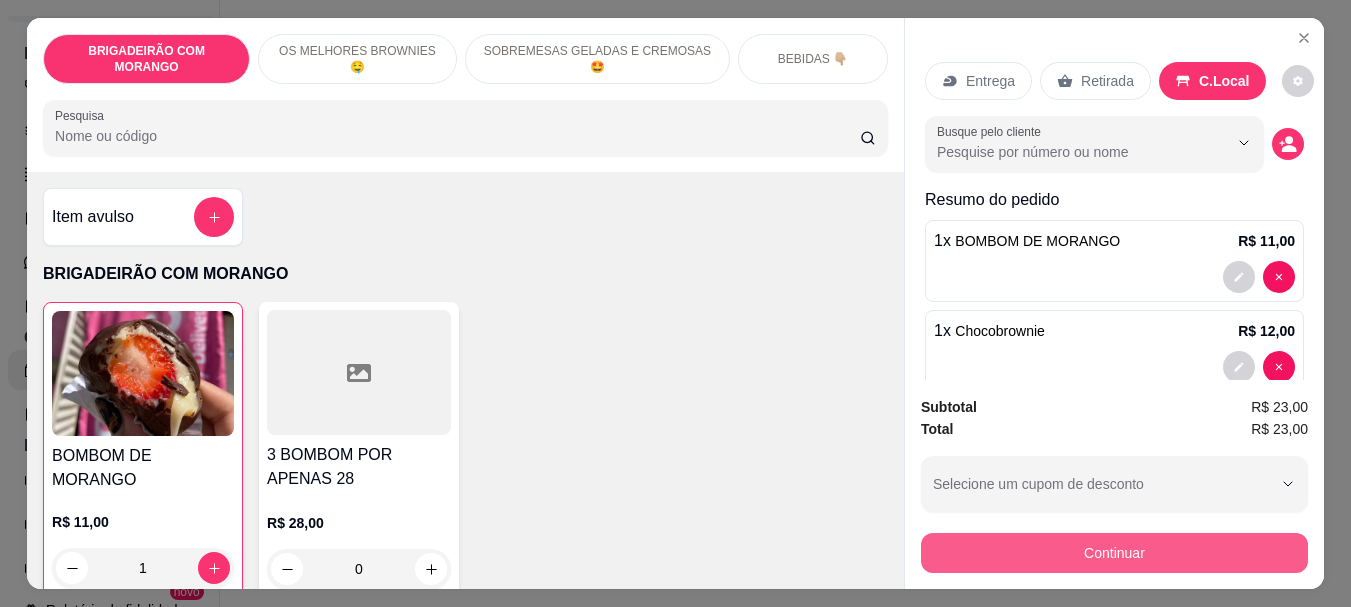 click on "Continuar" at bounding box center [1114, 553] 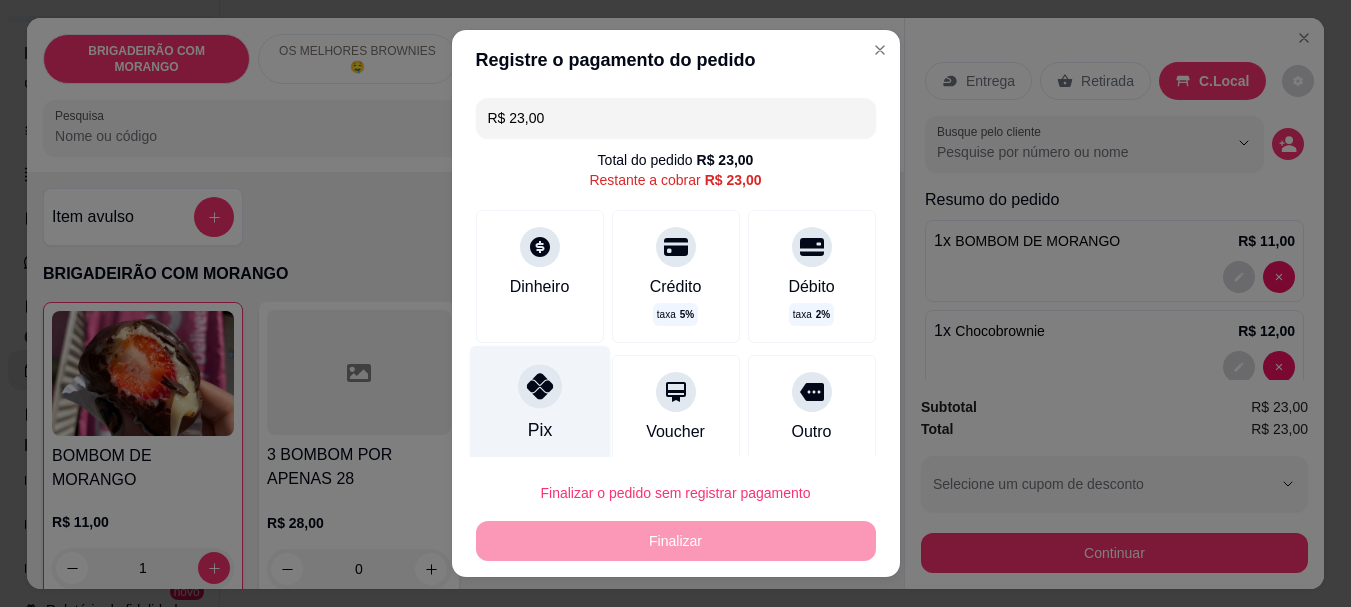 click 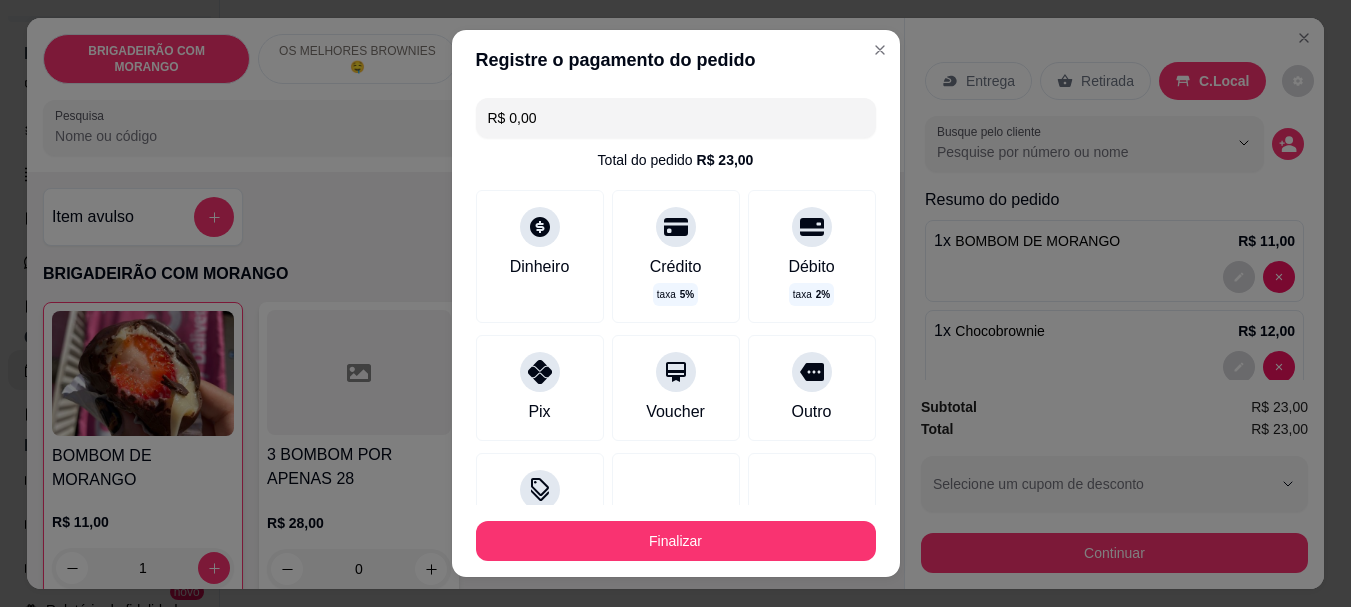 type on "R$ 0,00" 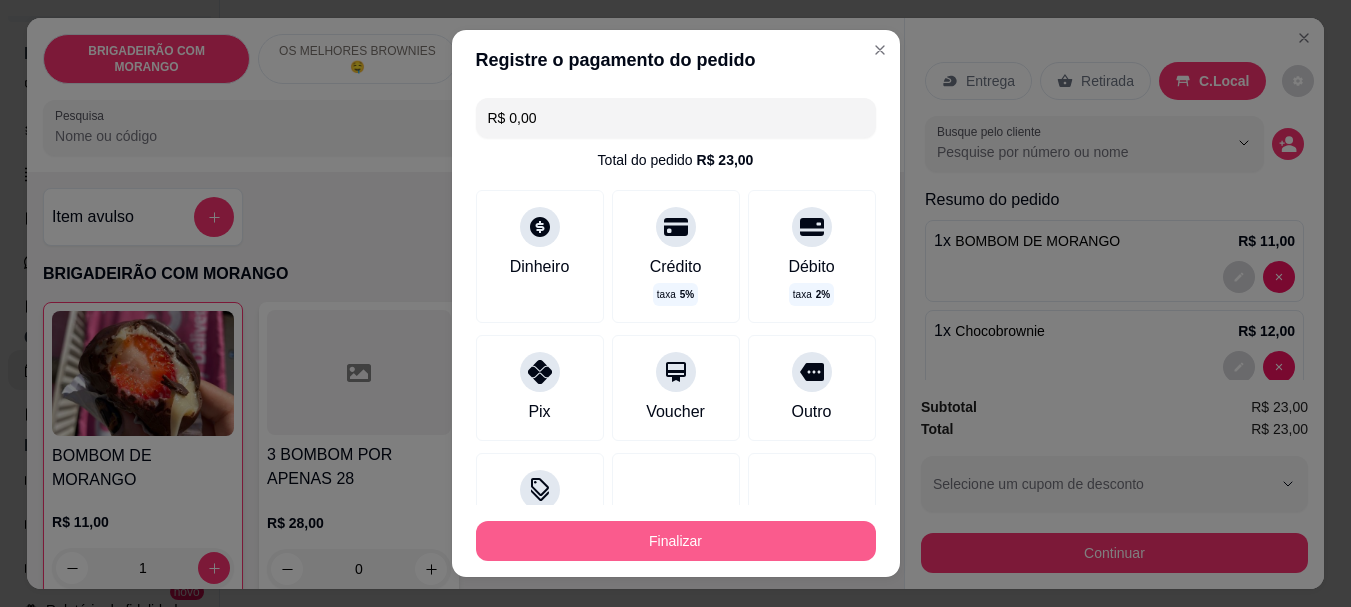 click on "Finalizar" at bounding box center [676, 541] 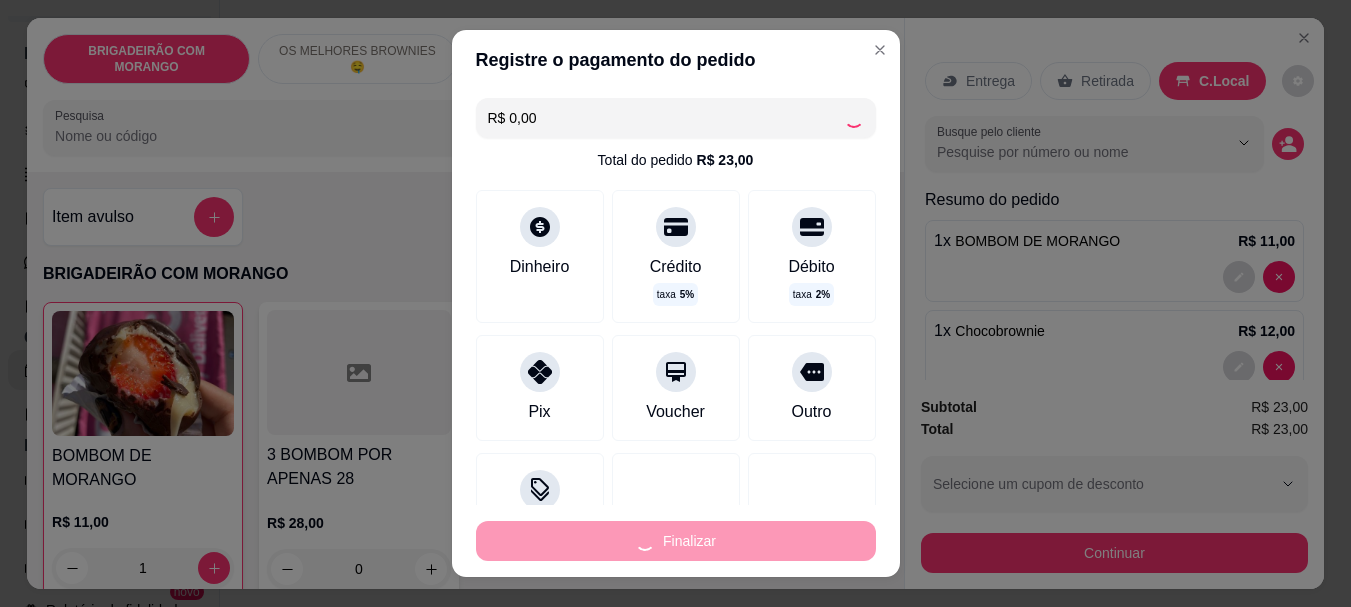 type on "0" 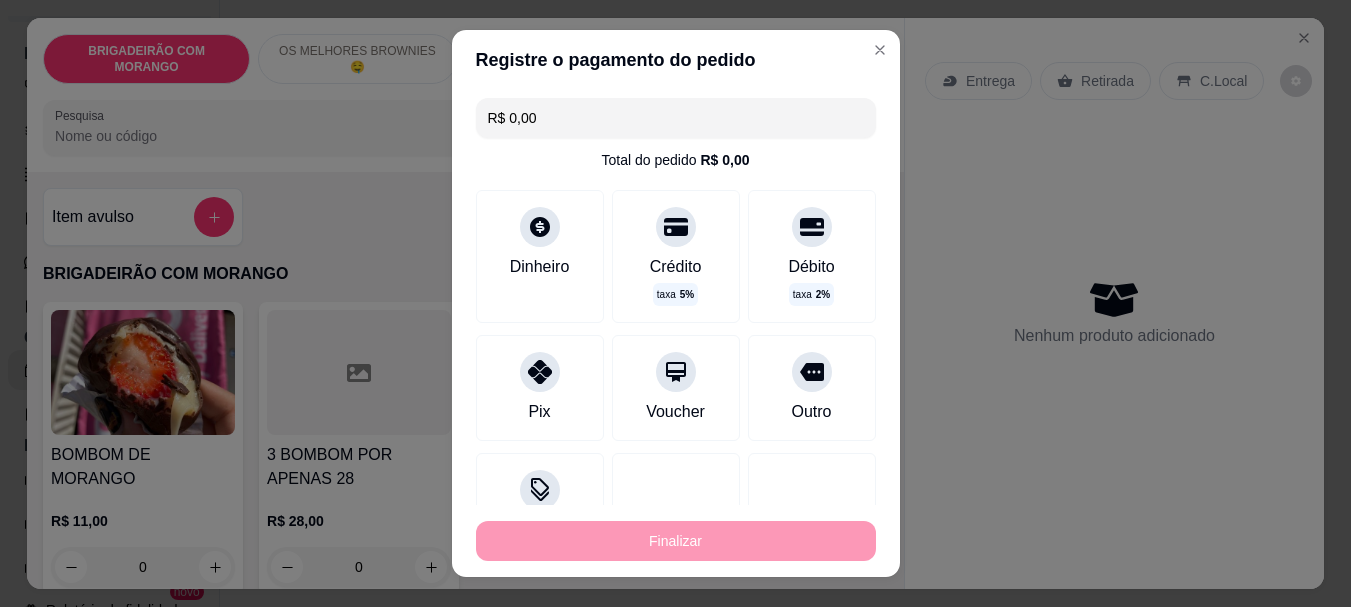 type on "-R$ 23,00" 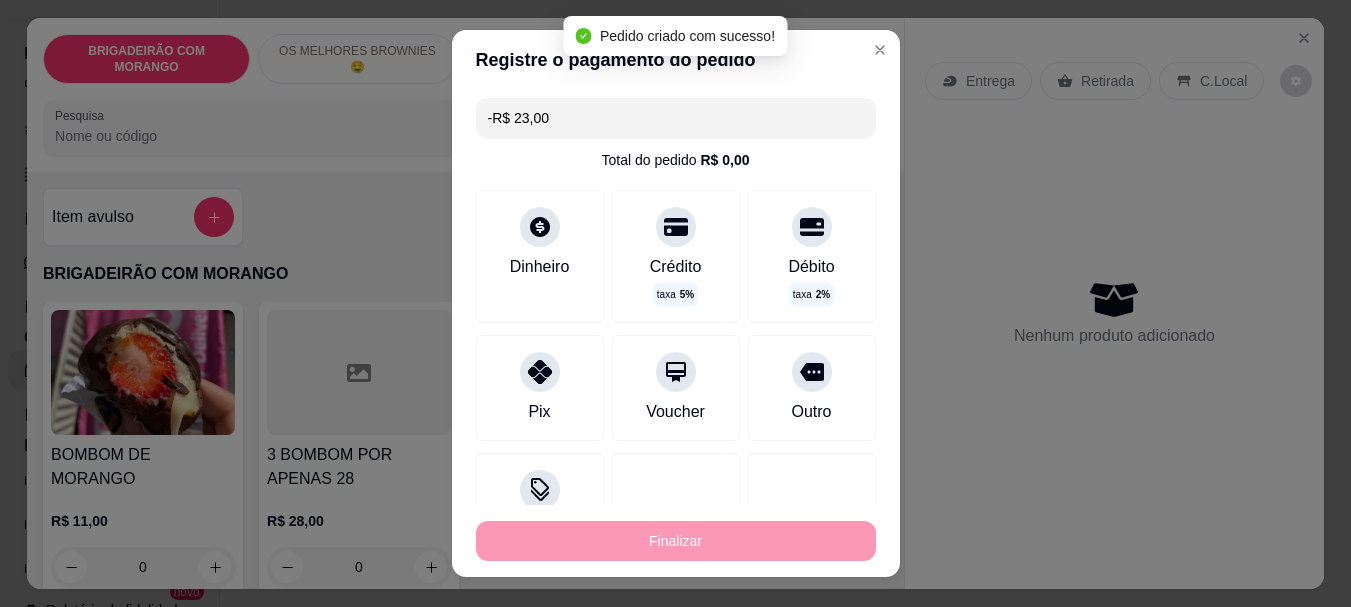 click on "[PRODUCT_NAME]   1 em estoque R$ 16,00" at bounding box center [866, 1631] 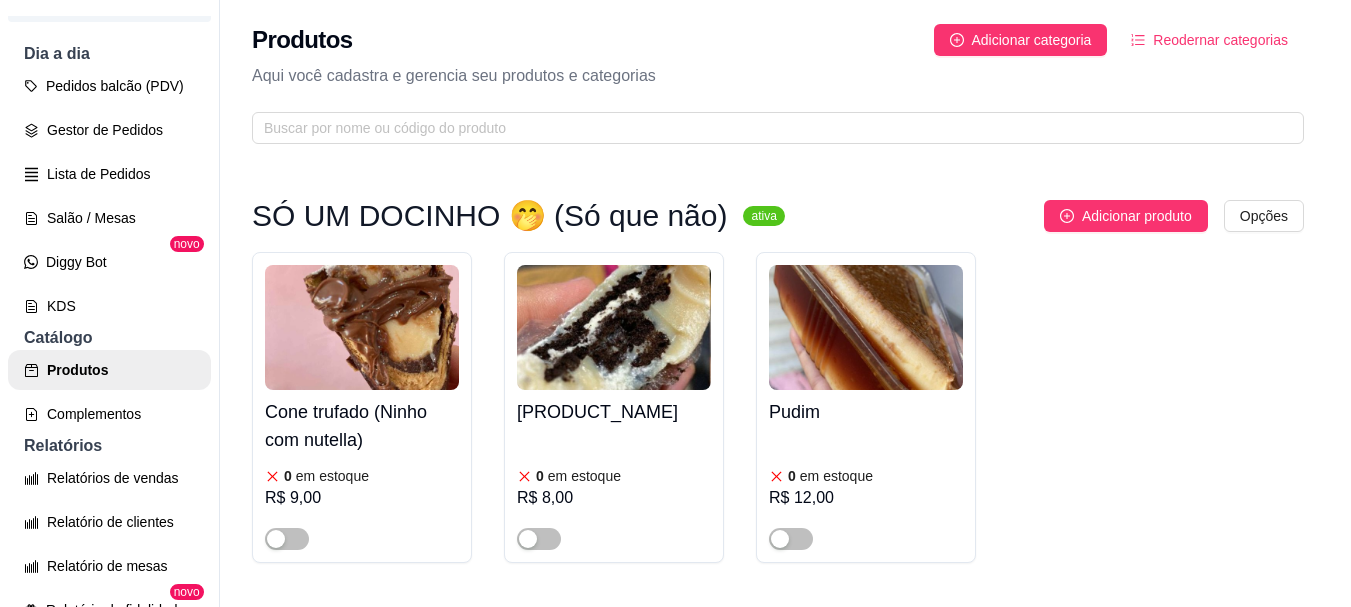 type 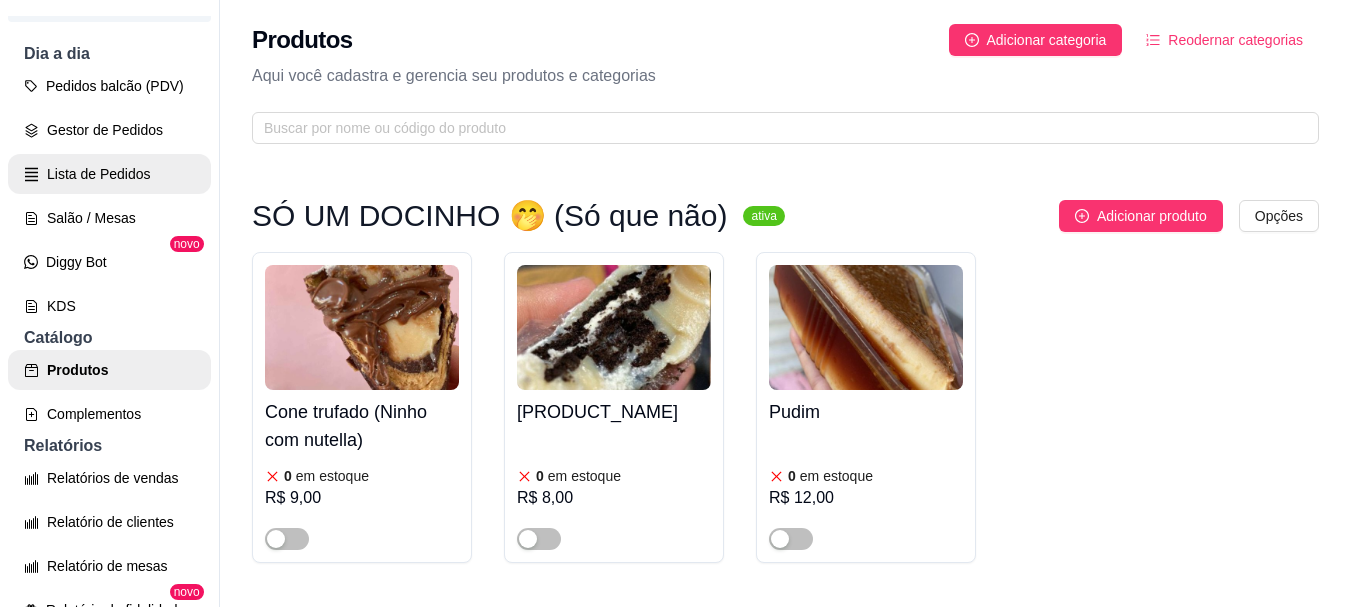 click on "Lista de Pedidos" at bounding box center [109, 174] 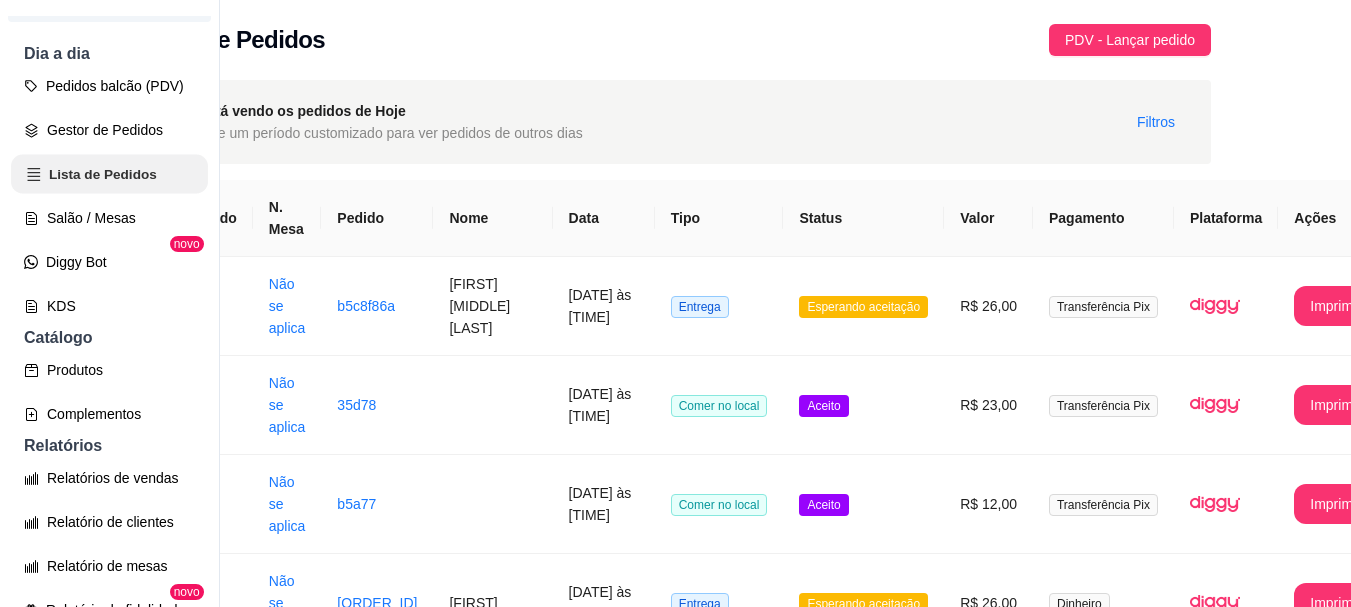 click on "Lista de Pedidos" at bounding box center [109, 174] 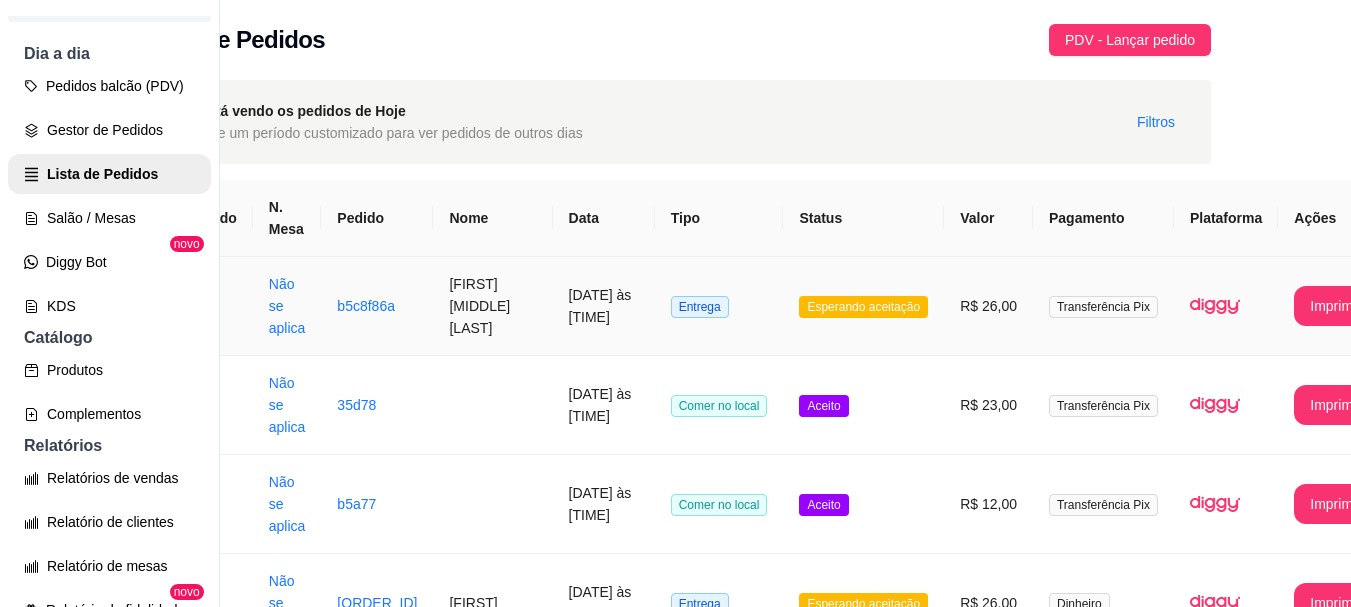 click on "Imprimir" at bounding box center [1335, 306] 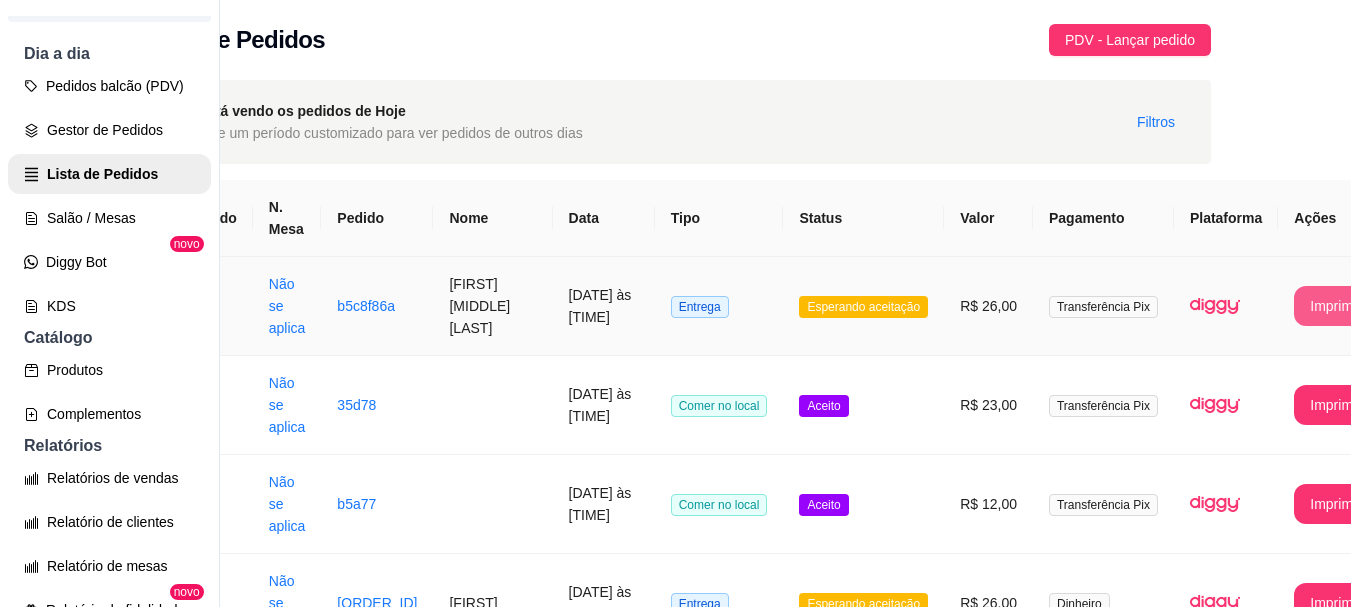 click on "Imprimir" at bounding box center (1335, 306) 